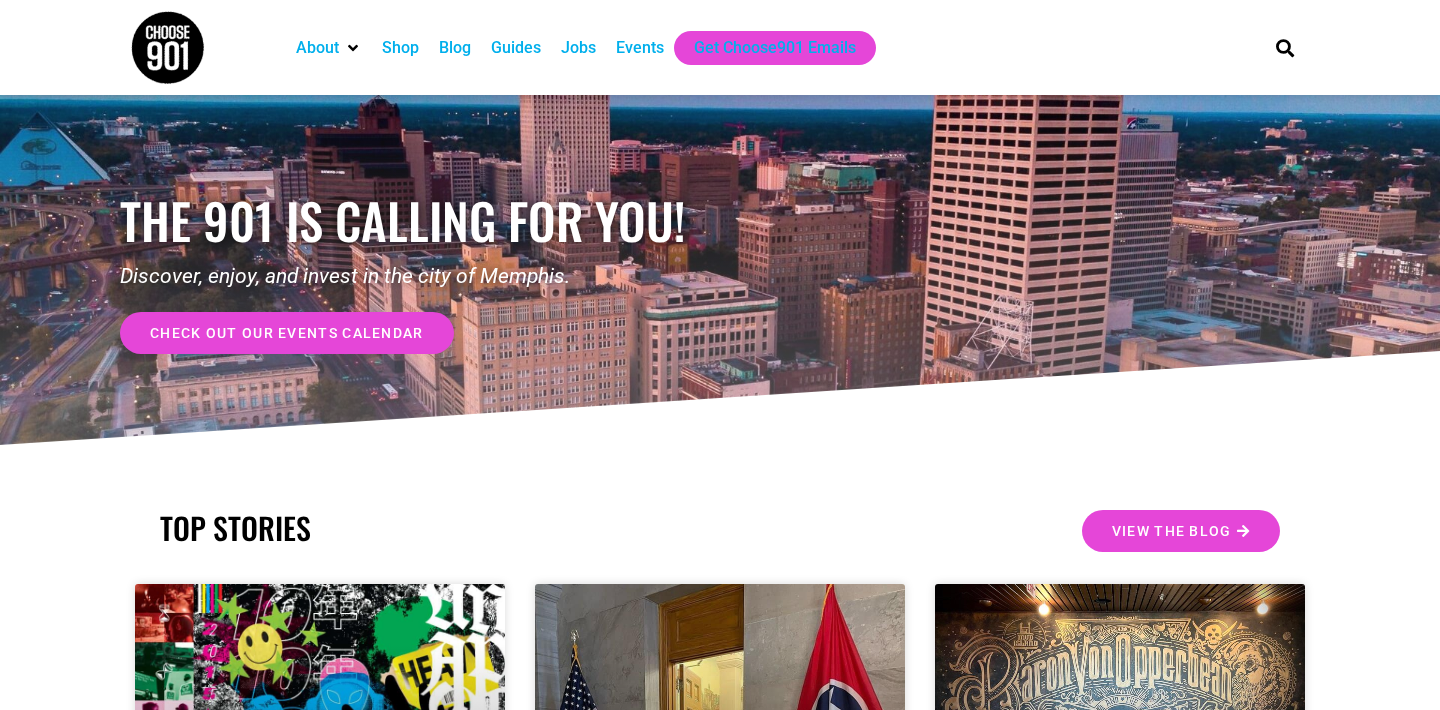 scroll, scrollTop: 0, scrollLeft: 0, axis: both 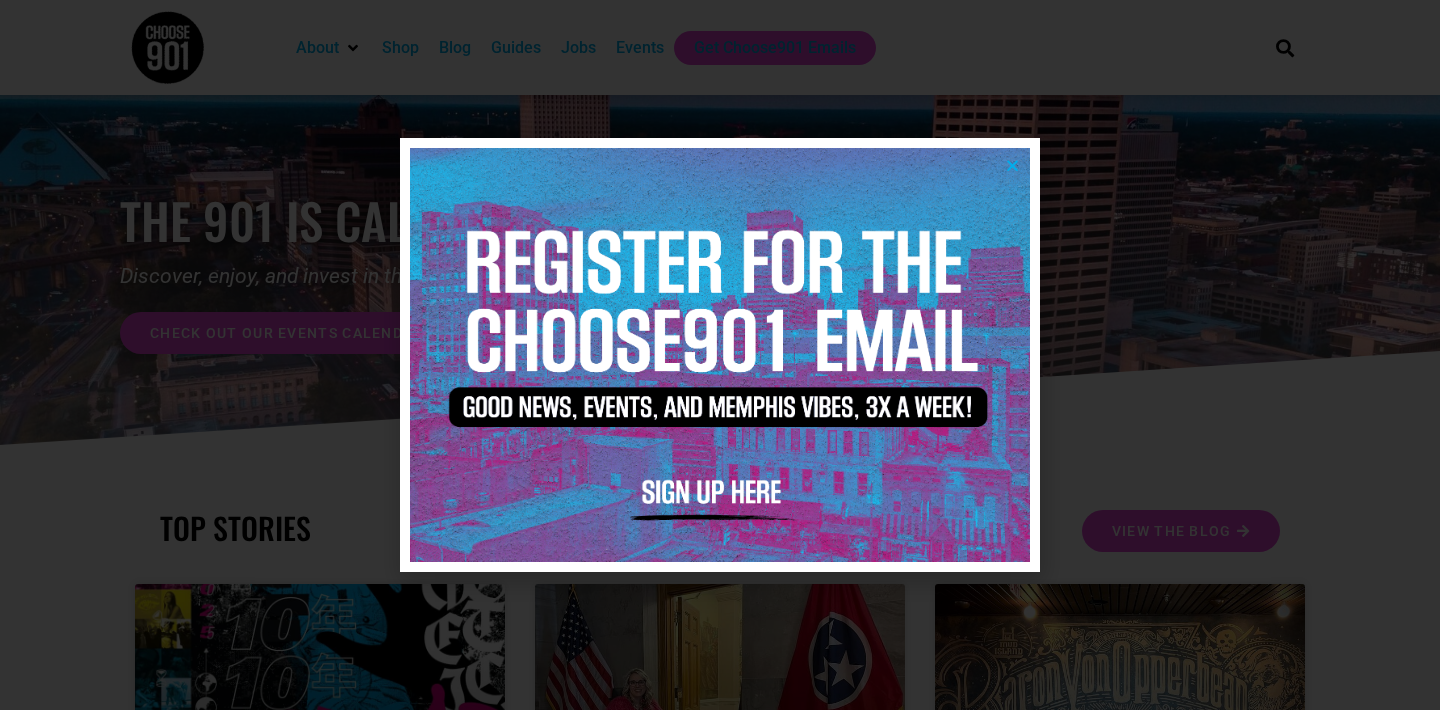 click at bounding box center [720, 355] 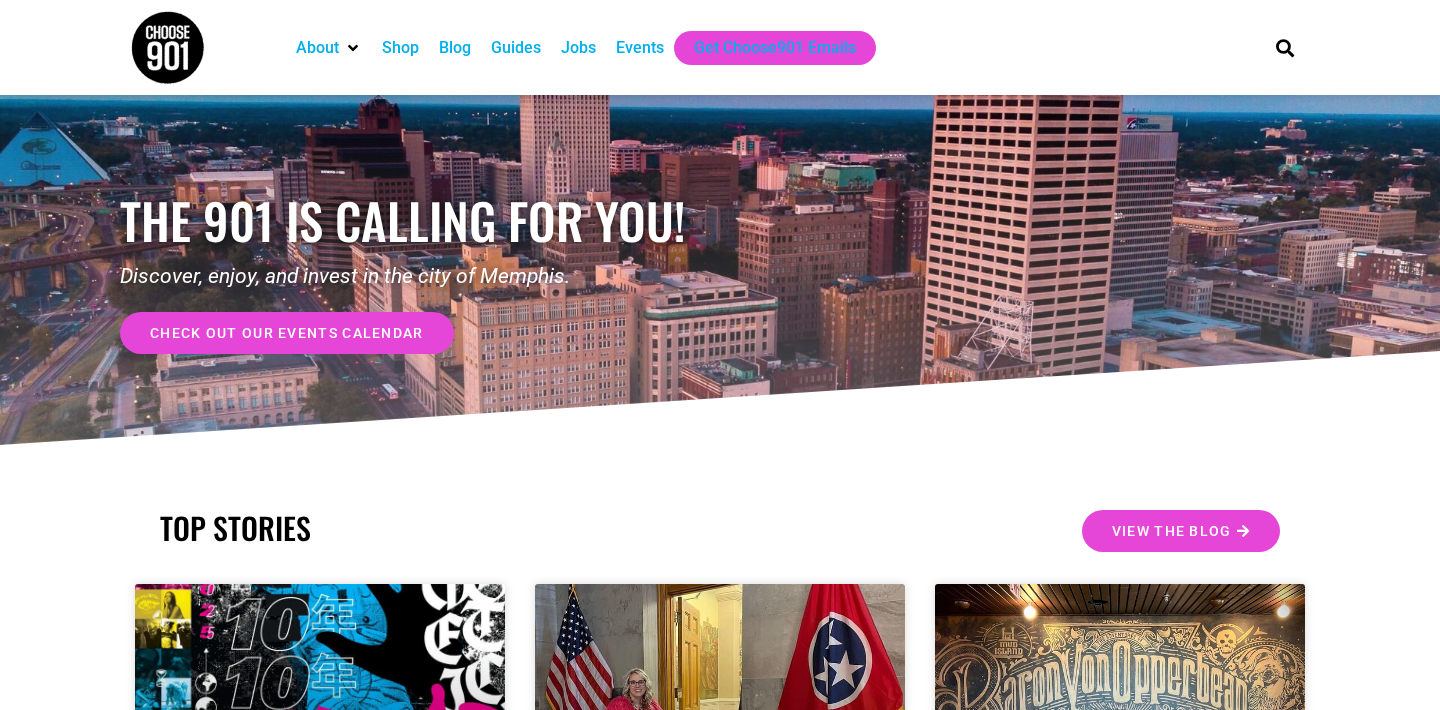 click on "Jobs" at bounding box center [578, 48] 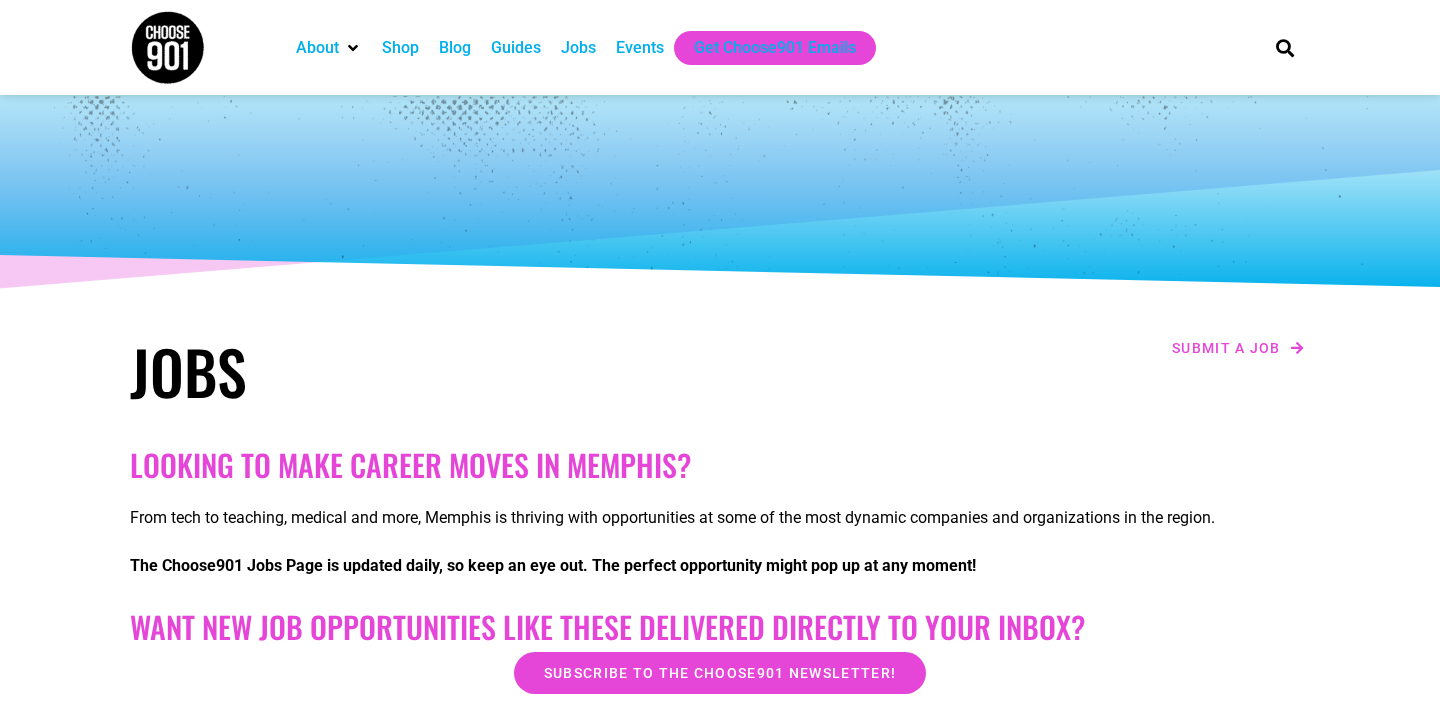 scroll, scrollTop: 0, scrollLeft: 0, axis: both 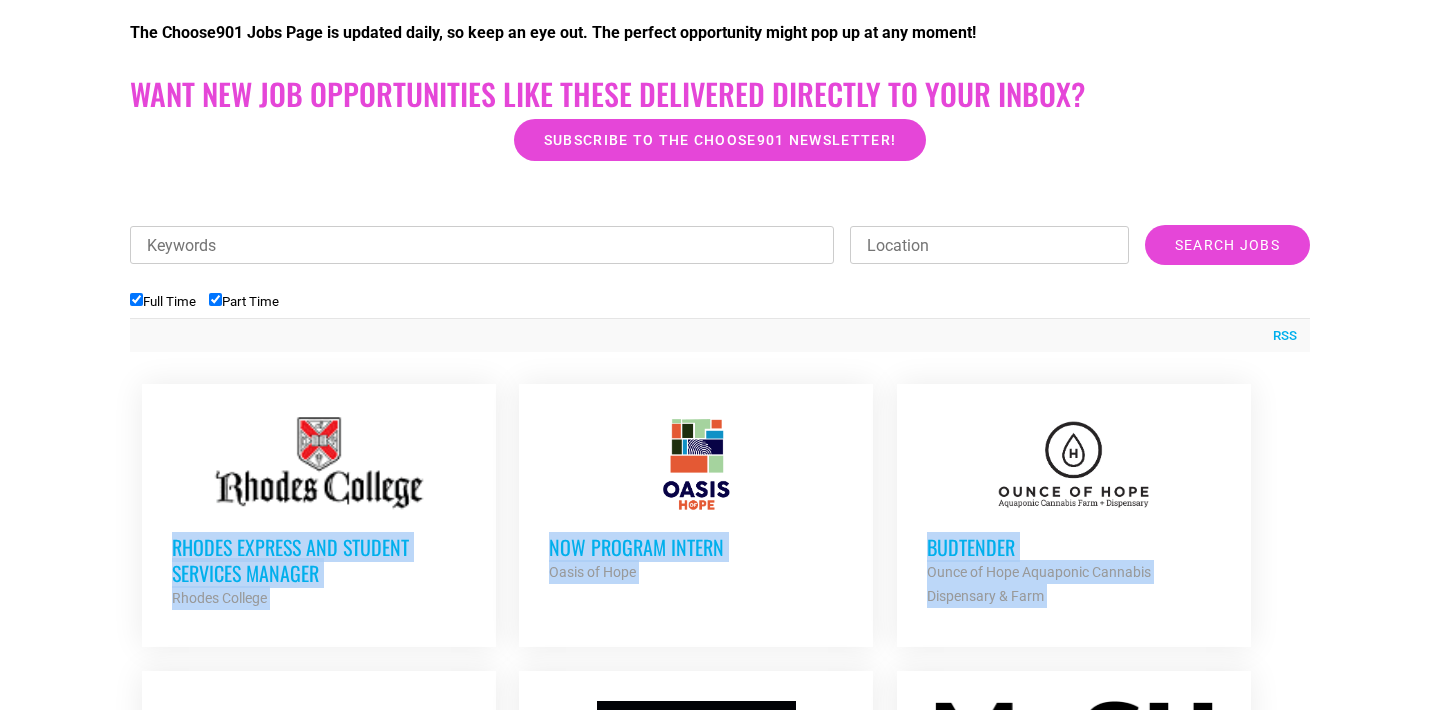 drag, startPoint x: 1347, startPoint y: 533, endPoint x: 782, endPoint y: 356, distance: 592.076 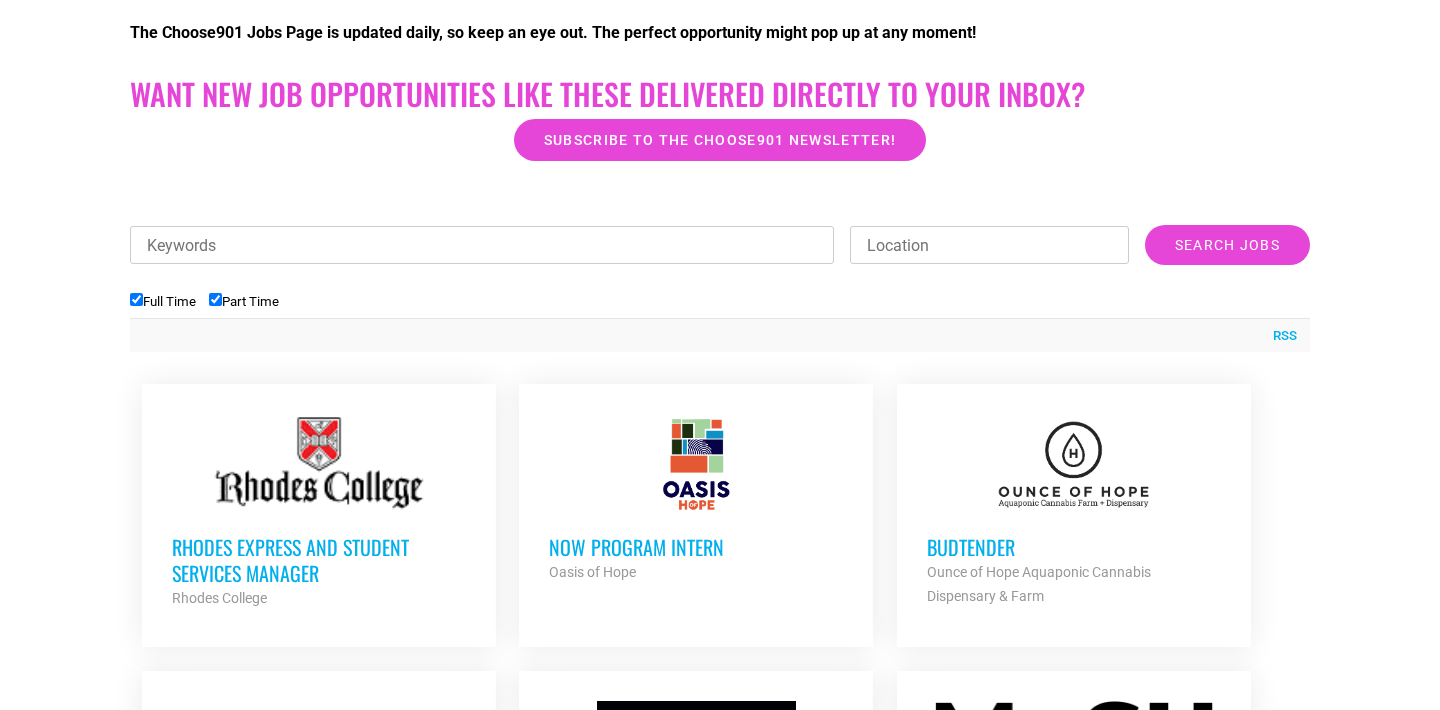 click on "Looking to make career moves in Memphis?
From tech to teaching, medical and more, Memphis is thriving with opportunities at some of the most dynamic companies and organizations in the region. The Choose901 Jobs Page is updated daily, so keep an eye out. The perfect opportunity might pop up at any moment!
Want New Job Opportunities like these Delivered Directly to your Inbox?
Subscribe to the Choose901 newsletter!
Keywords
Location
Category
Accounting
Administrative
Bilingual
Communication
Construction
Counseling
Creative
Customer Service
Development
Education
Engineering
Facilities/Maintenance
Higher Education
Internship
IT" at bounding box center [720, 1213] 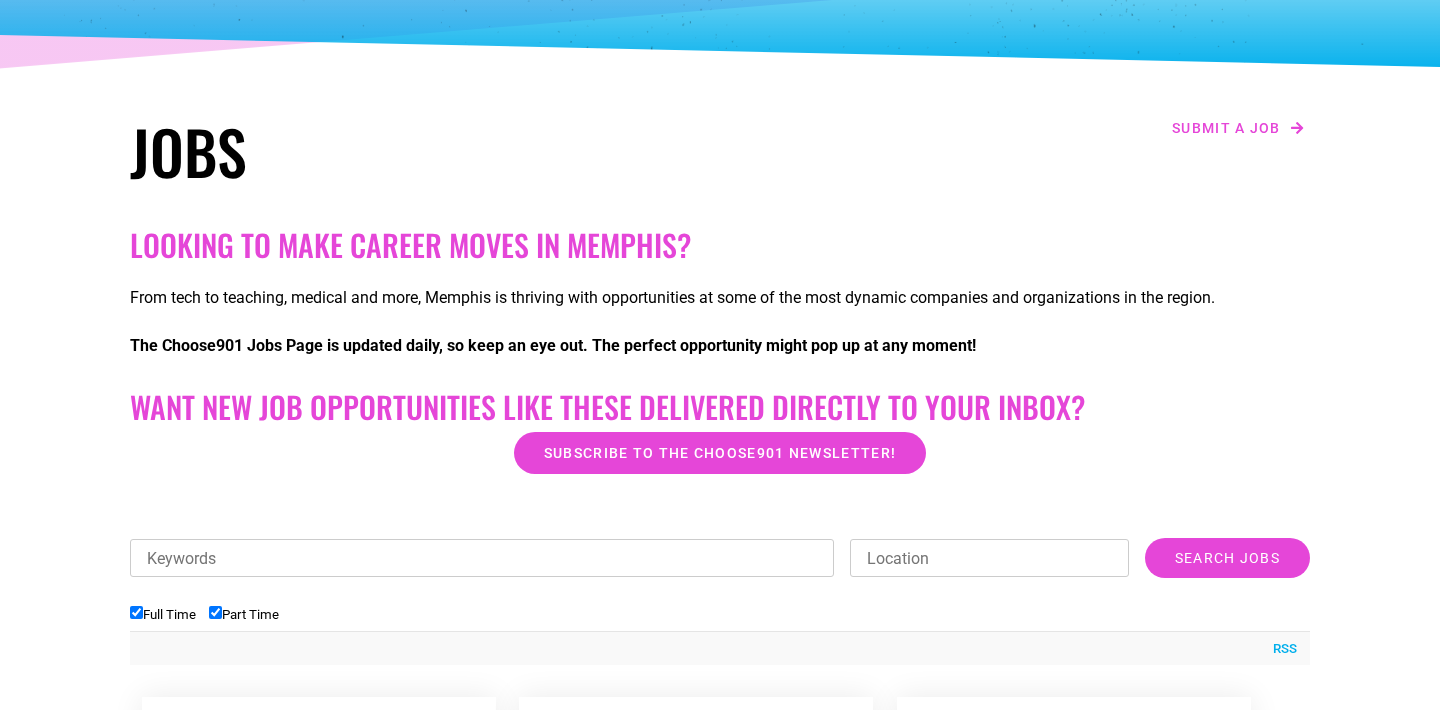 scroll, scrollTop: 190, scrollLeft: 0, axis: vertical 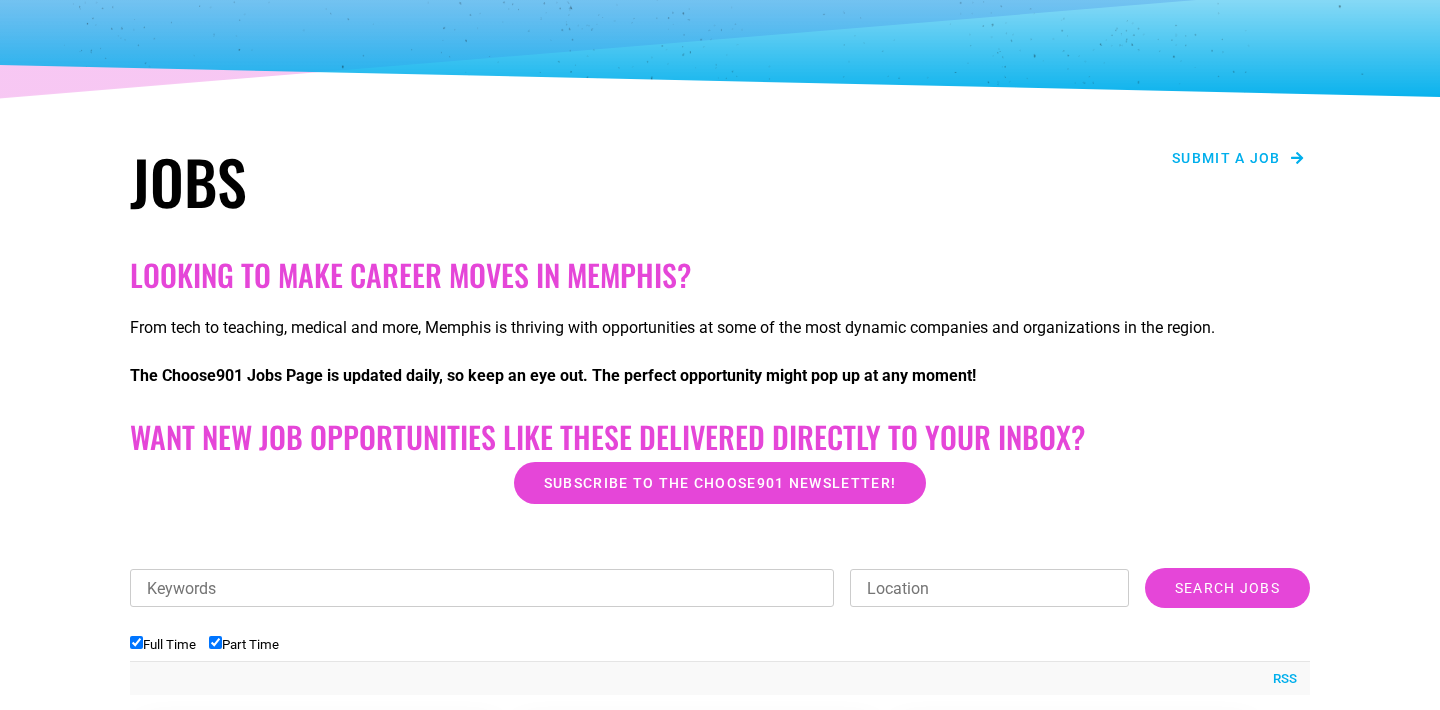 click on "Submit a job" at bounding box center [1238, 158] 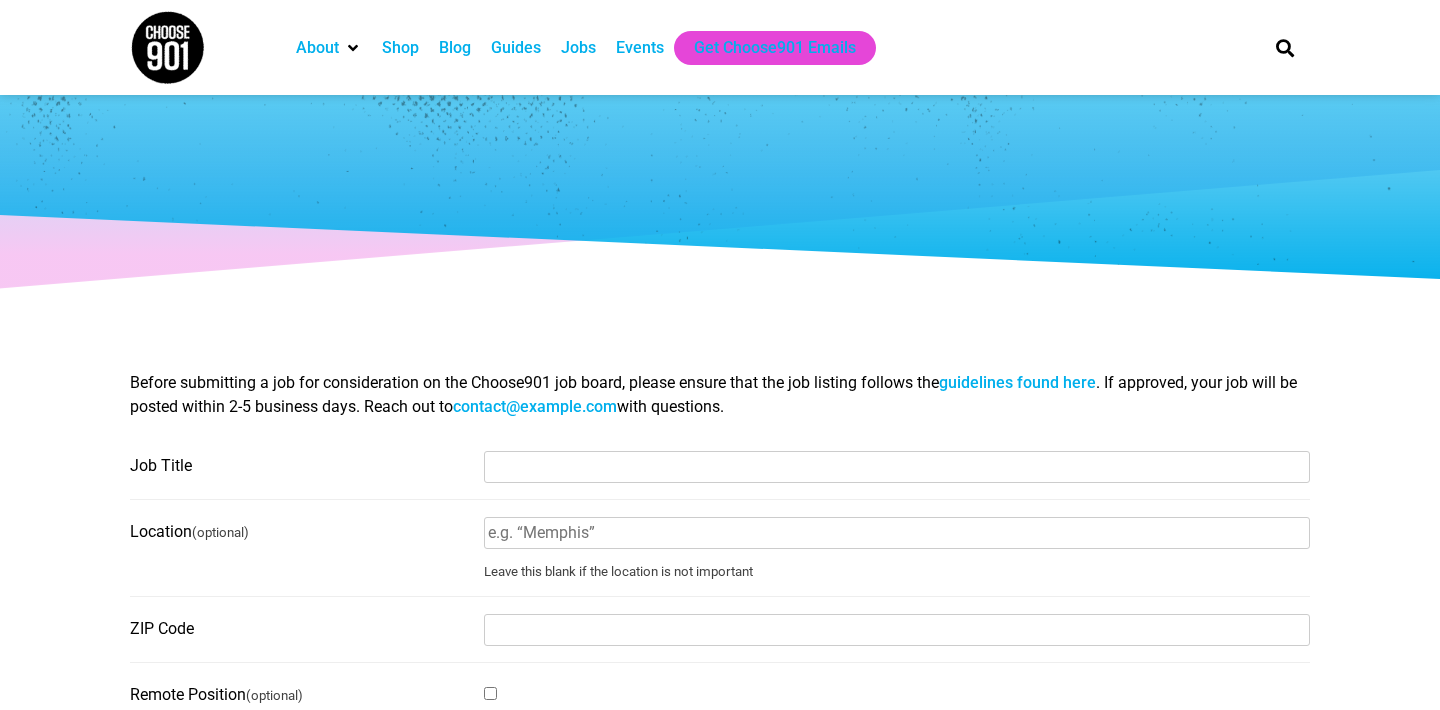select 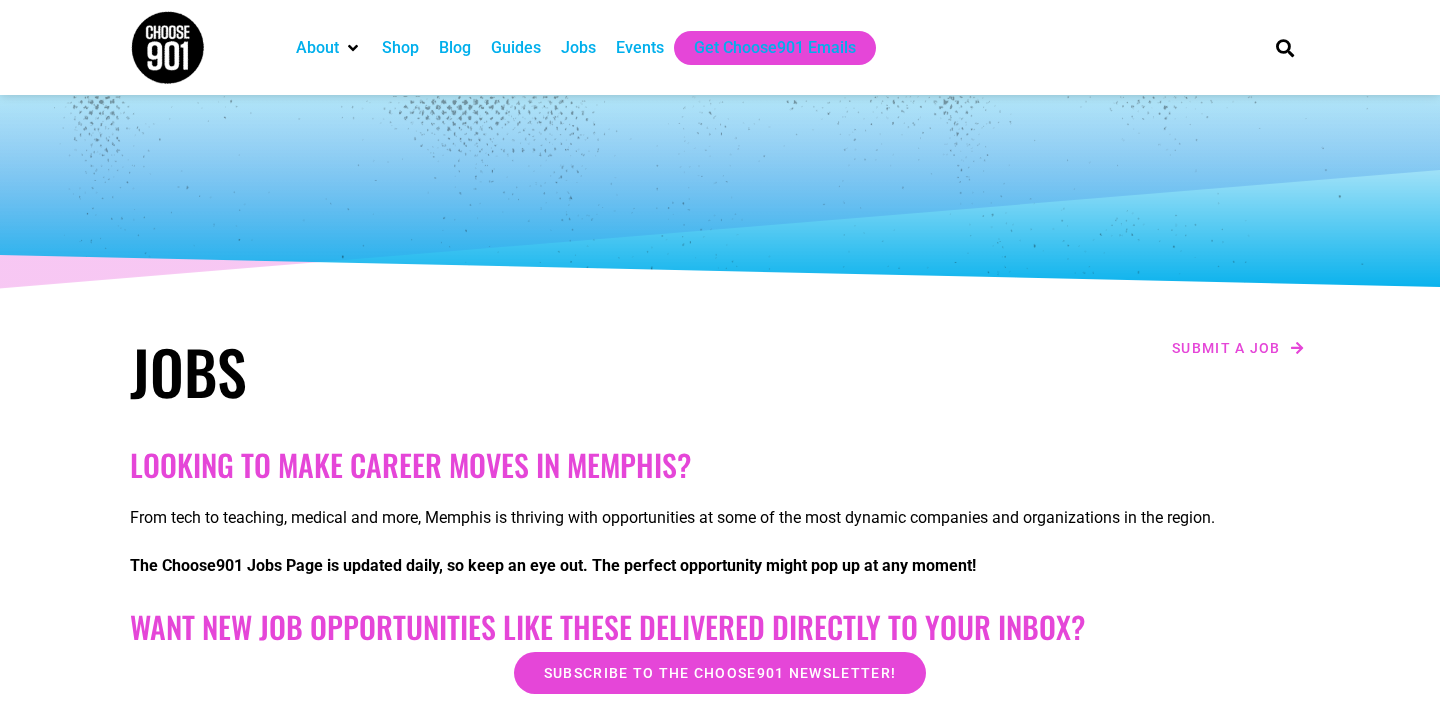 scroll, scrollTop: 190, scrollLeft: 0, axis: vertical 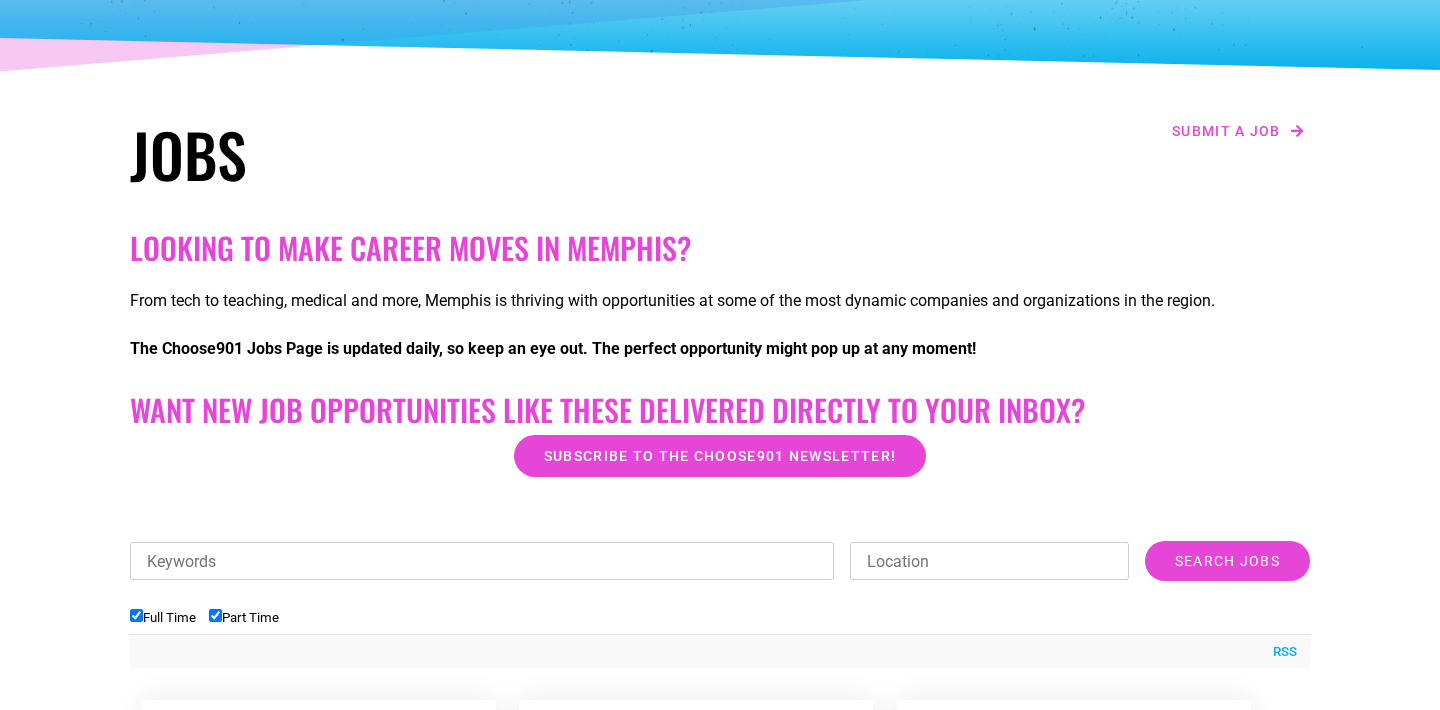 click on "Submit a job" at bounding box center (1020, 154) 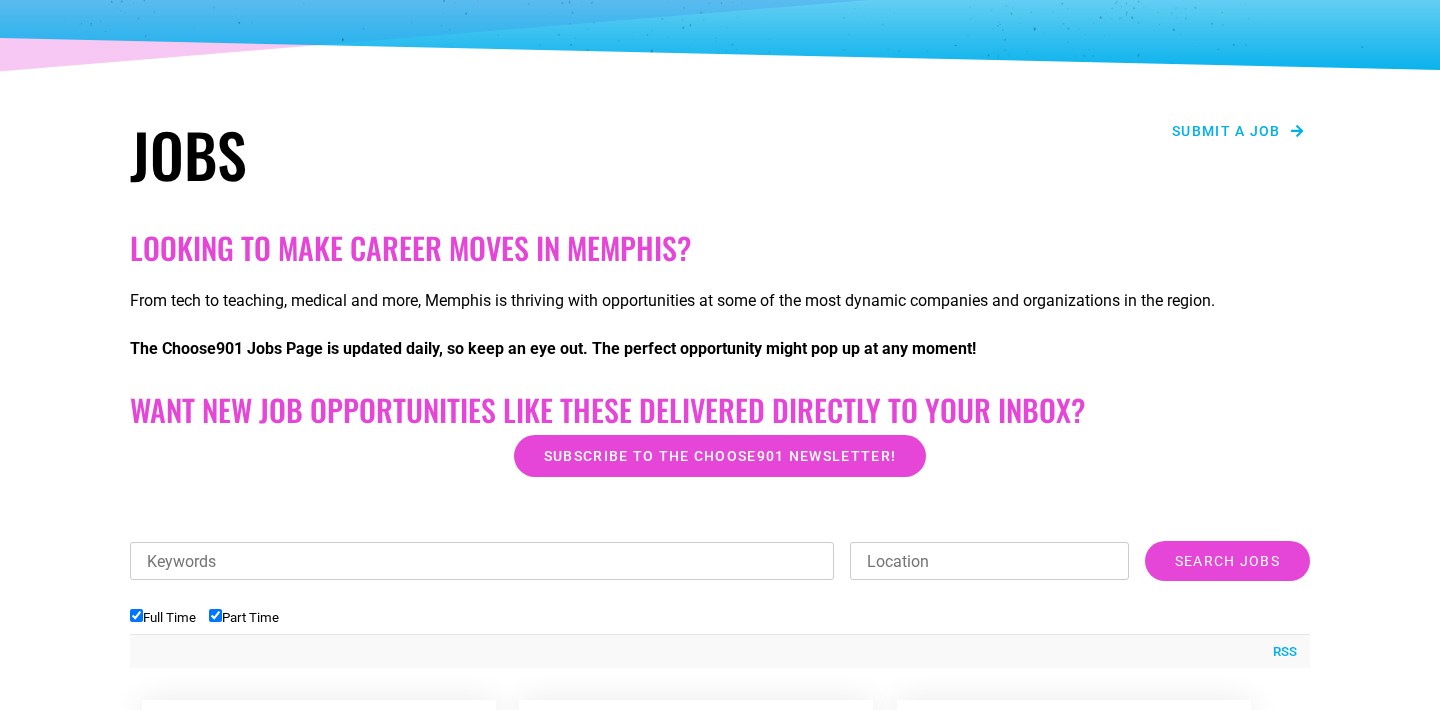 click on "Submit a job" at bounding box center (1226, 131) 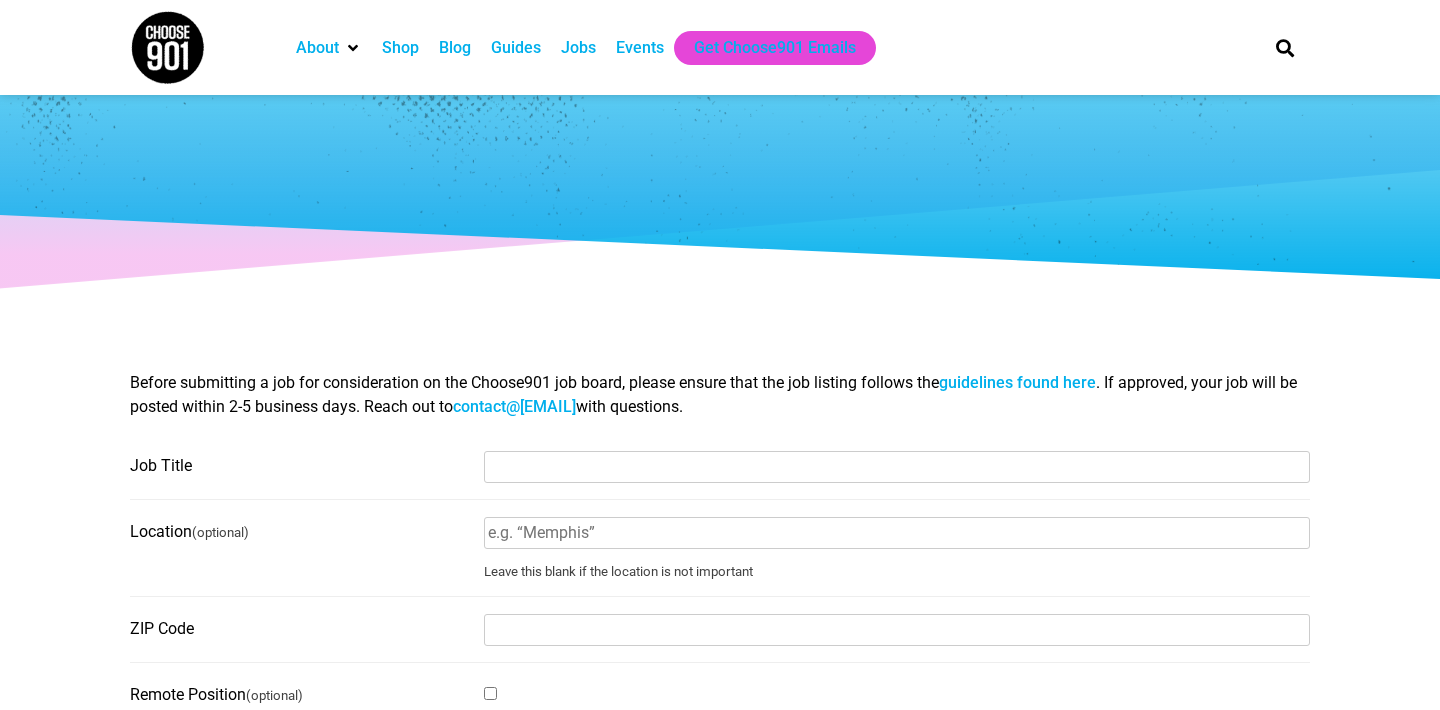 select 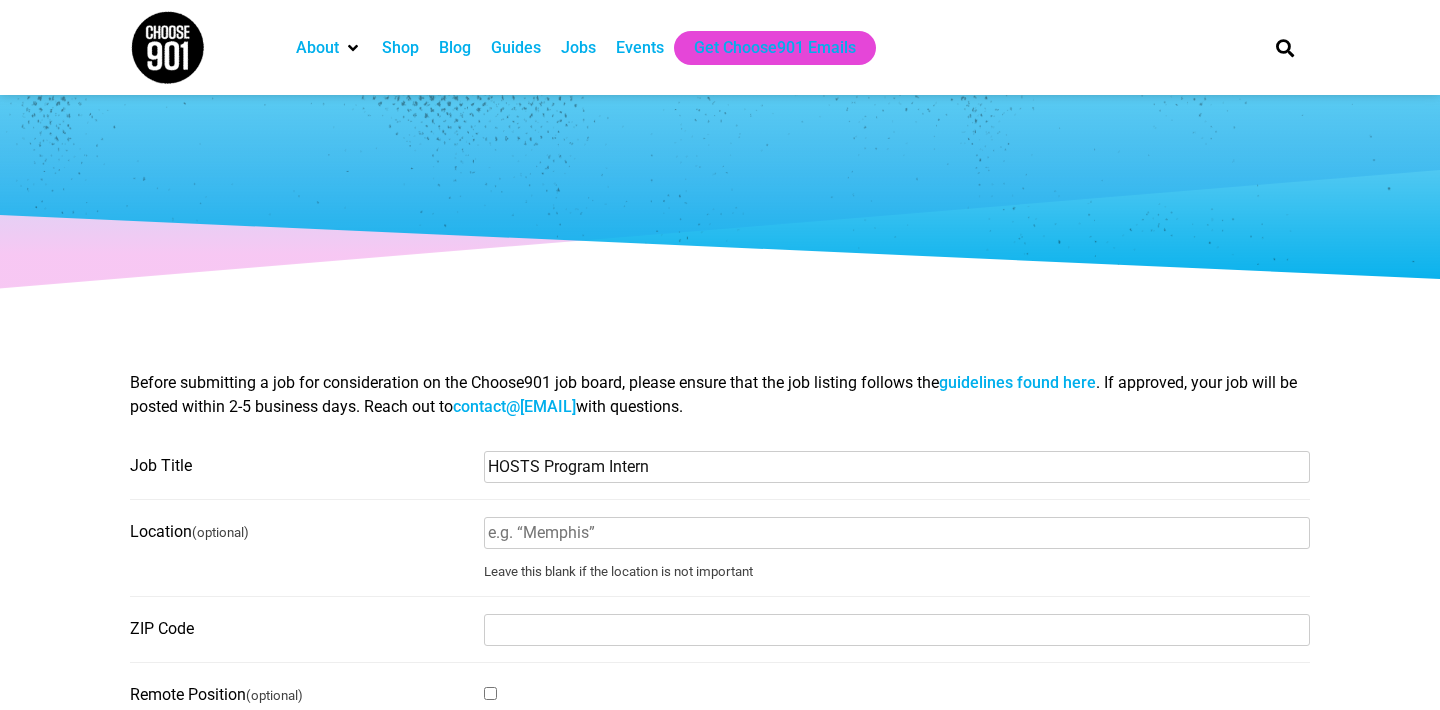 type on "HOSTS Program Intern" 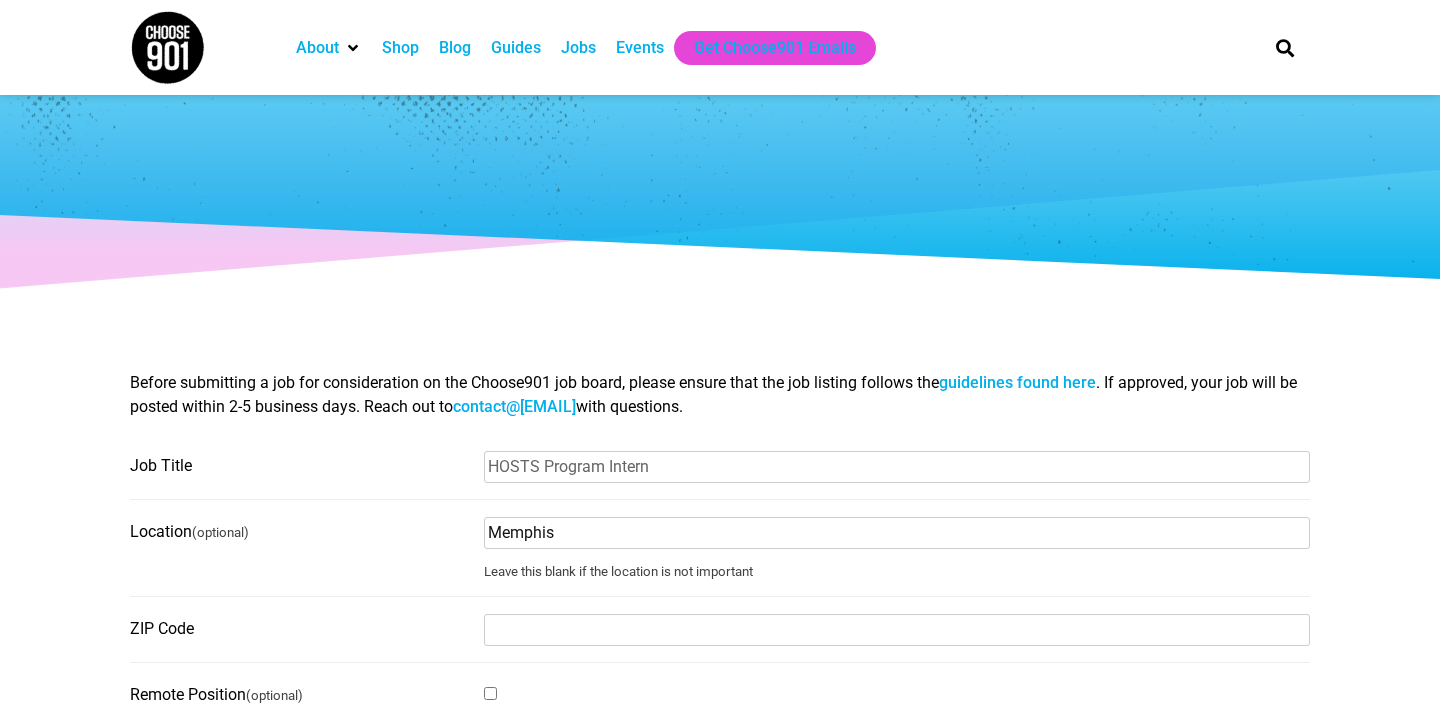type on "Memphis" 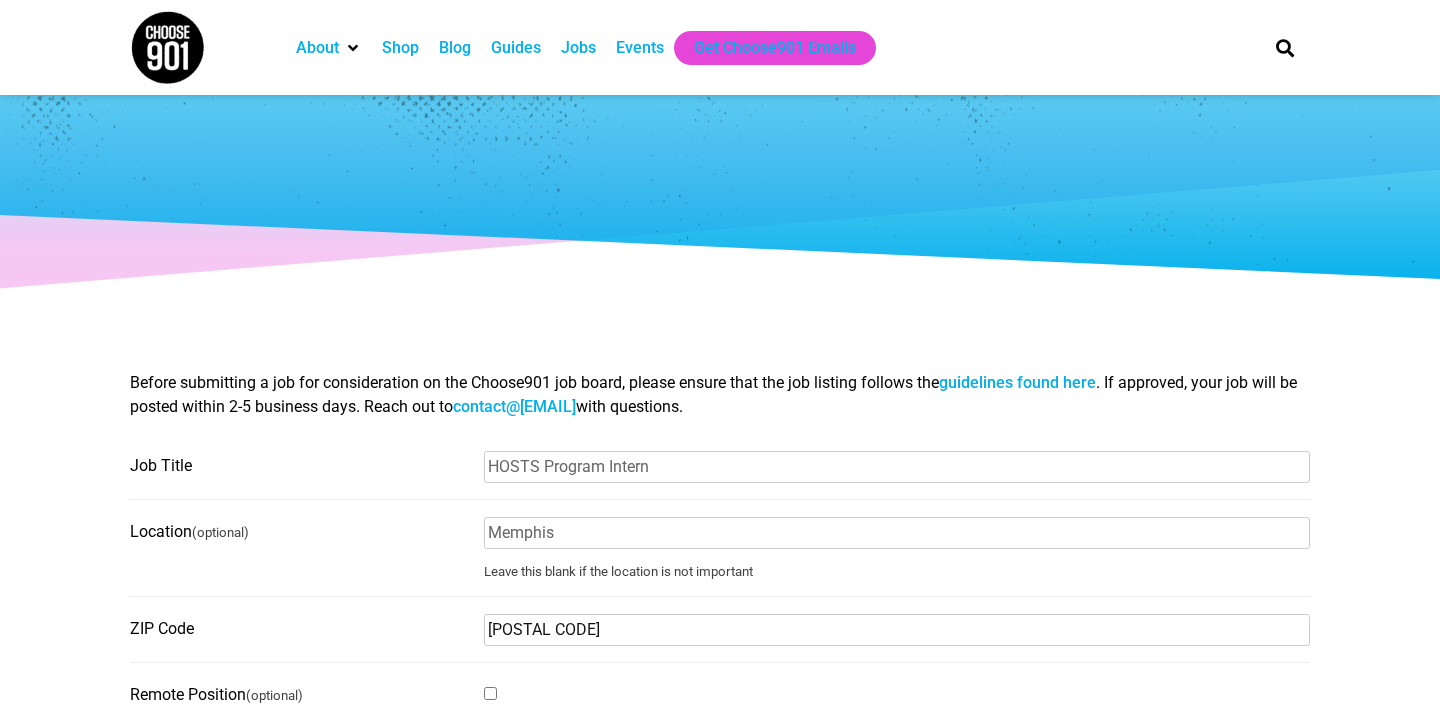 type on "38107" 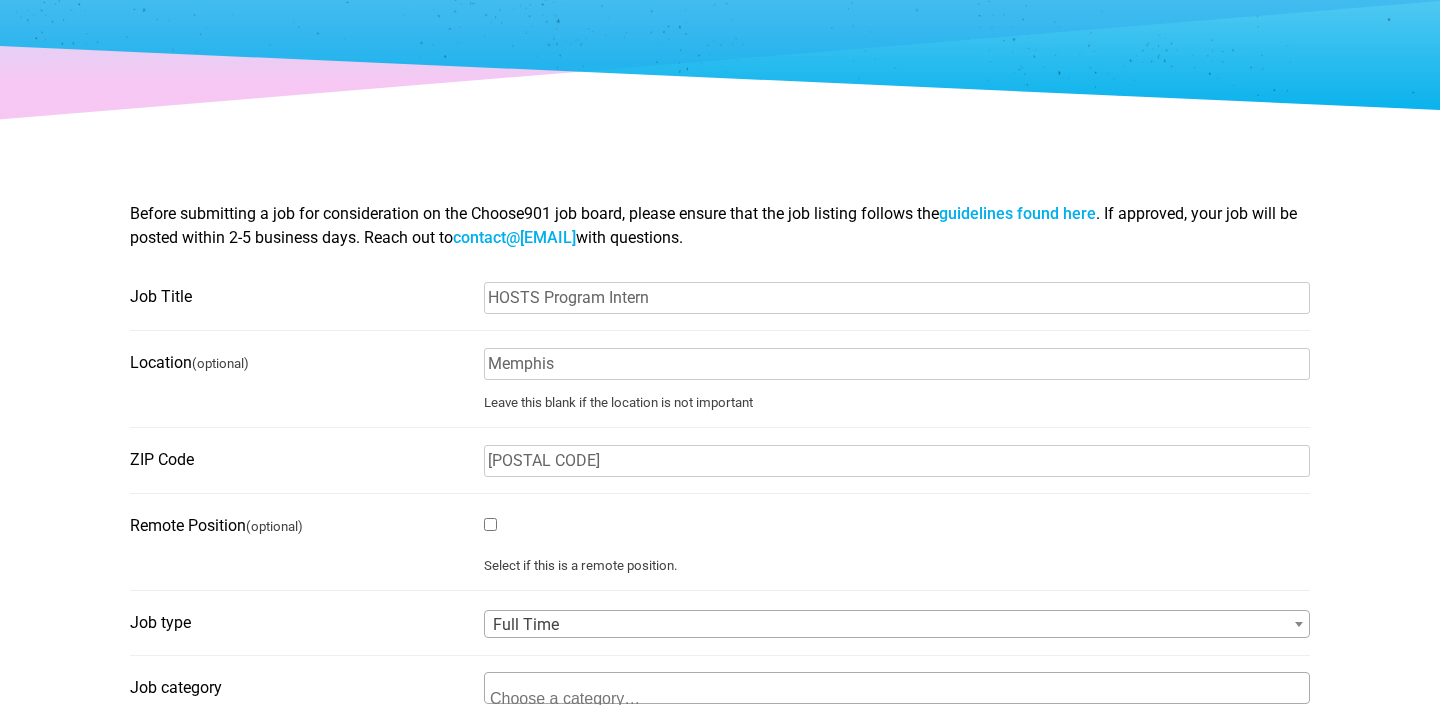 scroll, scrollTop: 183, scrollLeft: 0, axis: vertical 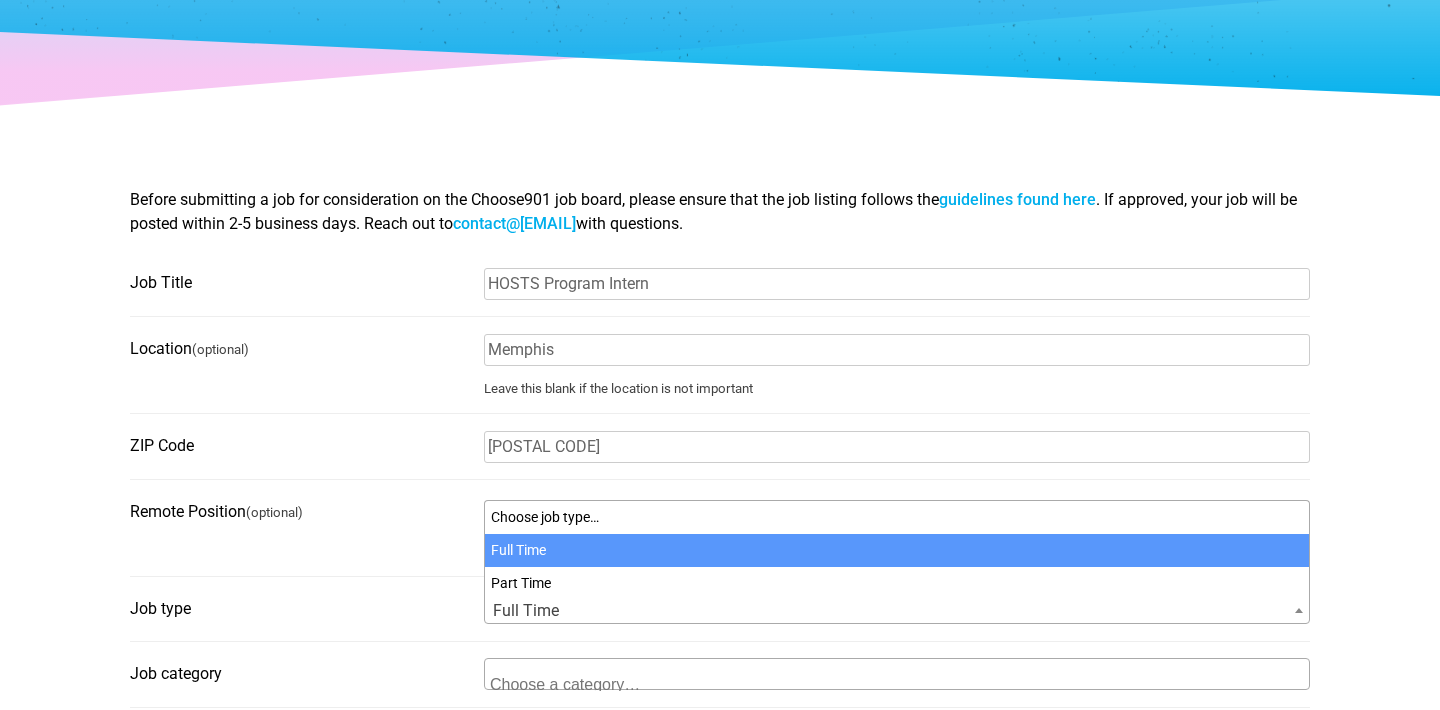 click on "Full Time" at bounding box center (897, 611) 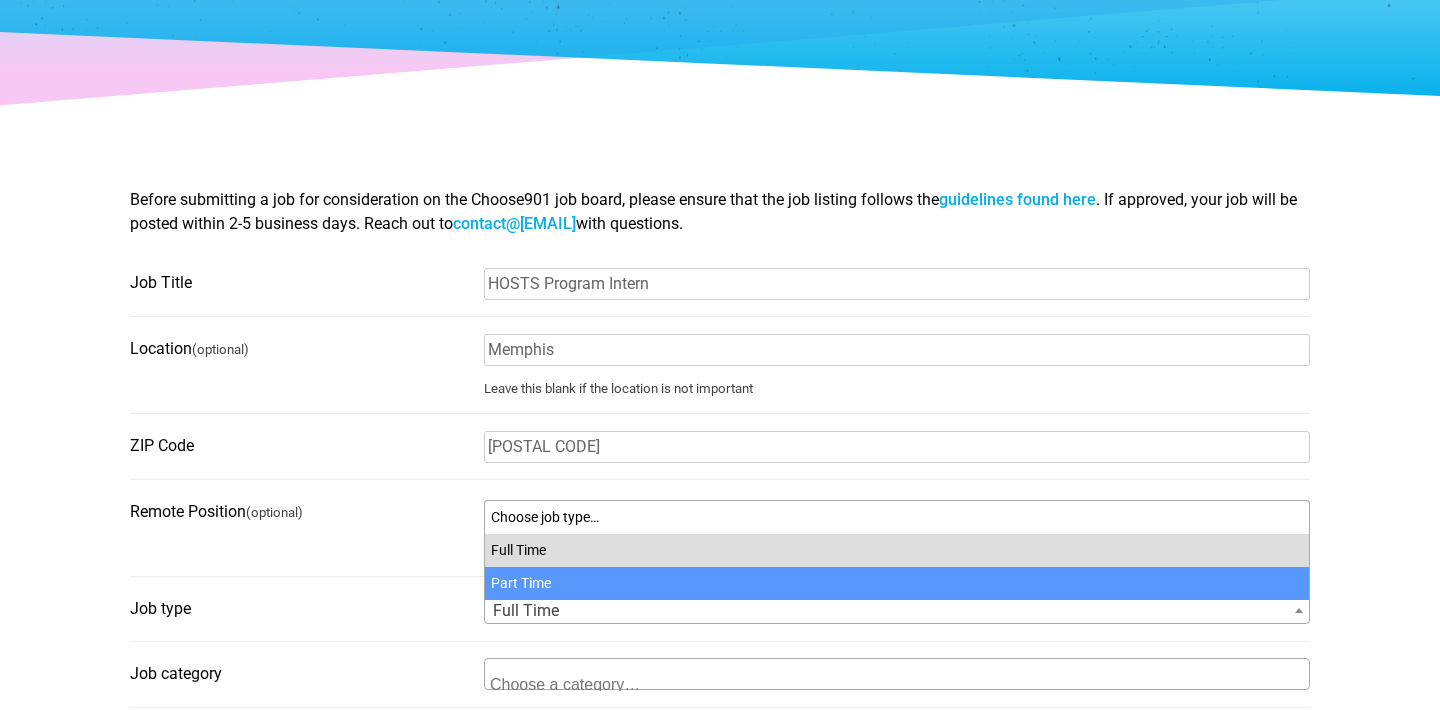 select on "81" 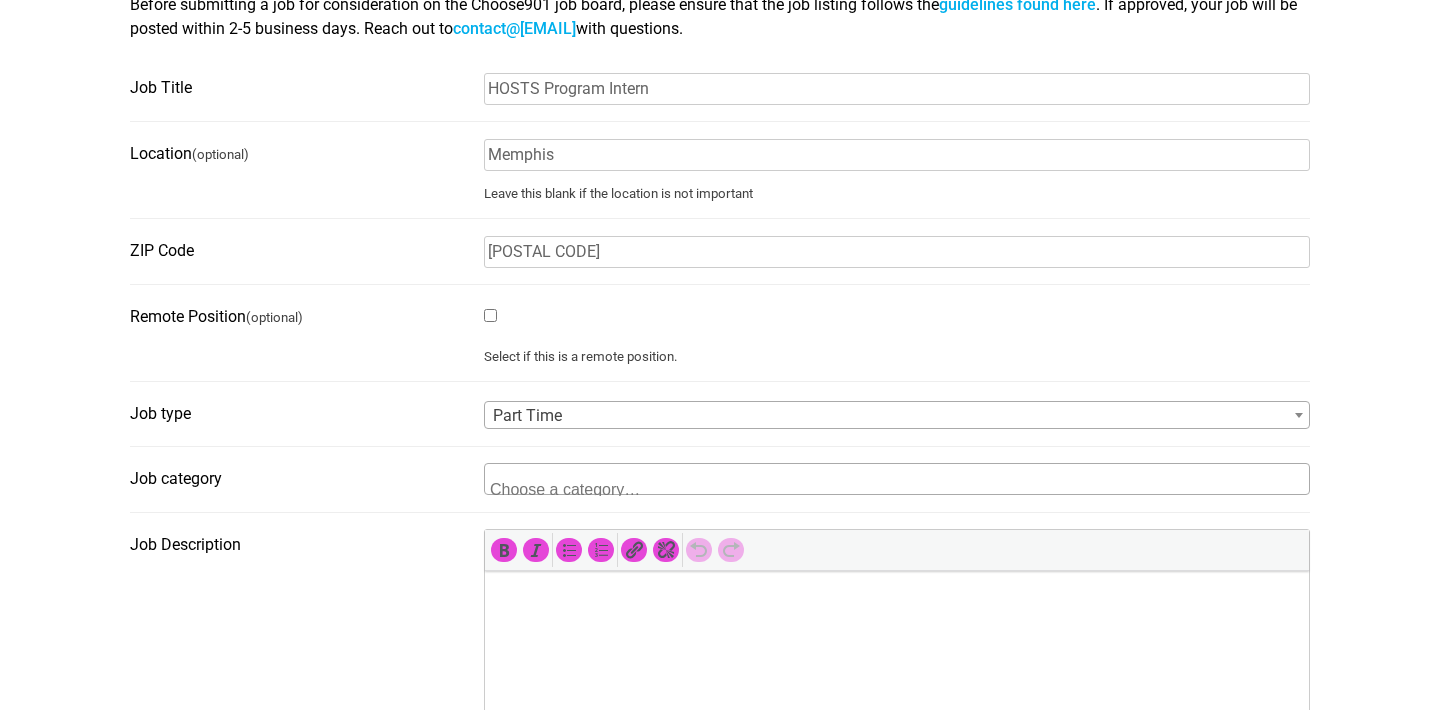 scroll, scrollTop: 406, scrollLeft: 0, axis: vertical 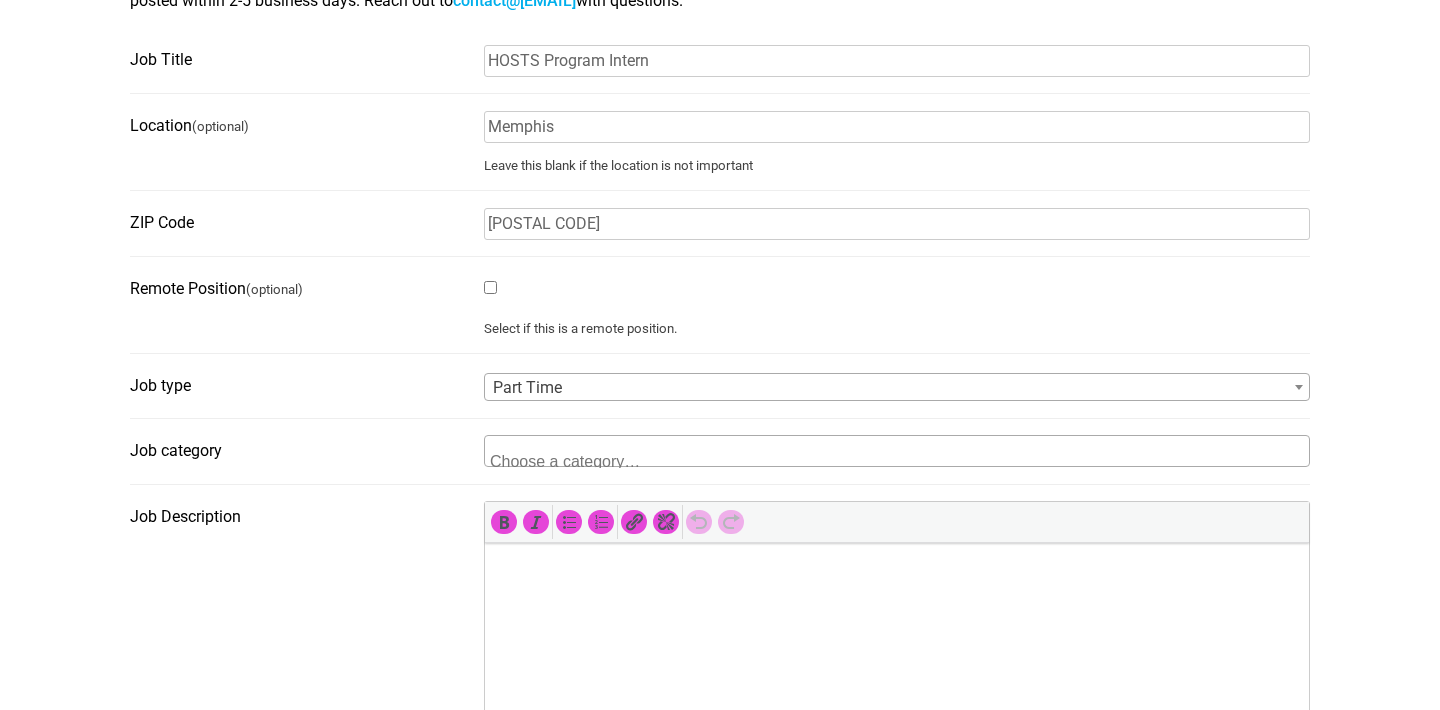 click at bounding box center (587, 459) 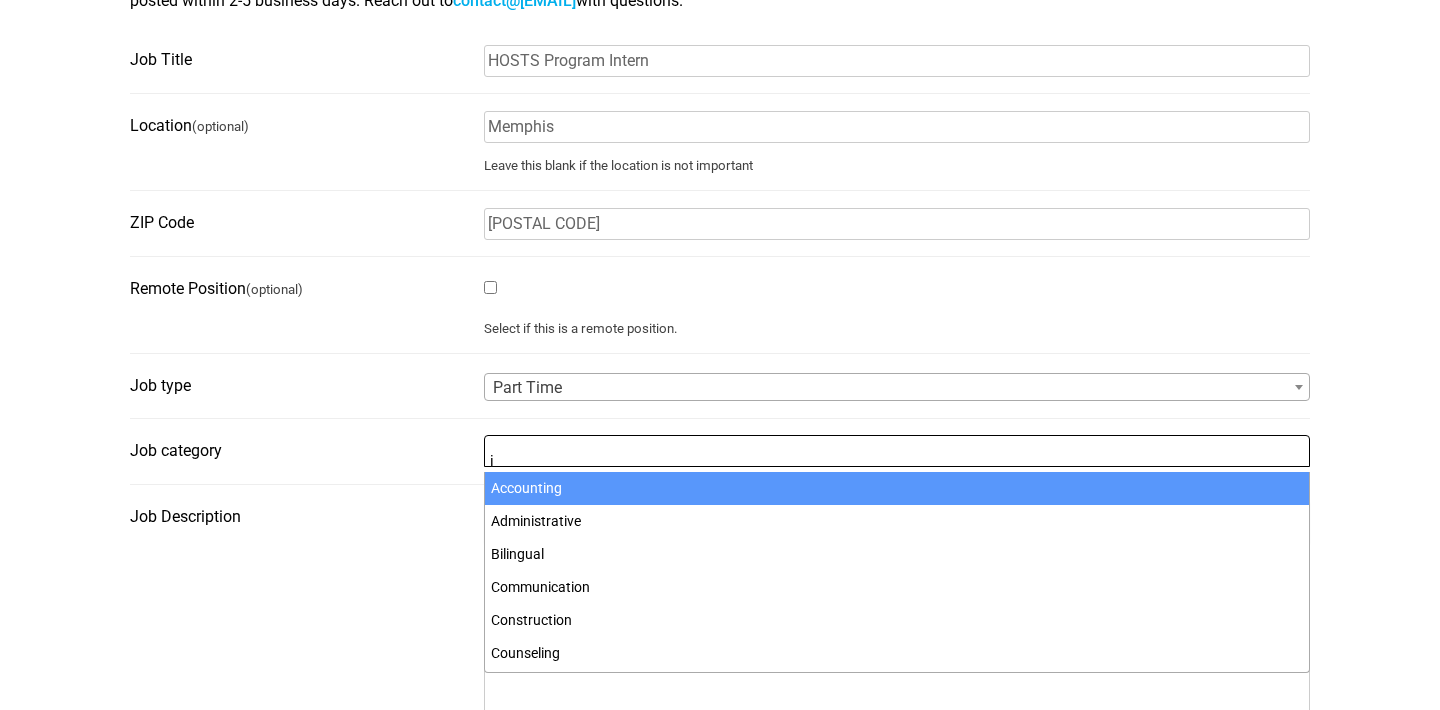 scroll, scrollTop: 2, scrollLeft: 0, axis: vertical 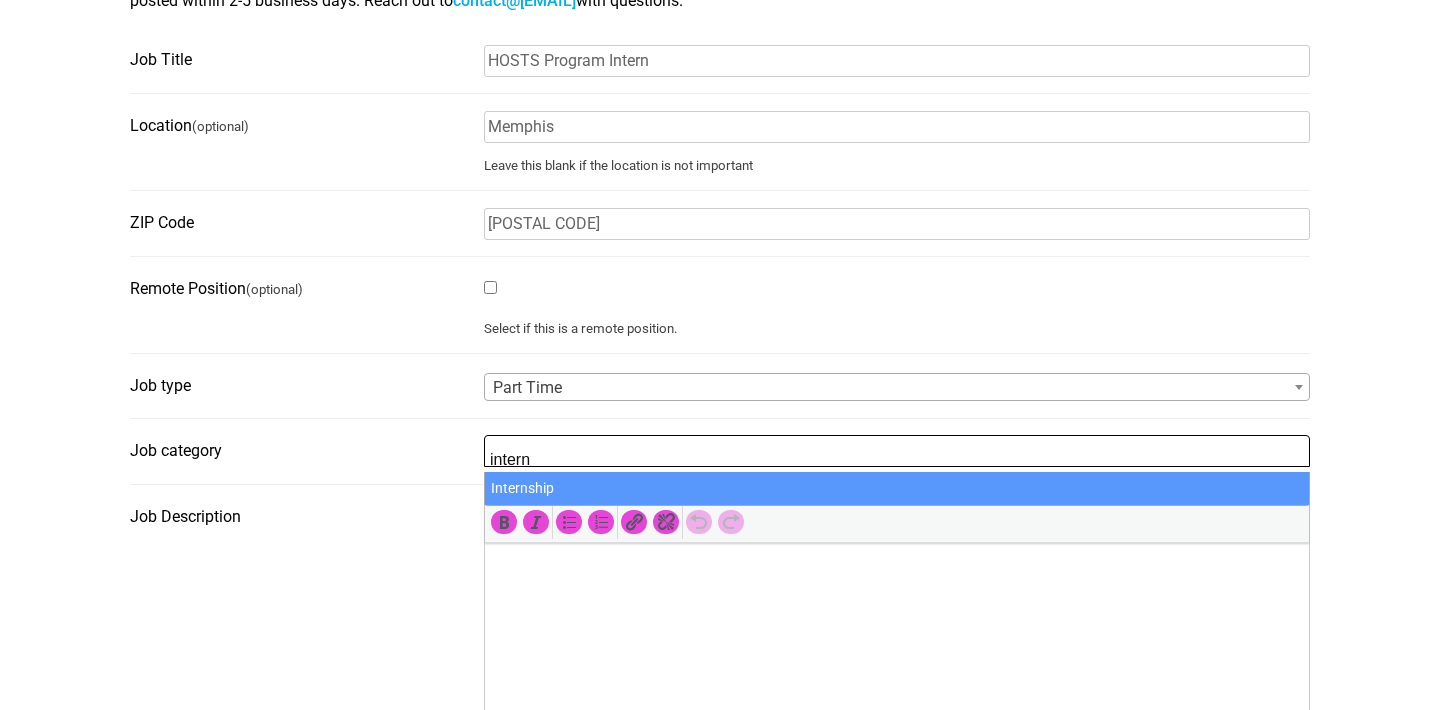 type on "intern" 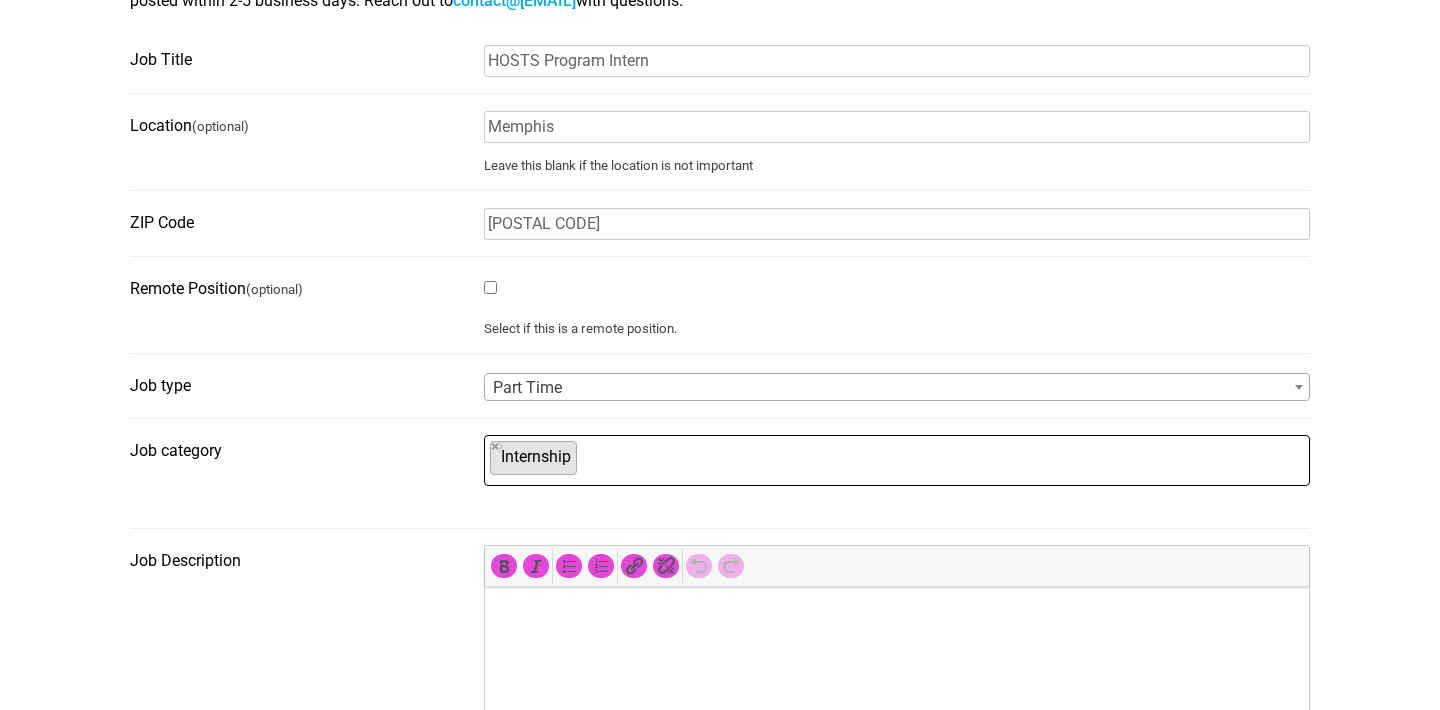 scroll, scrollTop: 2, scrollLeft: 0, axis: vertical 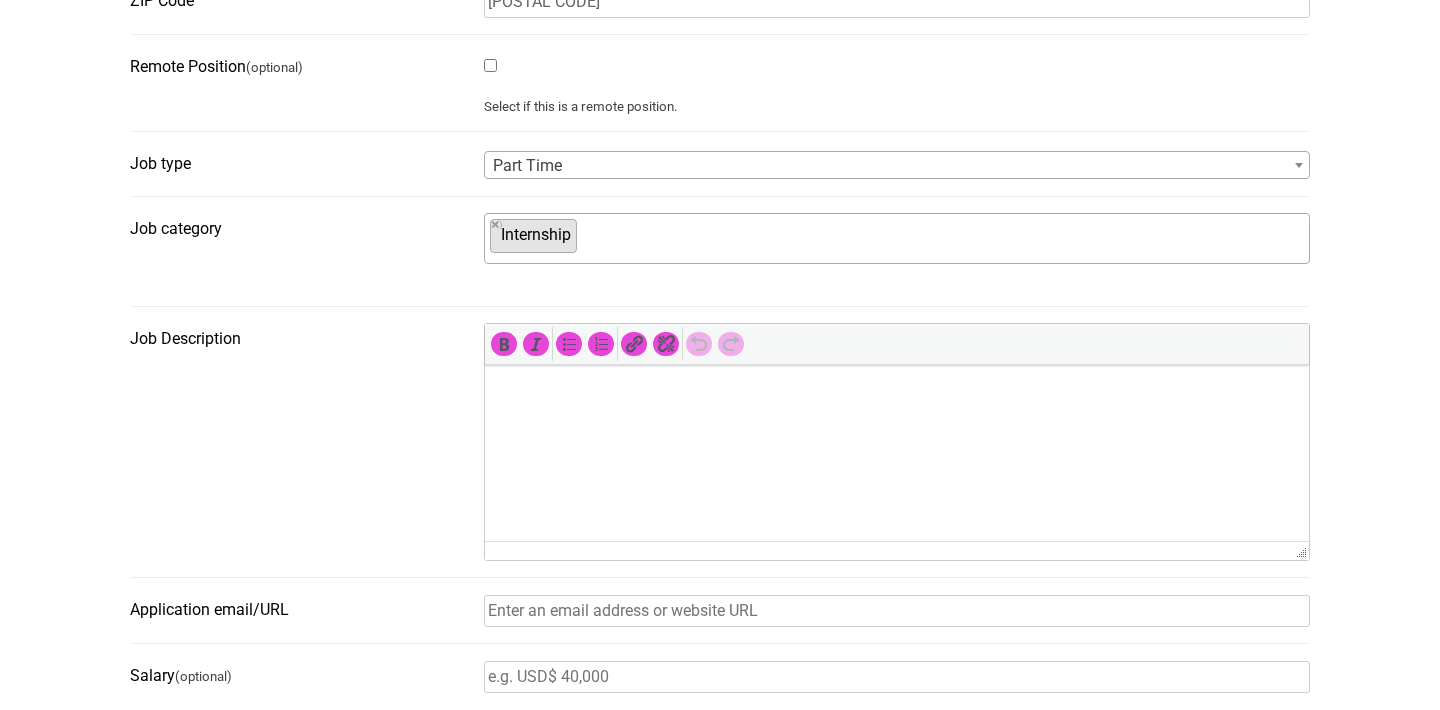 click on "× Internship" at bounding box center (894, 236) 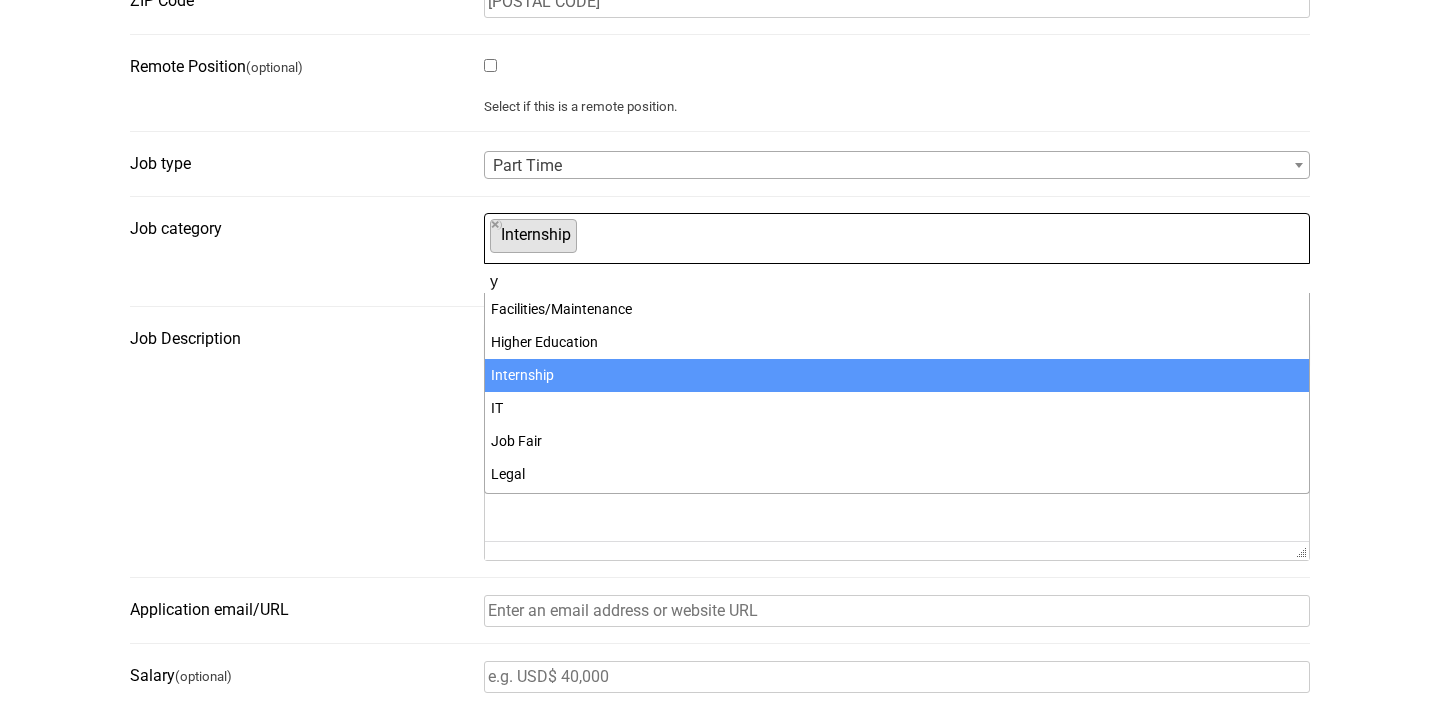 scroll, scrollTop: 0, scrollLeft: 0, axis: both 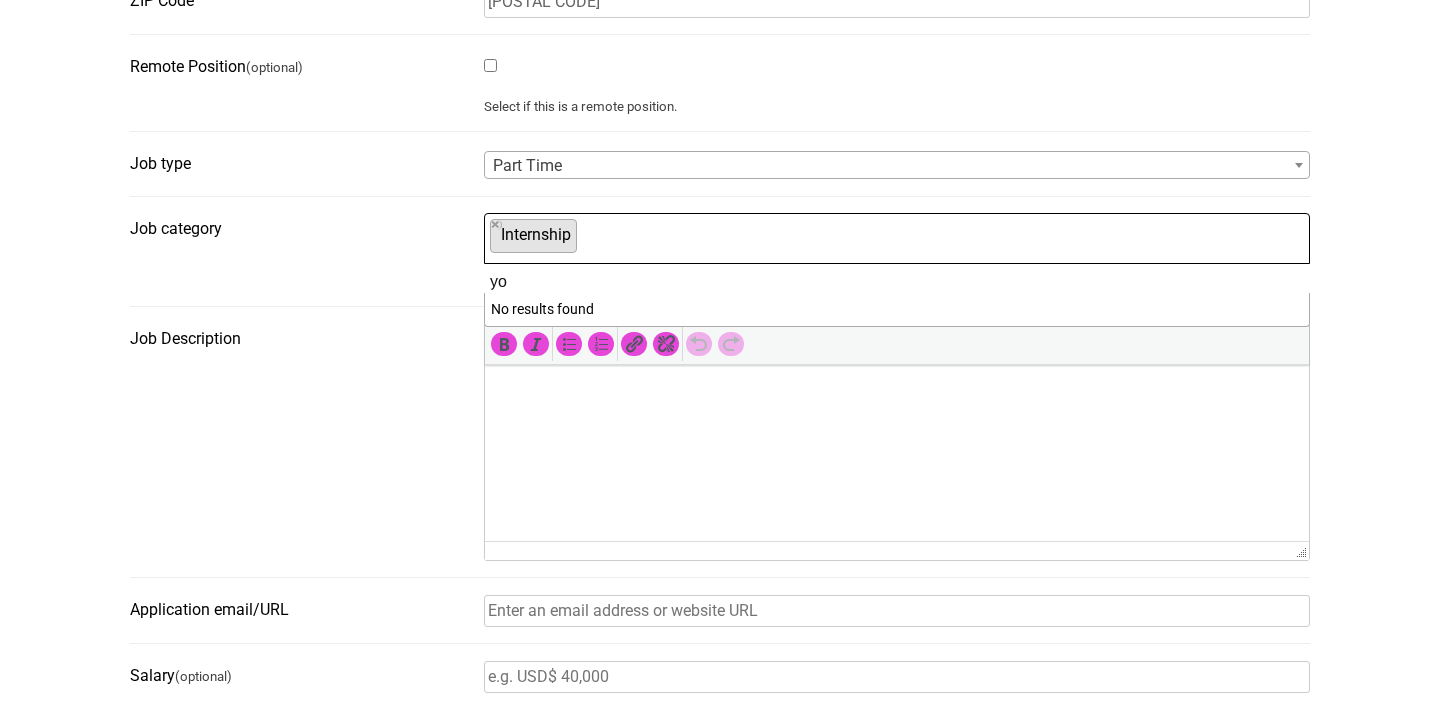 type on "y" 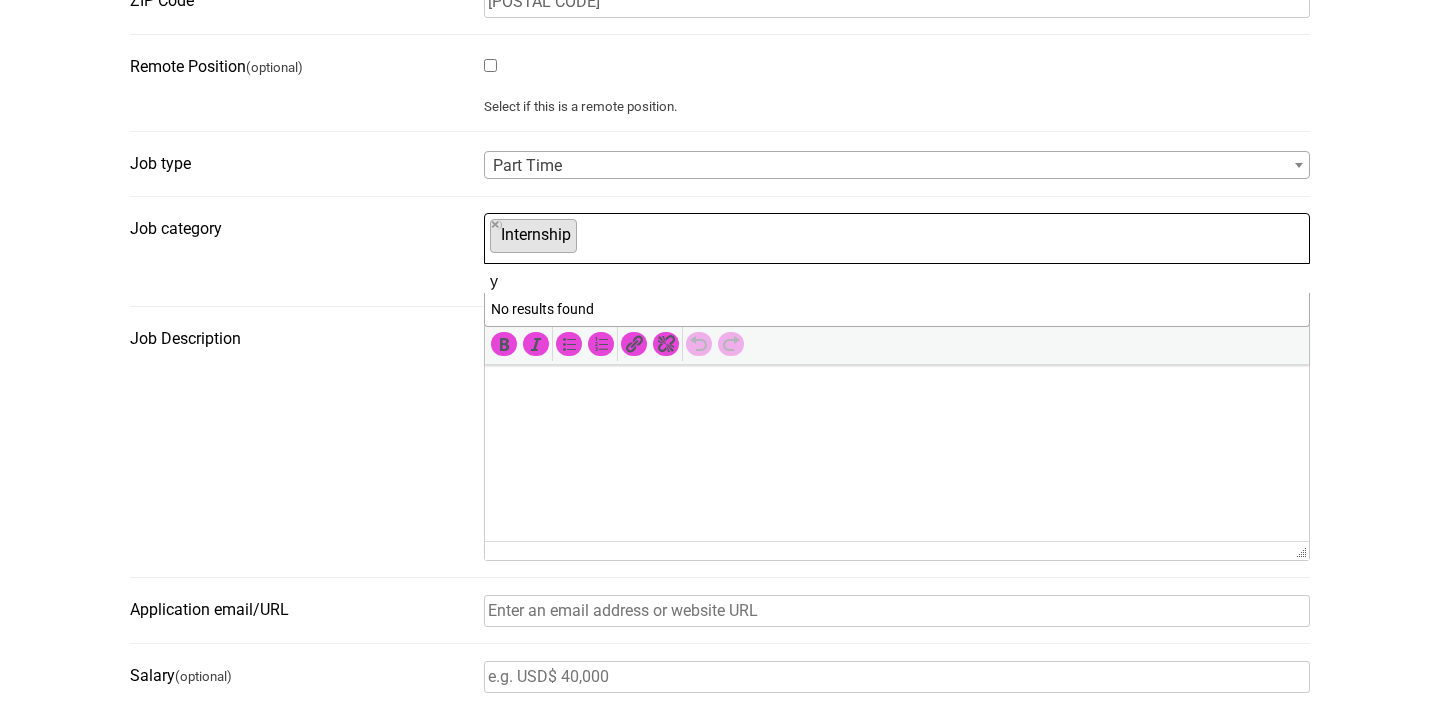 type 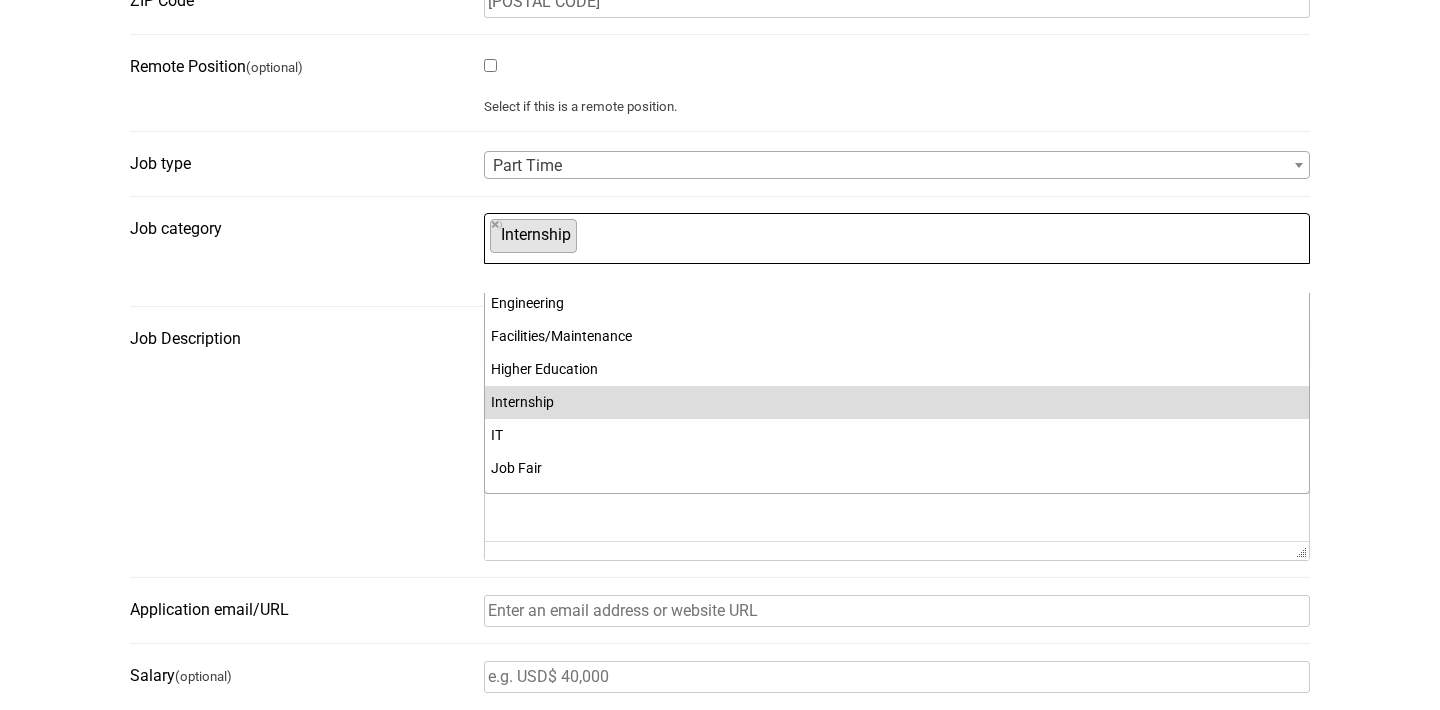scroll, scrollTop: 197, scrollLeft: 0, axis: vertical 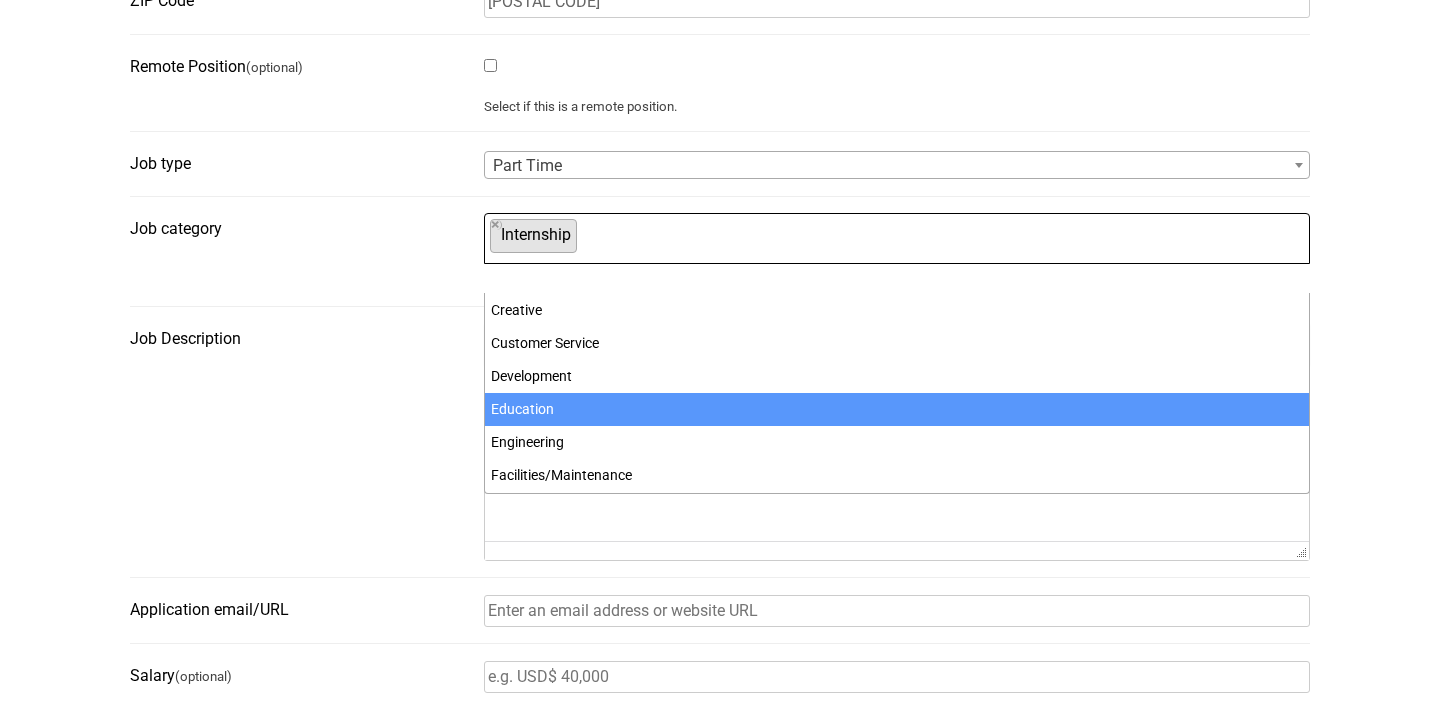 select on "101" 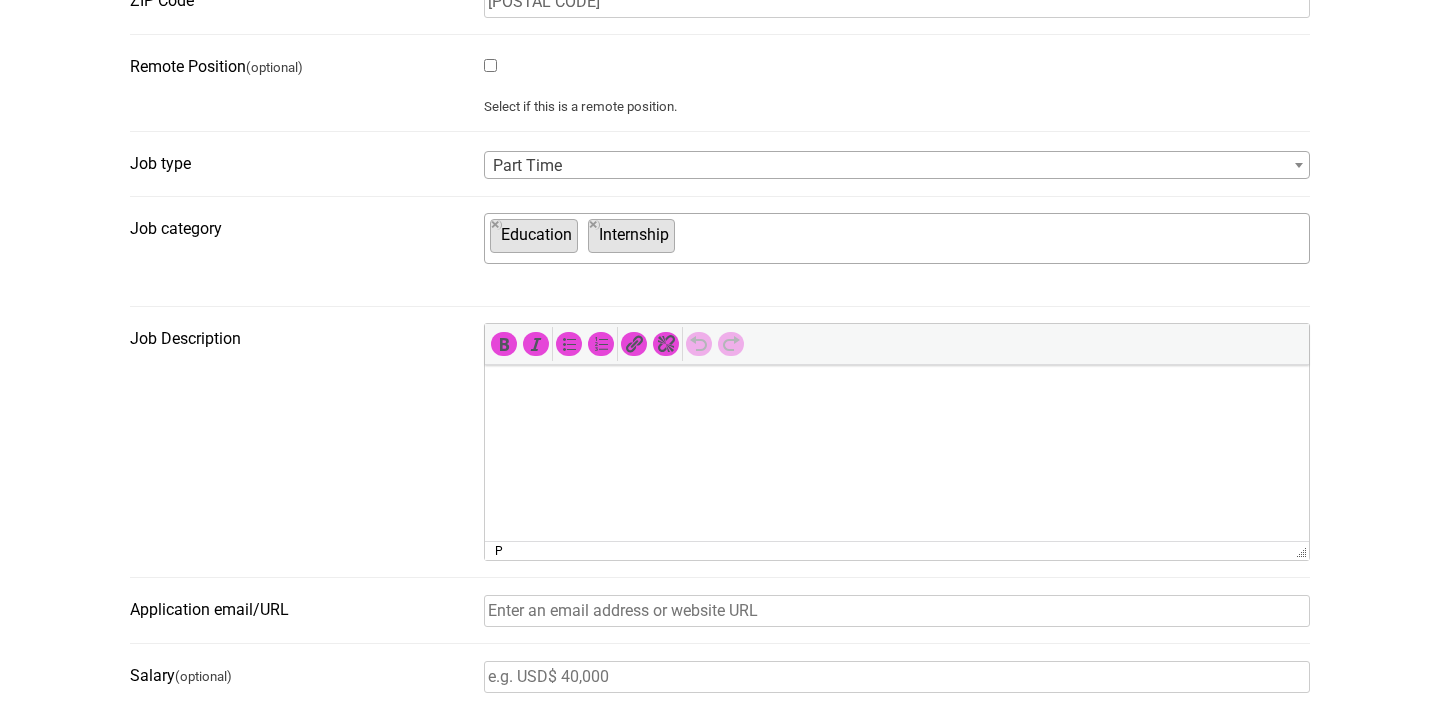 click at bounding box center (897, 393) 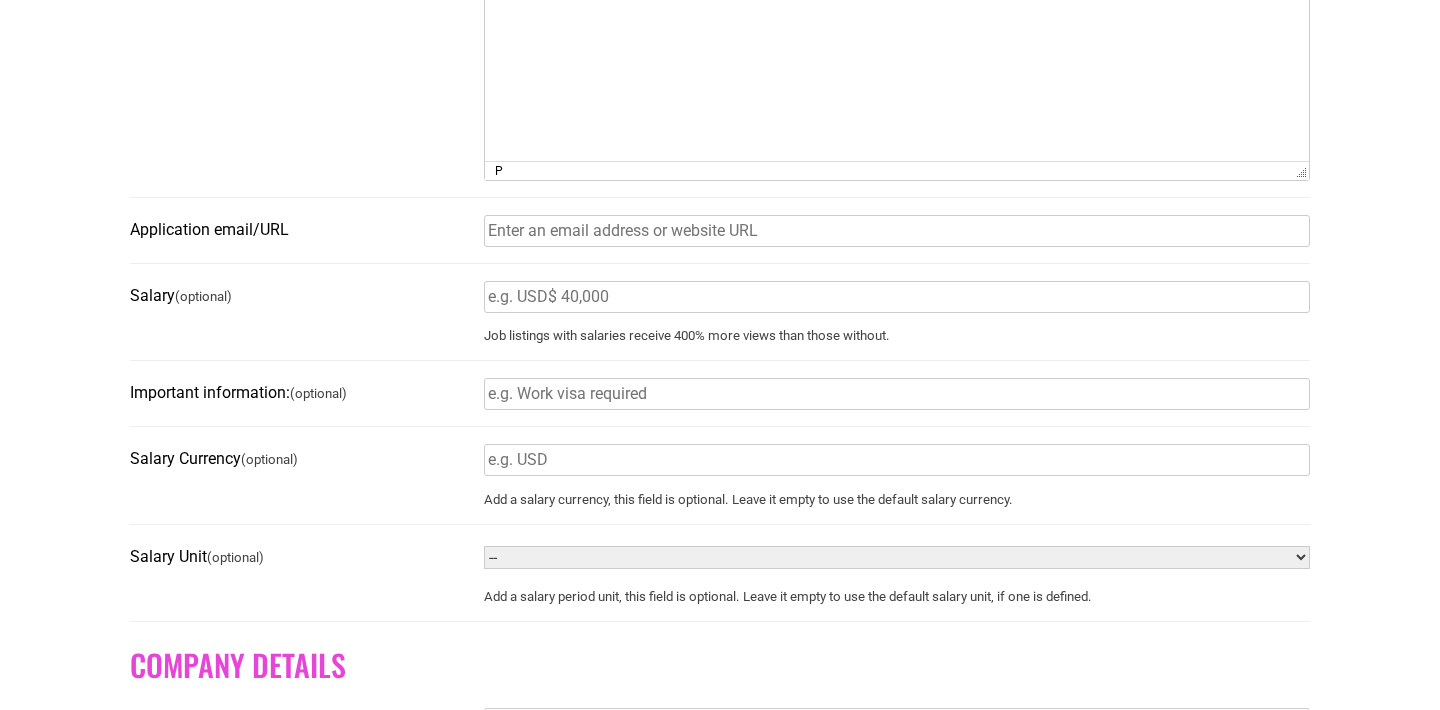 scroll, scrollTop: 1016, scrollLeft: 0, axis: vertical 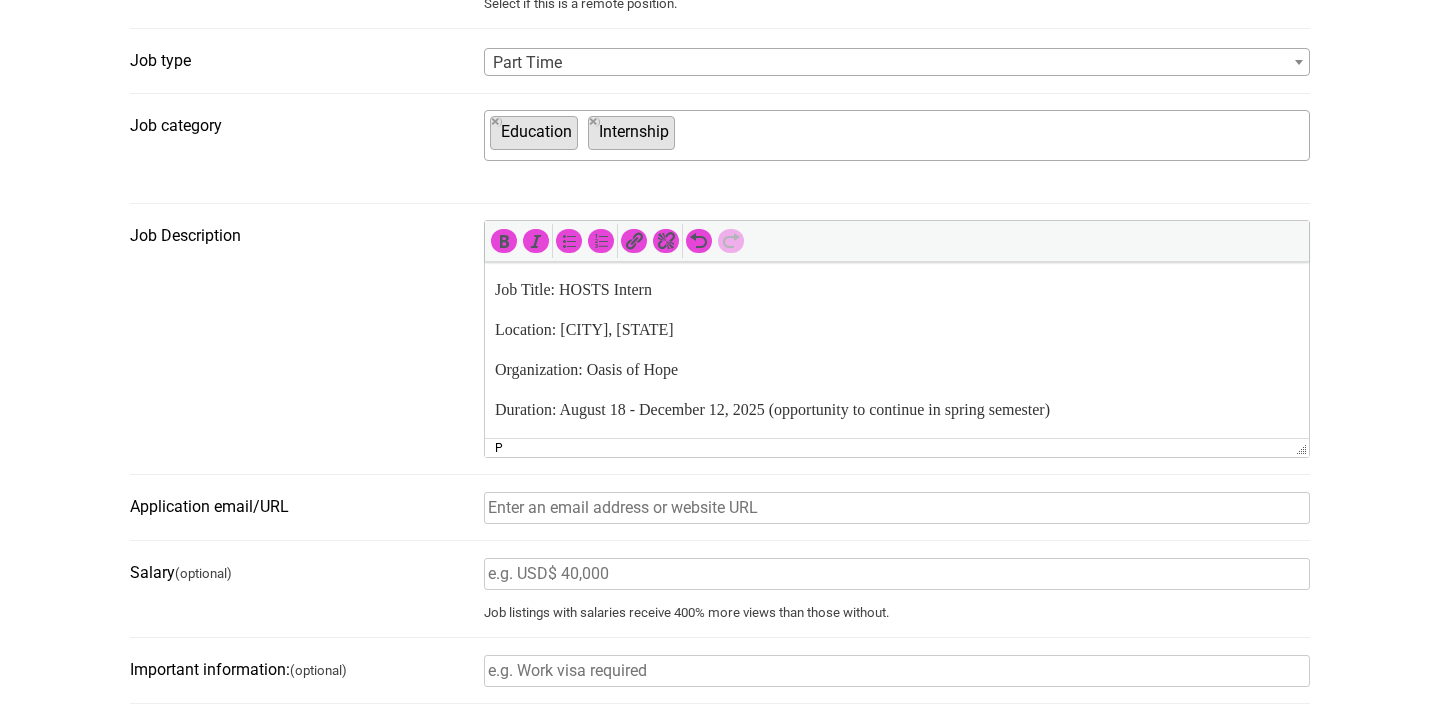 click on "Job Title: HOSTS Intern" at bounding box center [897, 290] 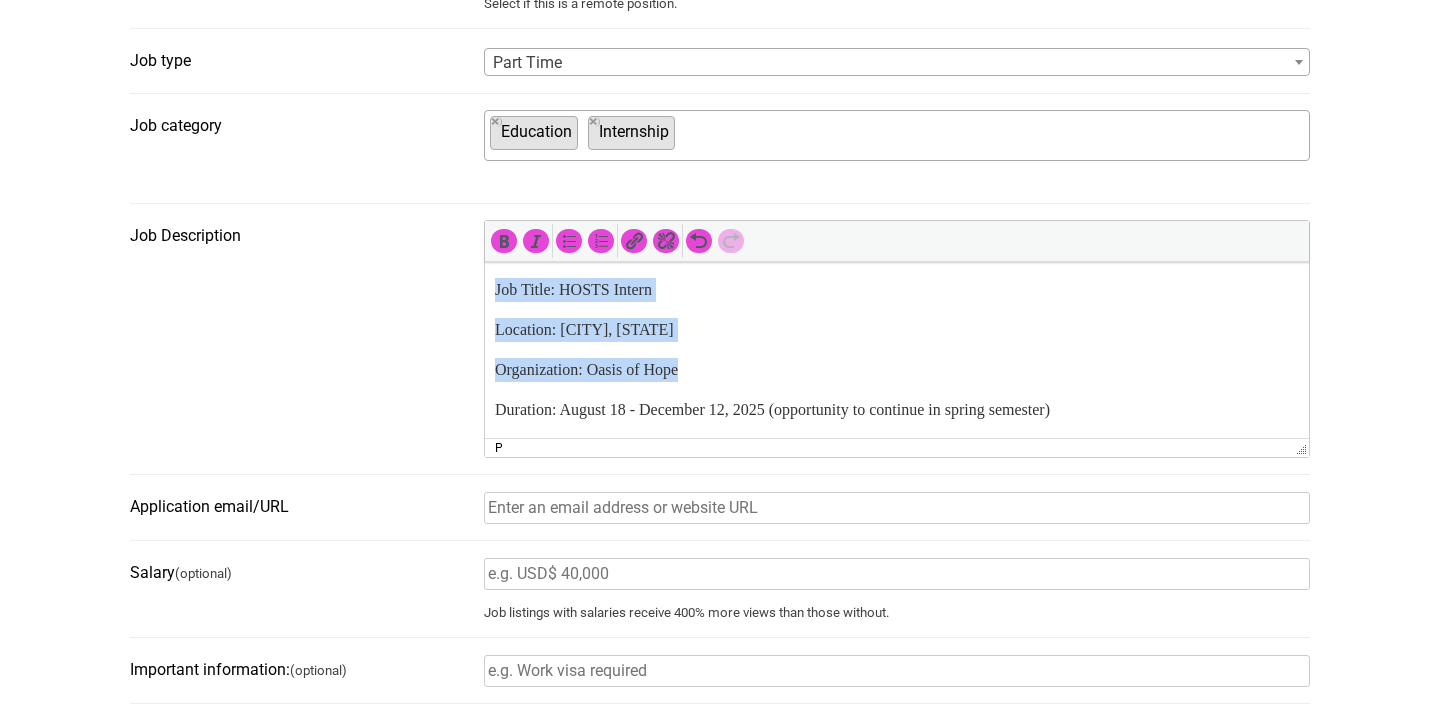 drag, startPoint x: 731, startPoint y: 379, endPoint x: 489, endPoint y: 273, distance: 264.1969 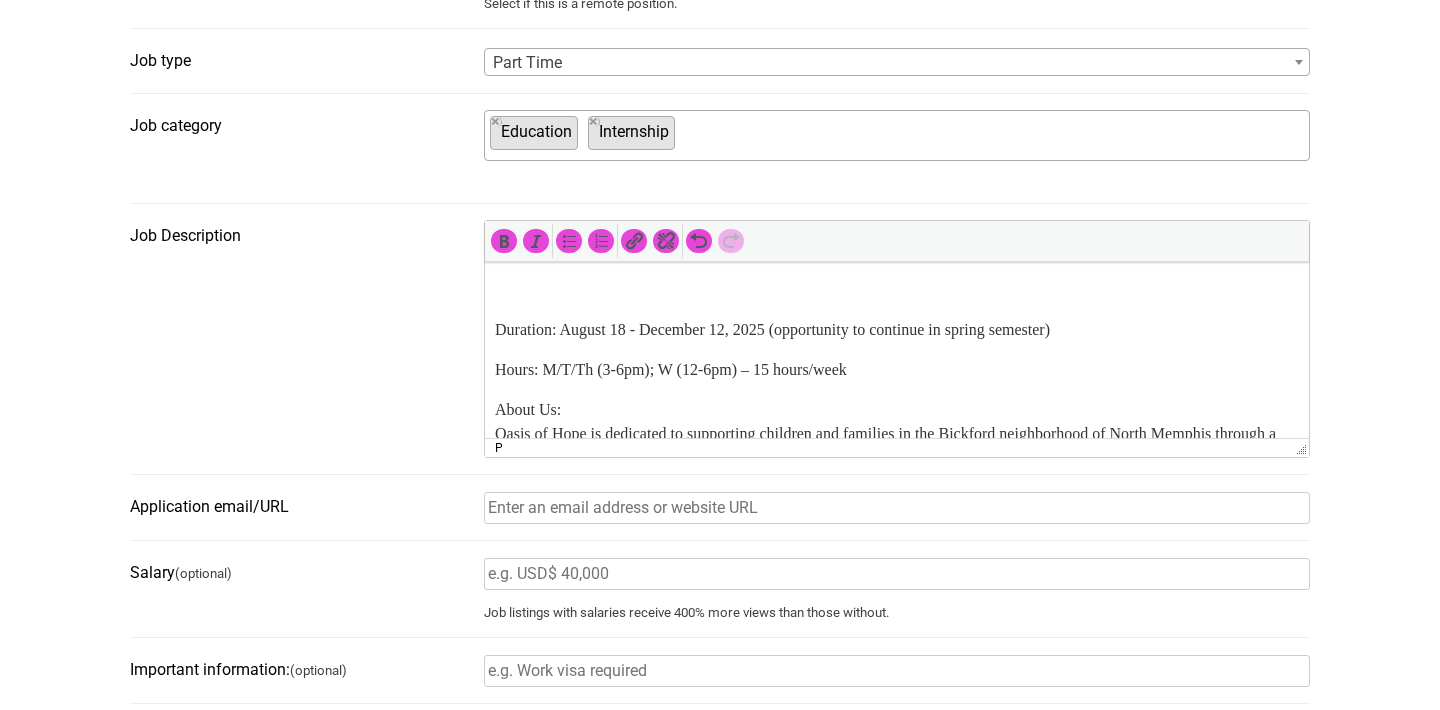 click on "Duration: August 18 - December 12, 2025 (opportunity to continue in spring semester)" at bounding box center (897, 330) 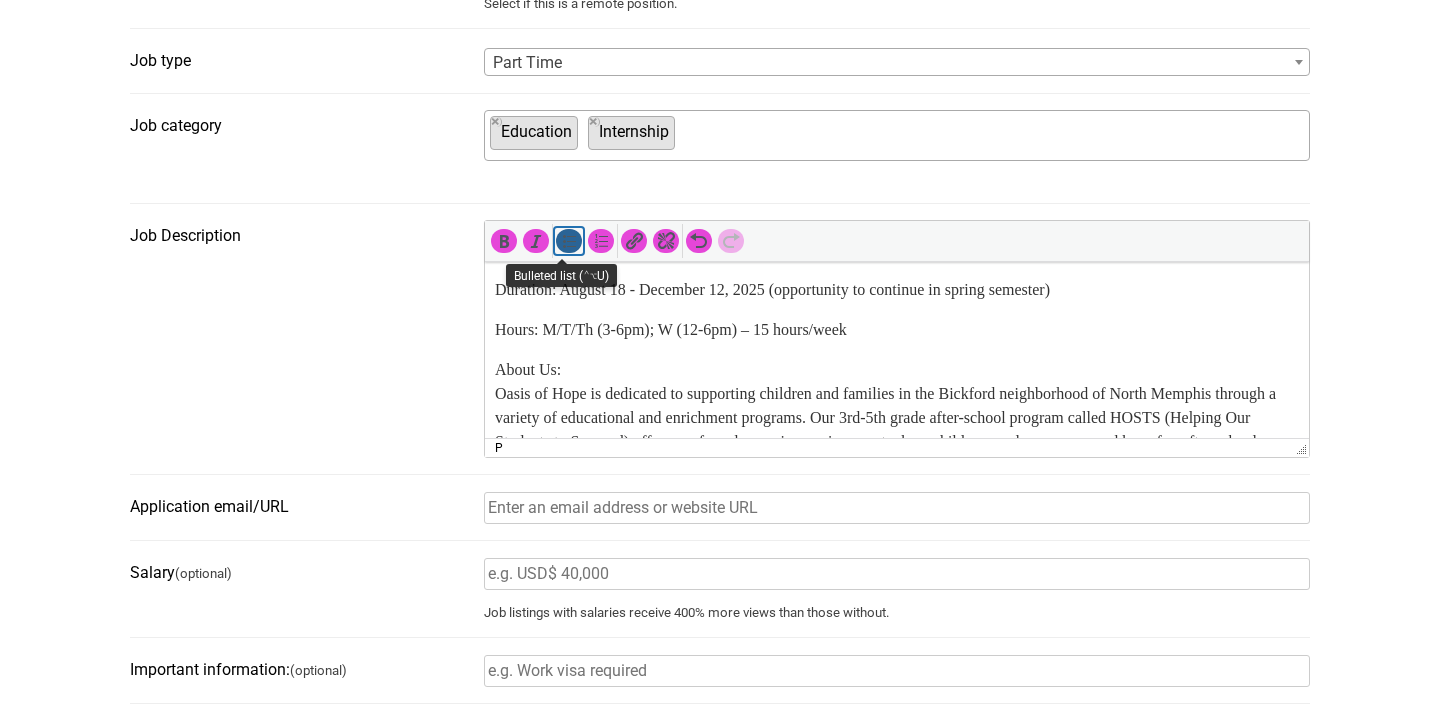 click at bounding box center [569, 241] 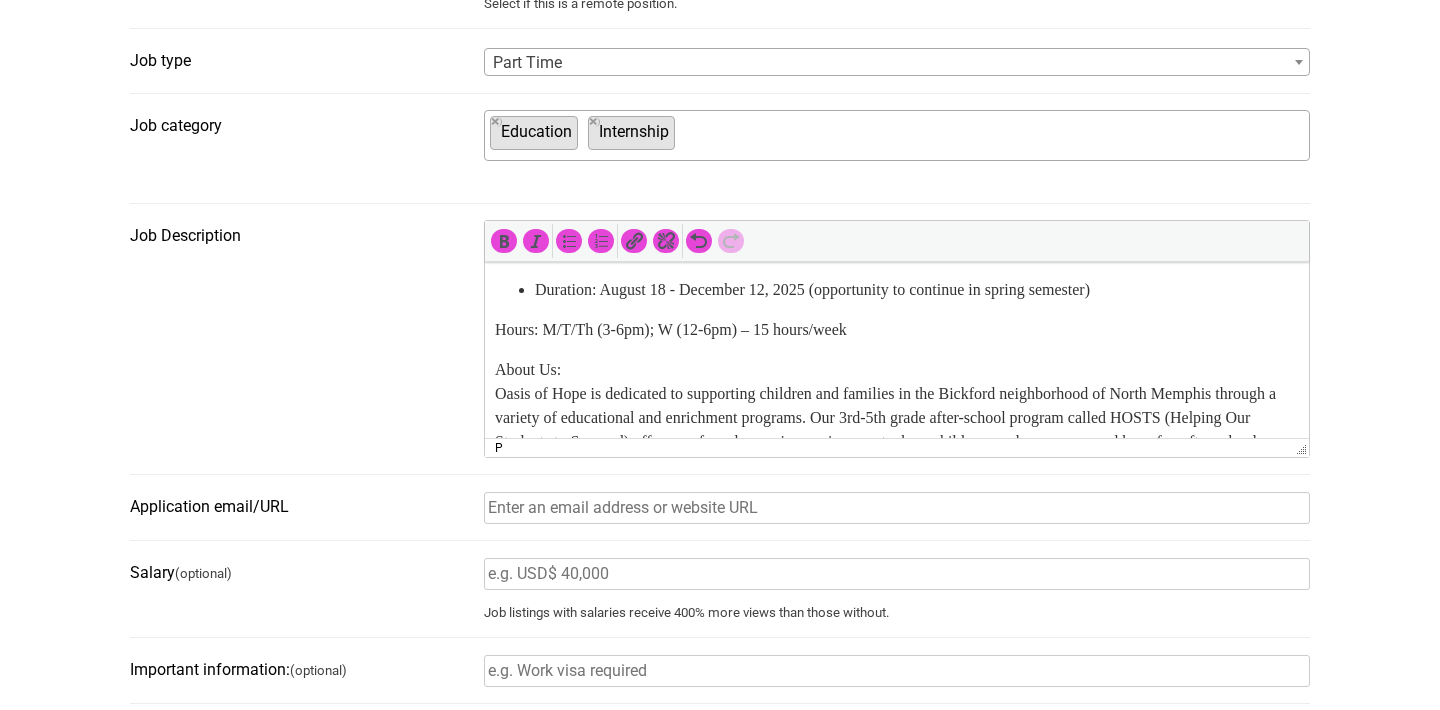 click on "Hours: M/T/Th (3-6pm); W (12-6pm) – 15 hours/week" at bounding box center (897, 330) 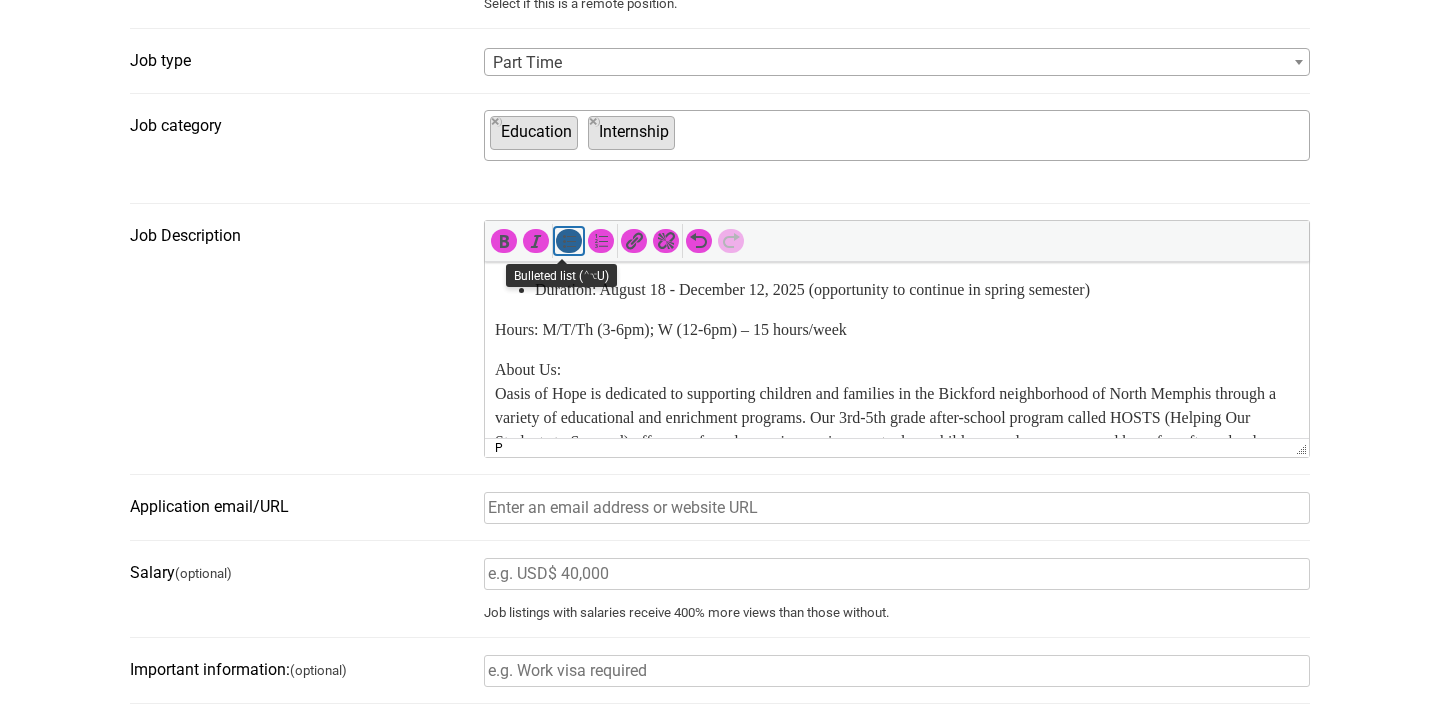 click at bounding box center [569, 241] 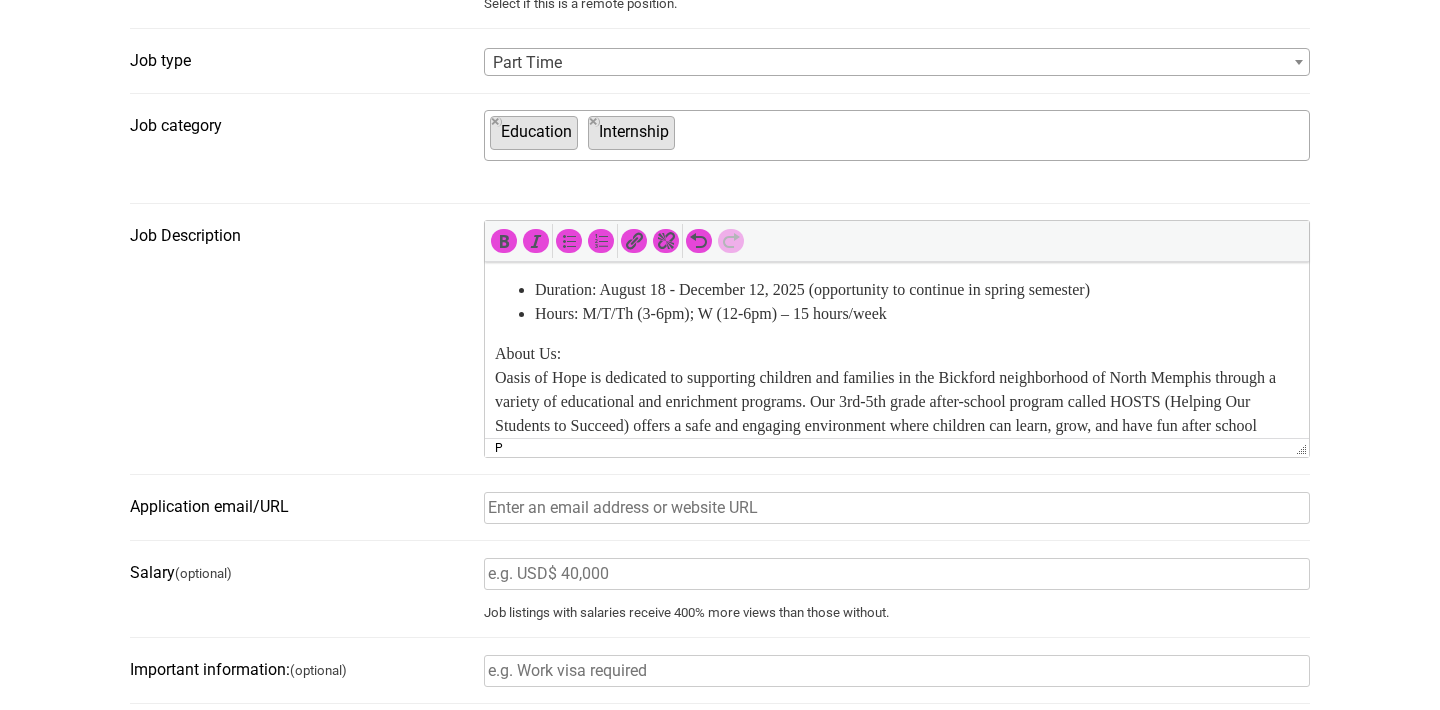 click on "About Us: Oasis of Hope is dedicated to supporting children and families in the Bickford neighborhood of North Memphis through a variety of educational and enrichment programs. Our 3rd-5th grade after-school program called HOSTS (Helping Our Students to Succeed) offers a safe and engaging environment where children can learn, grow, and have fun after school hours. We focus on social emotional growth, creative enrichment through STEAM, and social development to help children reach their full potential." at bounding box center (897, 414) 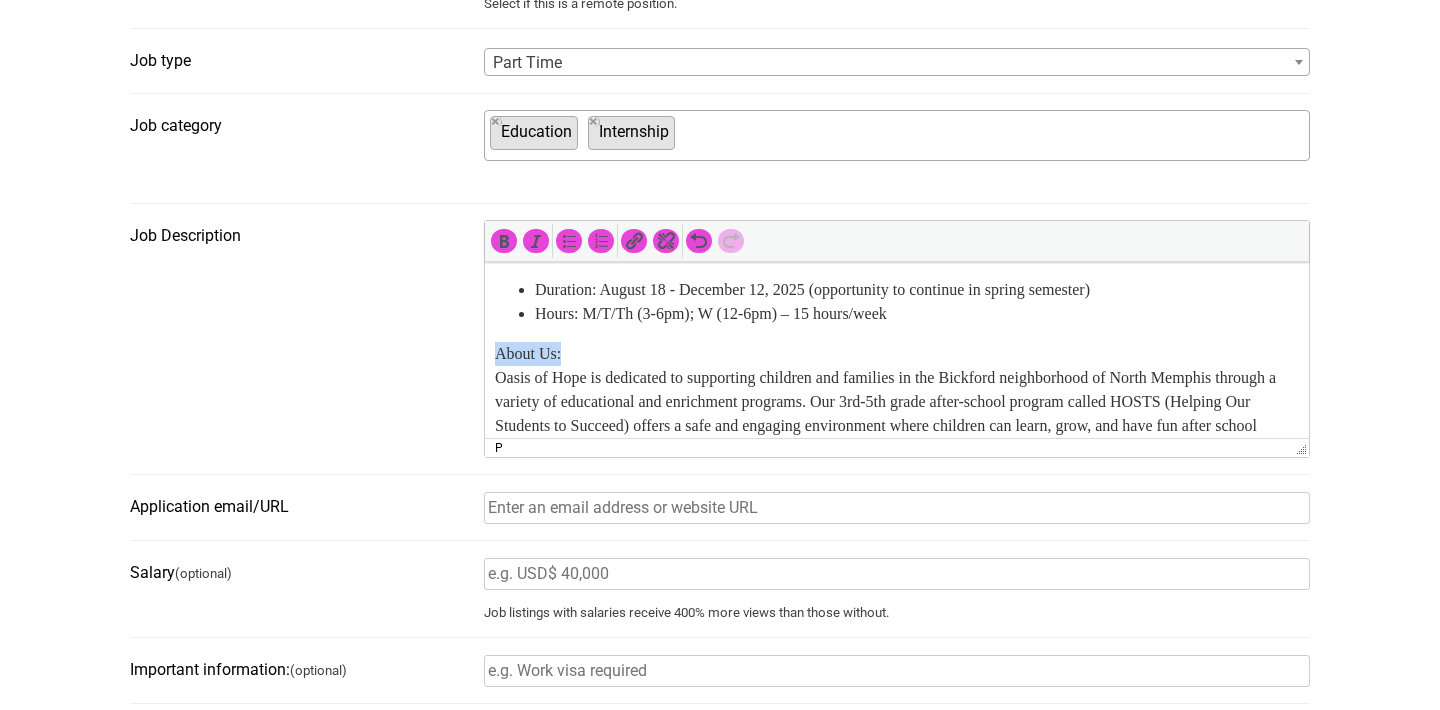 drag, startPoint x: 582, startPoint y: 343, endPoint x: 464, endPoint y: 346, distance: 118.03813 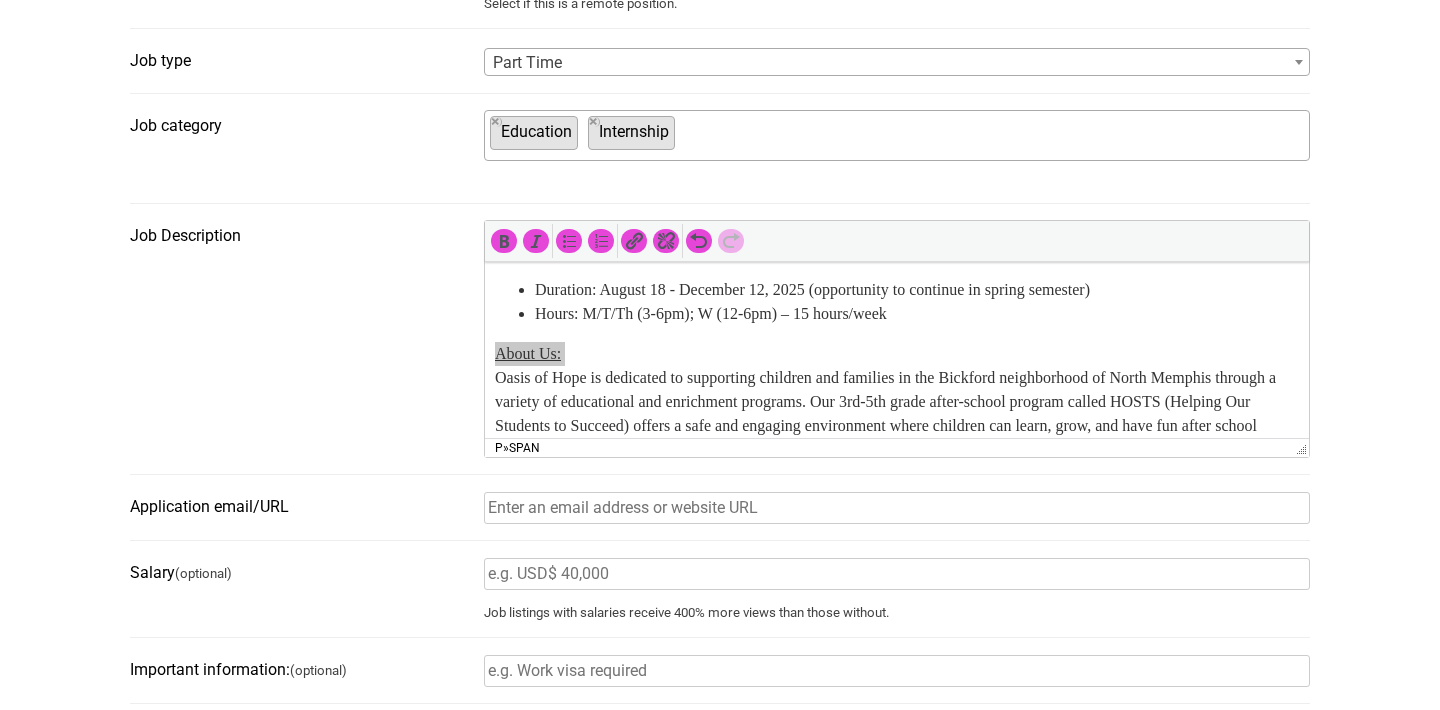 click on "Job Description
p  »  span" at bounding box center [720, 347] 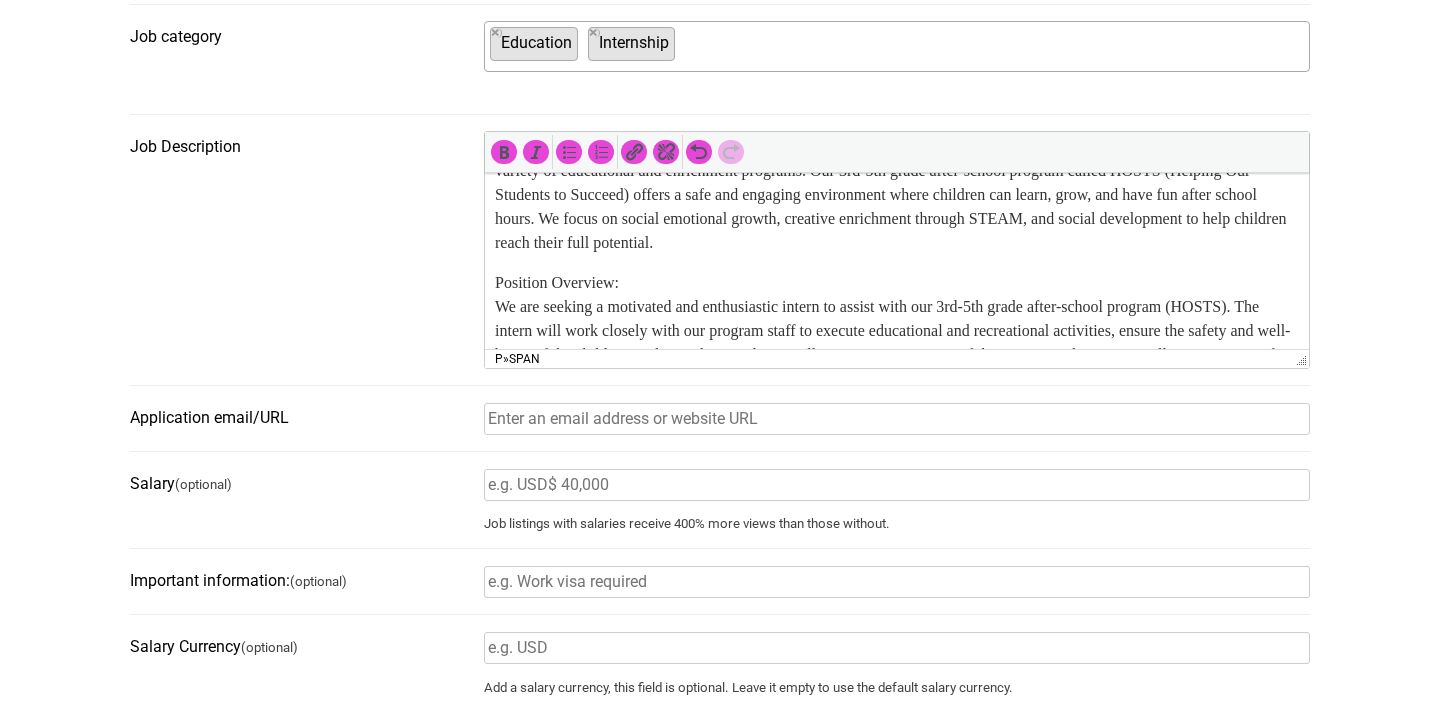 scroll, scrollTop: 157, scrollLeft: 0, axis: vertical 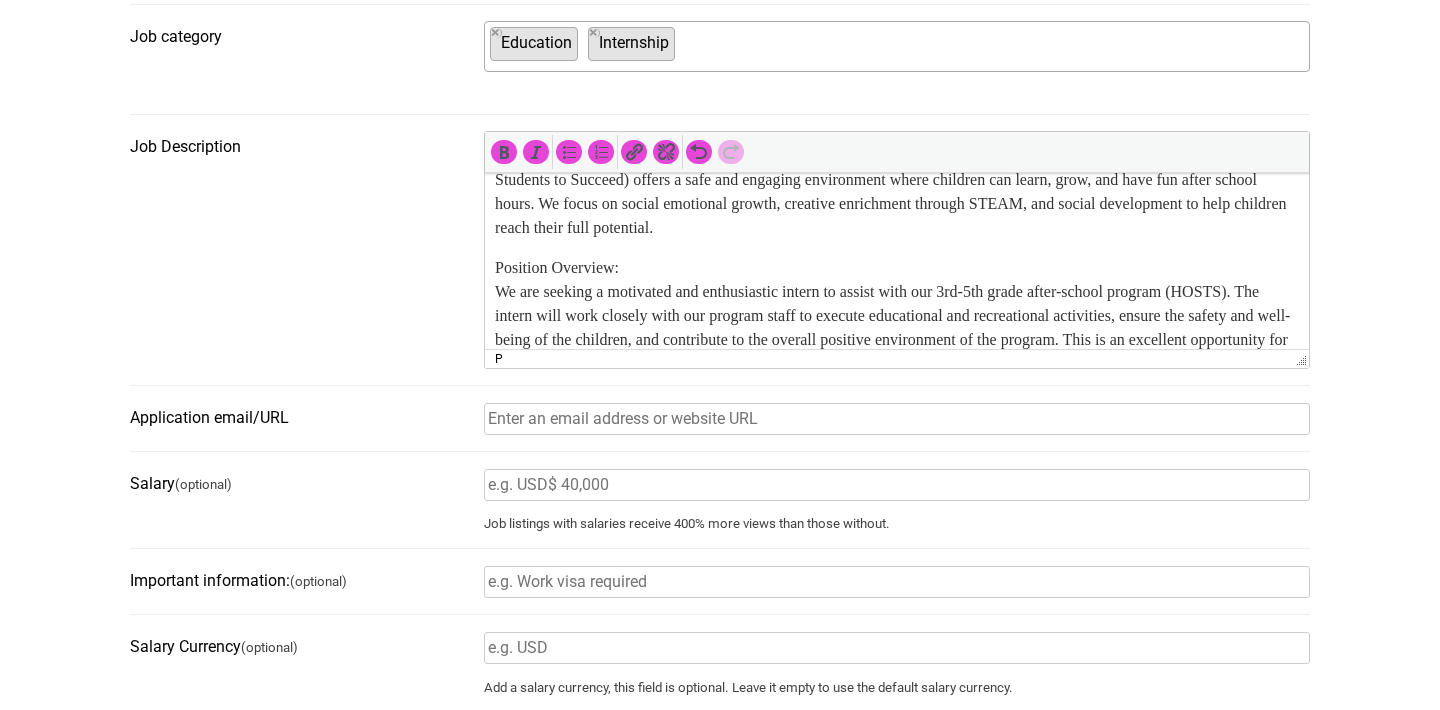 click on "Duration: August 18 - December 12, 2025 (opportunity to continue in spring semester)  Hours: M/T/Th (3-6pm); W (12-6pm) – 15 hours/week About Us: Oasis of Hope is dedicated to supporting children and families in the Bickford neighborhood of North Memphis through a variety of educational and enrichment programs. Our 3rd-5th grade after-school program called HOSTS (Helping Our Students to Succeed) offers a safe and engaging environment where children can learn, grow, and have fun after school hours. We focus on social emotional growth, creative enrichment through STEAM, and social development to help children reach their full potential. Position Overview: Key Responsibilities: Participant Engagement: Supervise and engage with children during activities to ensure a safe and positive environment. Student Support: Provide one-on-one or small group support to students needing extra assistance with program/educational tasks.  Qualifications: Ability to pass a background check. Benefits: How to Apply:" at bounding box center (897, 592) 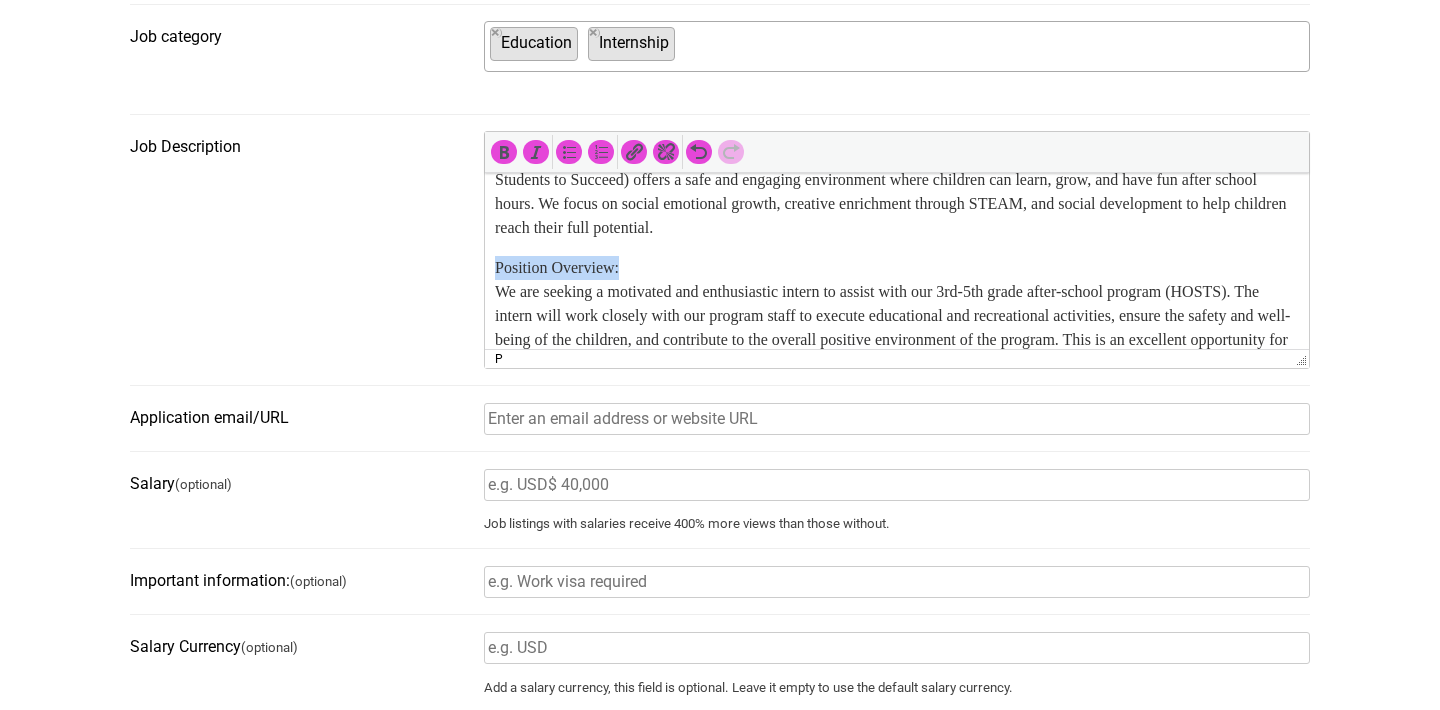 drag, startPoint x: 650, startPoint y: 275, endPoint x: 933, endPoint y: 451, distance: 333.26416 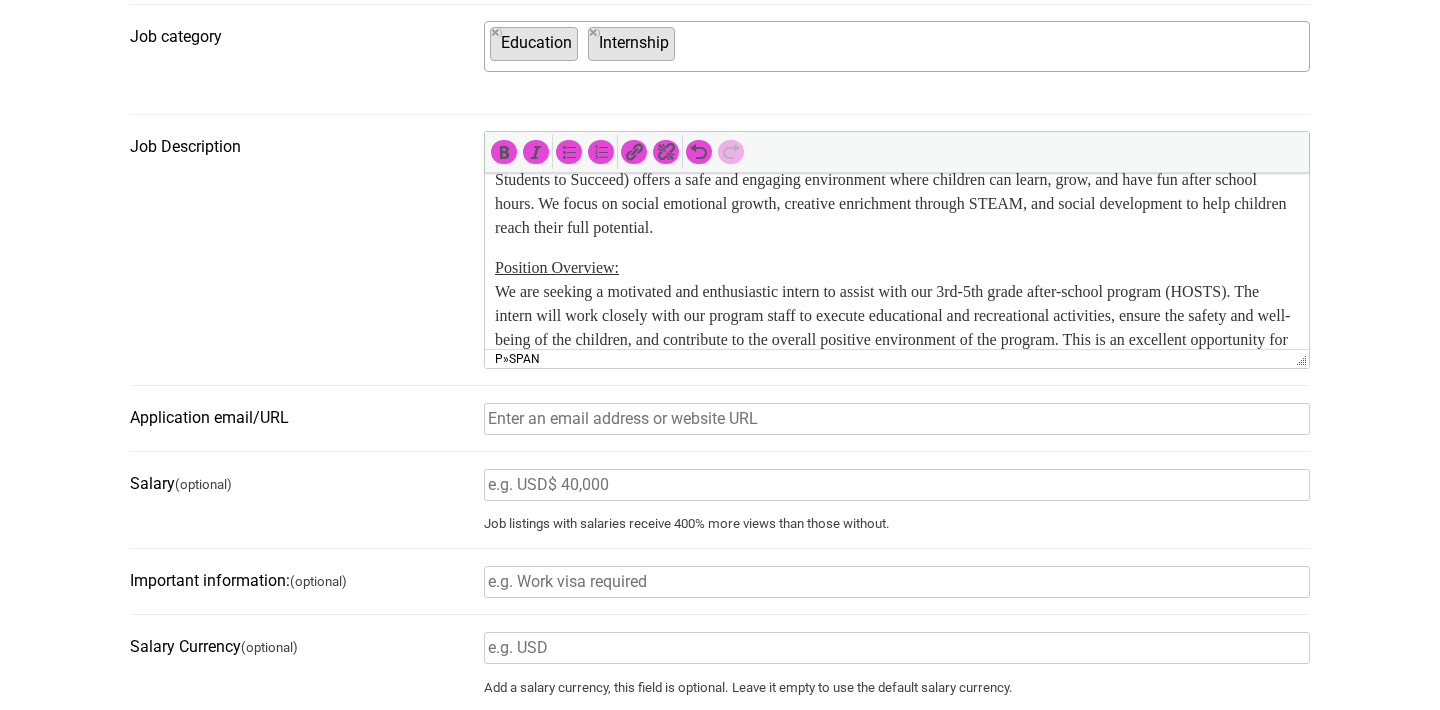 click on "Position Overview: We are seeking a motivated and enthusiastic intern to assist with our 3rd-5th grade after-school program (HOSTS). The intern will work closely with our program staff to execute educational and recreational activities, ensure the safety and well-being of the children, and contribute to the overall positive environment of the program. This is an excellent opportunity for someone interested in education, youth development, or nonprofit work." at bounding box center (897, 316) 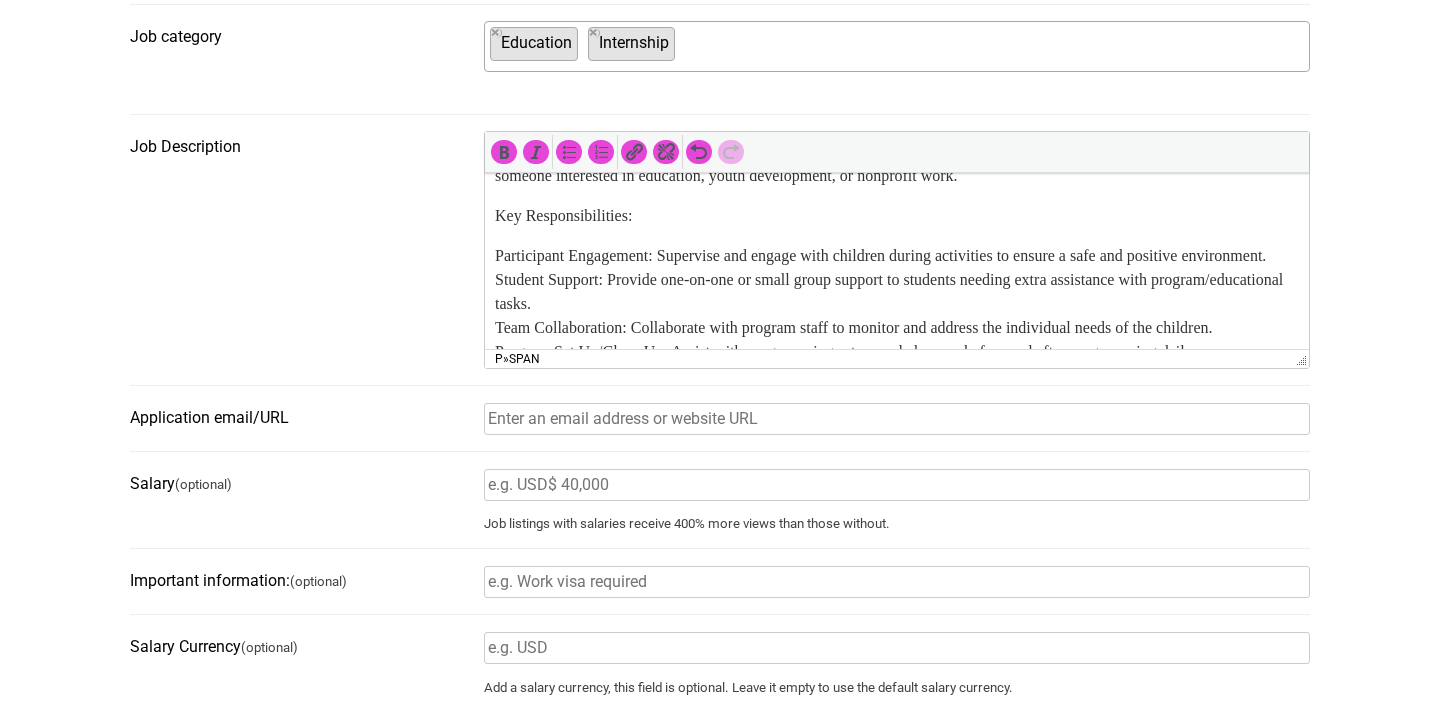 scroll, scrollTop: 356, scrollLeft: 0, axis: vertical 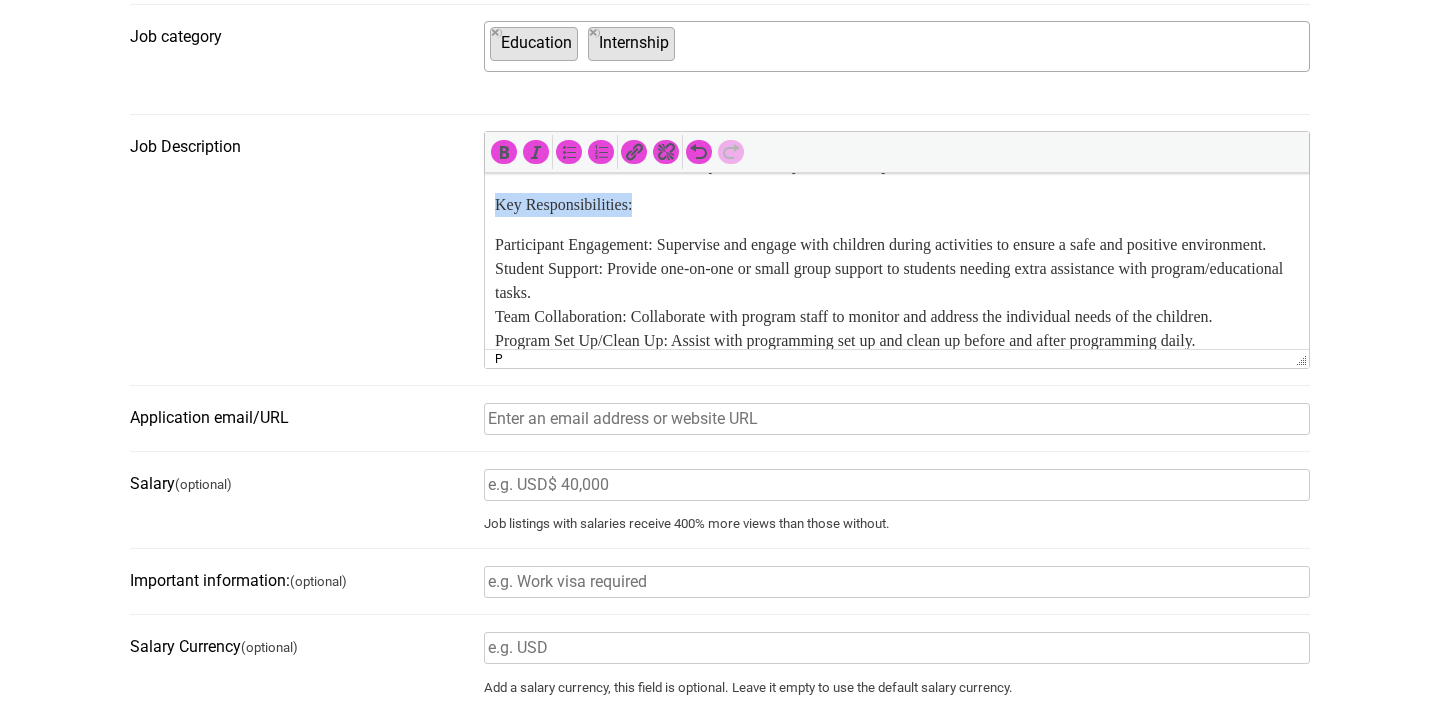 drag, startPoint x: 689, startPoint y: 237, endPoint x: 428, endPoint y: 237, distance: 261 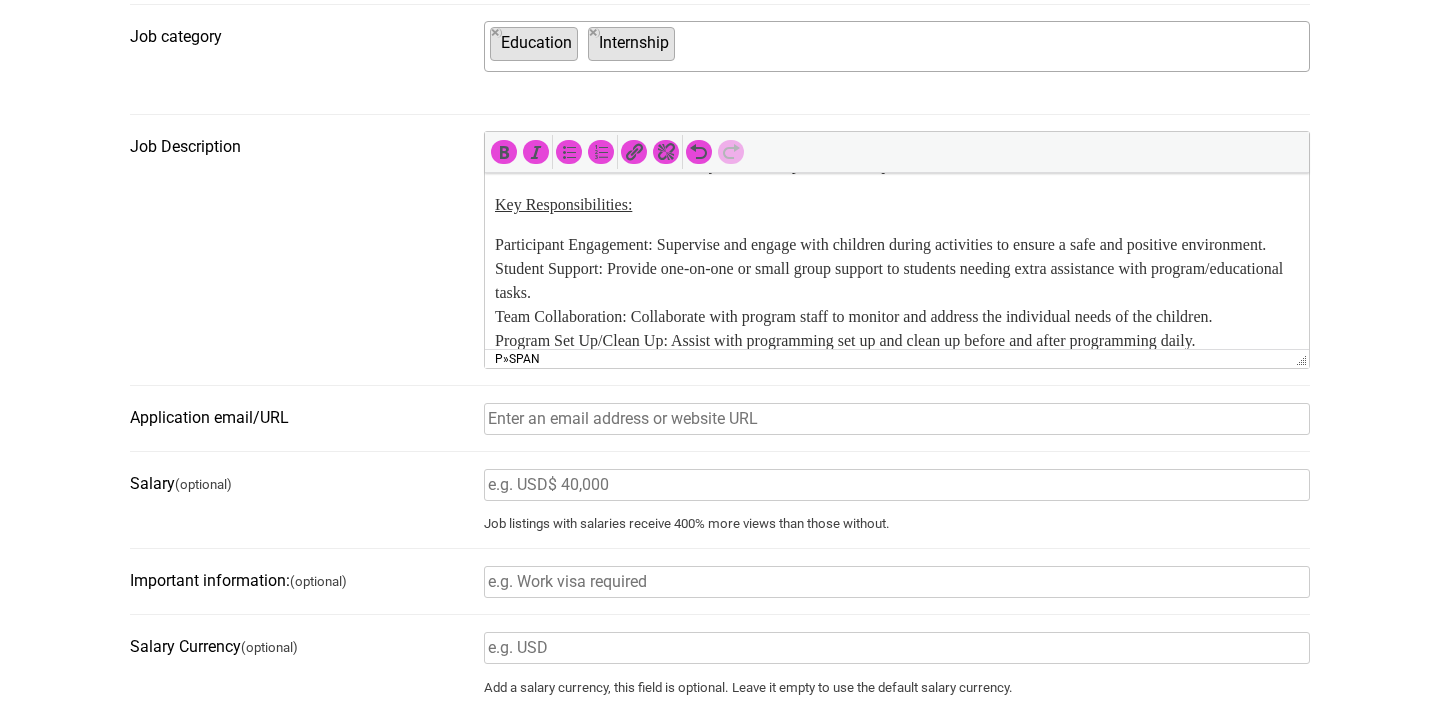 click on "Participant Engagement: Supervise and engage with children during activities to ensure a safe and positive environment. Student Support: Provide one-on-one or small group support to students needing extra assistance with program/educational tasks.  Team Collaboration: Collaborate with program staff to monitor and address the individual needs of the children. Program Set Up/Clean Up: Assist with programming set up and clean up before and after programming daily." at bounding box center [897, 293] 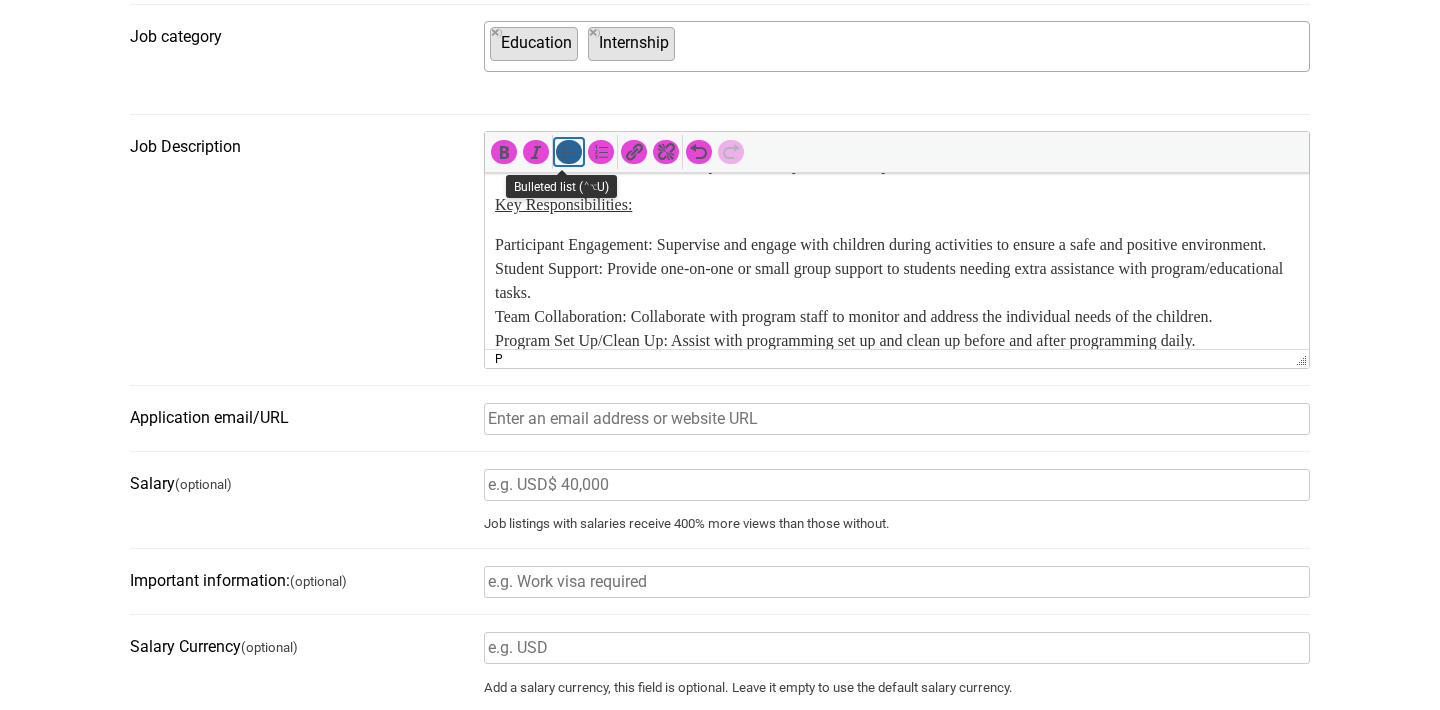 click at bounding box center [569, 152] 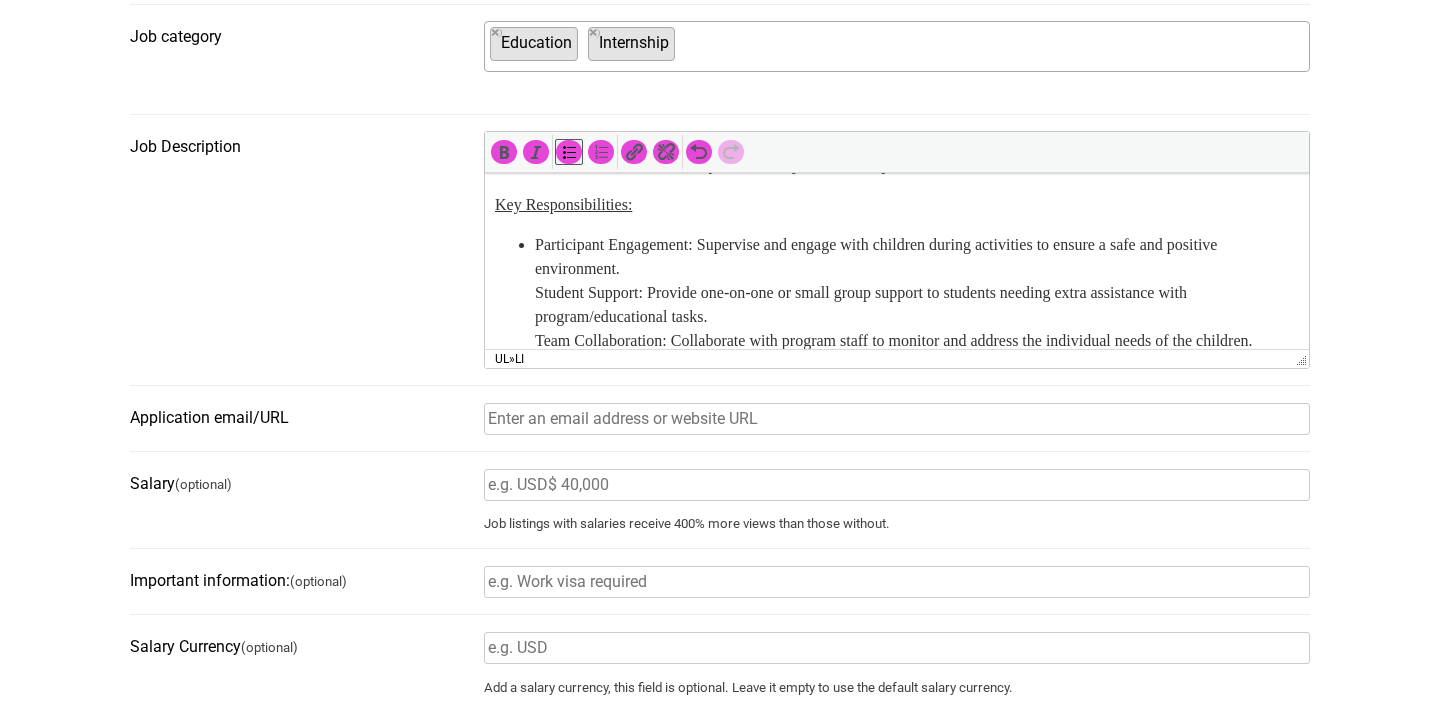 click on "Participant Engagement: Supervise and engage with children during activities to ensure a safe and positive environment. Student Support: Provide one-on-one or small group support to students needing extra assistance with program/educational tasks.  Team Collaboration: Collaborate with program staff to monitor and address the individual needs of the children. Program Set Up/Clean Up: Assist with programming set up and clean up before and after programming daily." at bounding box center [917, 305] 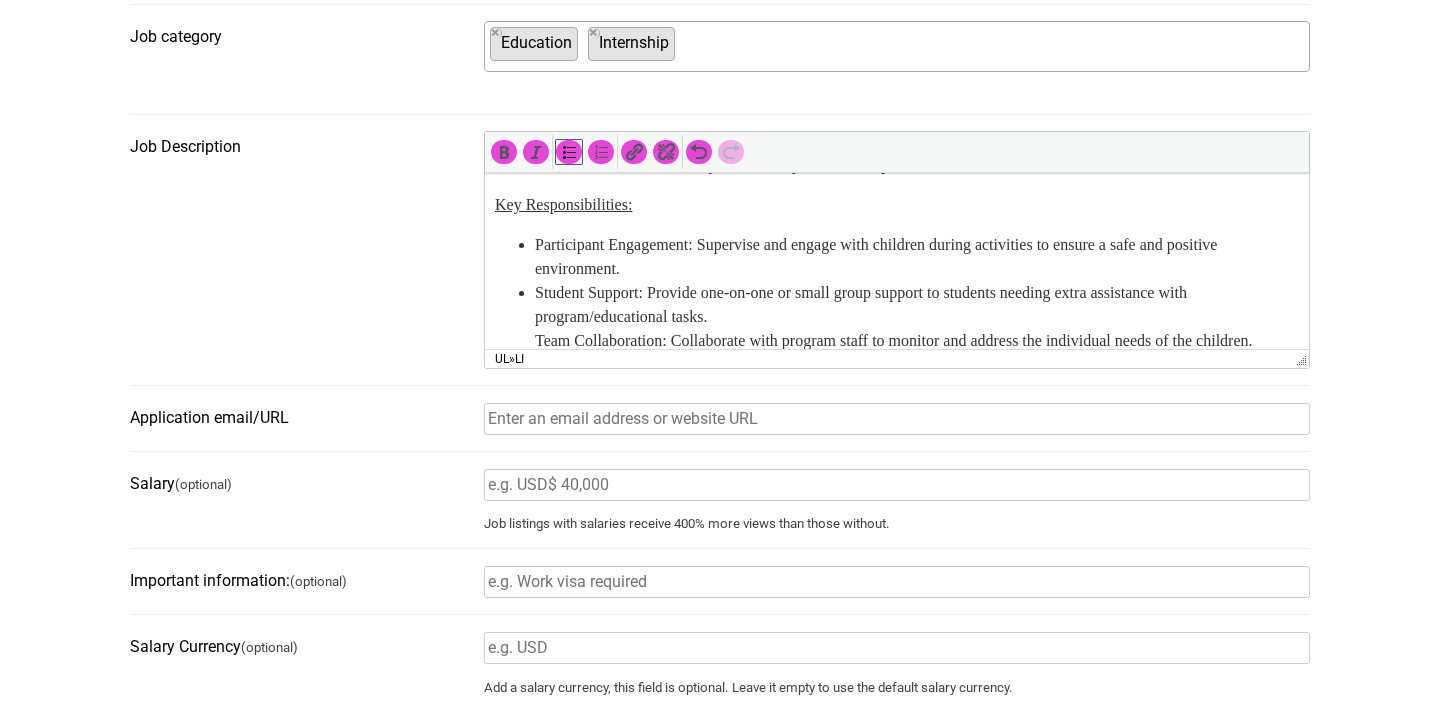 scroll, scrollTop: 503, scrollLeft: 0, axis: vertical 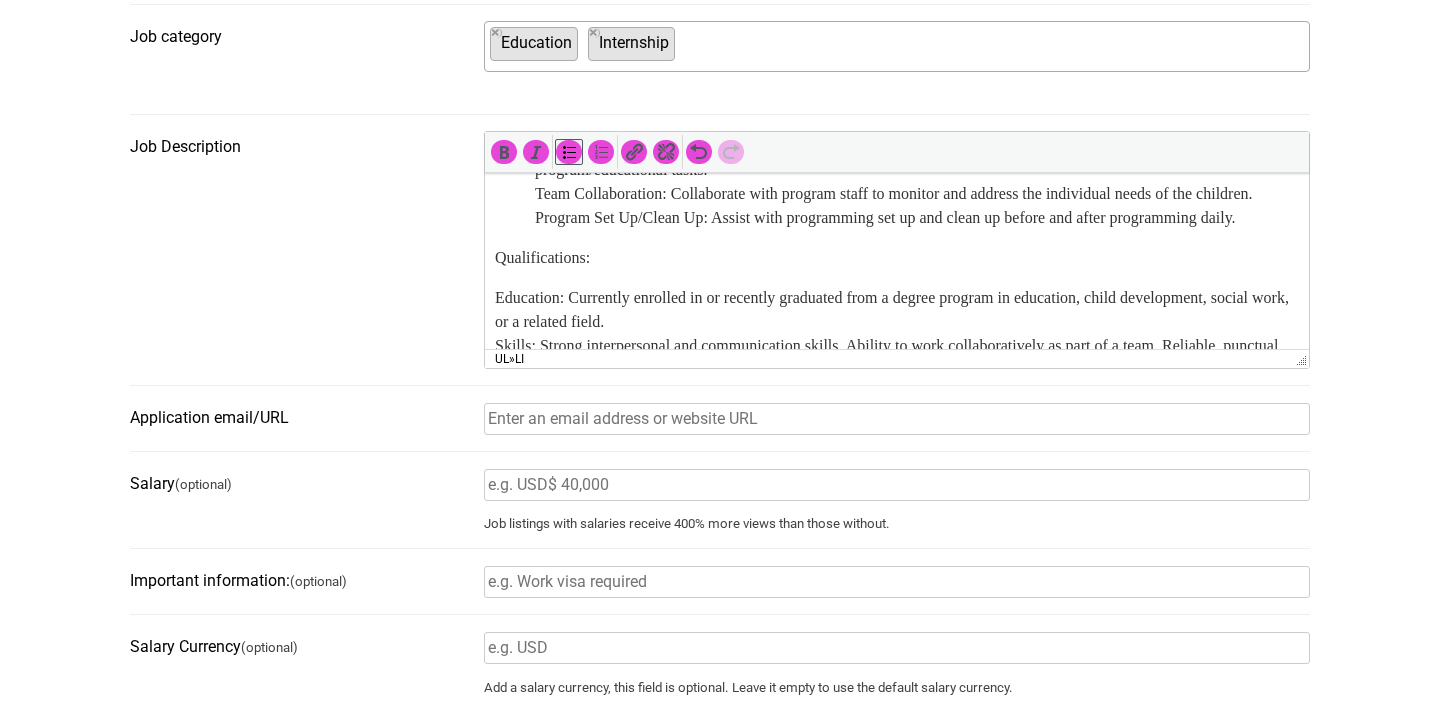 click on "Student Support: Provide one-on-one or small group support to students needing extra assistance with program/educational tasks.  Team Collaboration: Collaborate with program staff to monitor and address the individual needs of the children. Program Set Up/Clean Up: Assist with programming set up and clean up before and after programming daily." at bounding box center (917, 182) 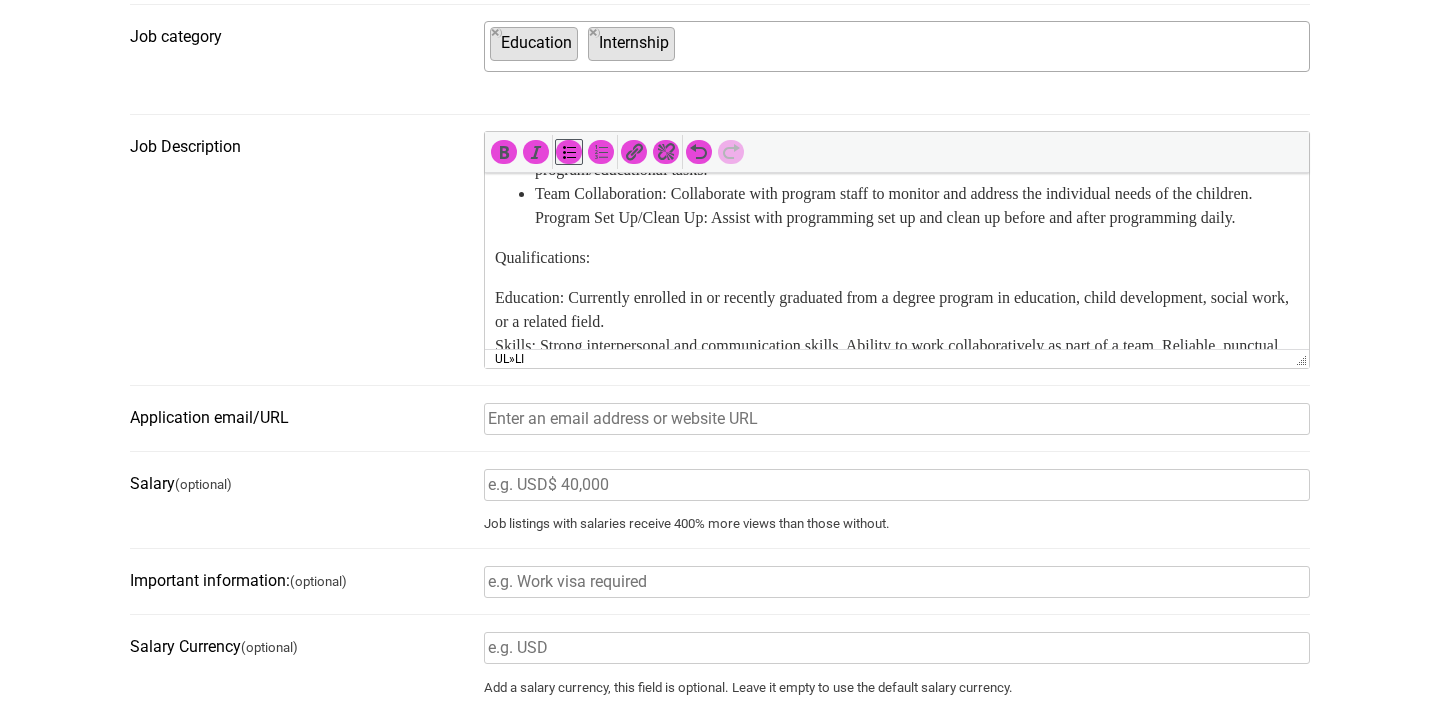 click on "Participant Engagement: Supervise and engage with children during activities to ensure a safe and positive environment. Student Support: Provide one-on-one or small group support to students needing extra assistance with program/educational tasks.  Team Collaboration: Collaborate with program staff to monitor and address the individual needs of the children. Program Set Up/Clean Up: Assist with programming set up and clean up before and after programming daily." at bounding box center [897, 158] 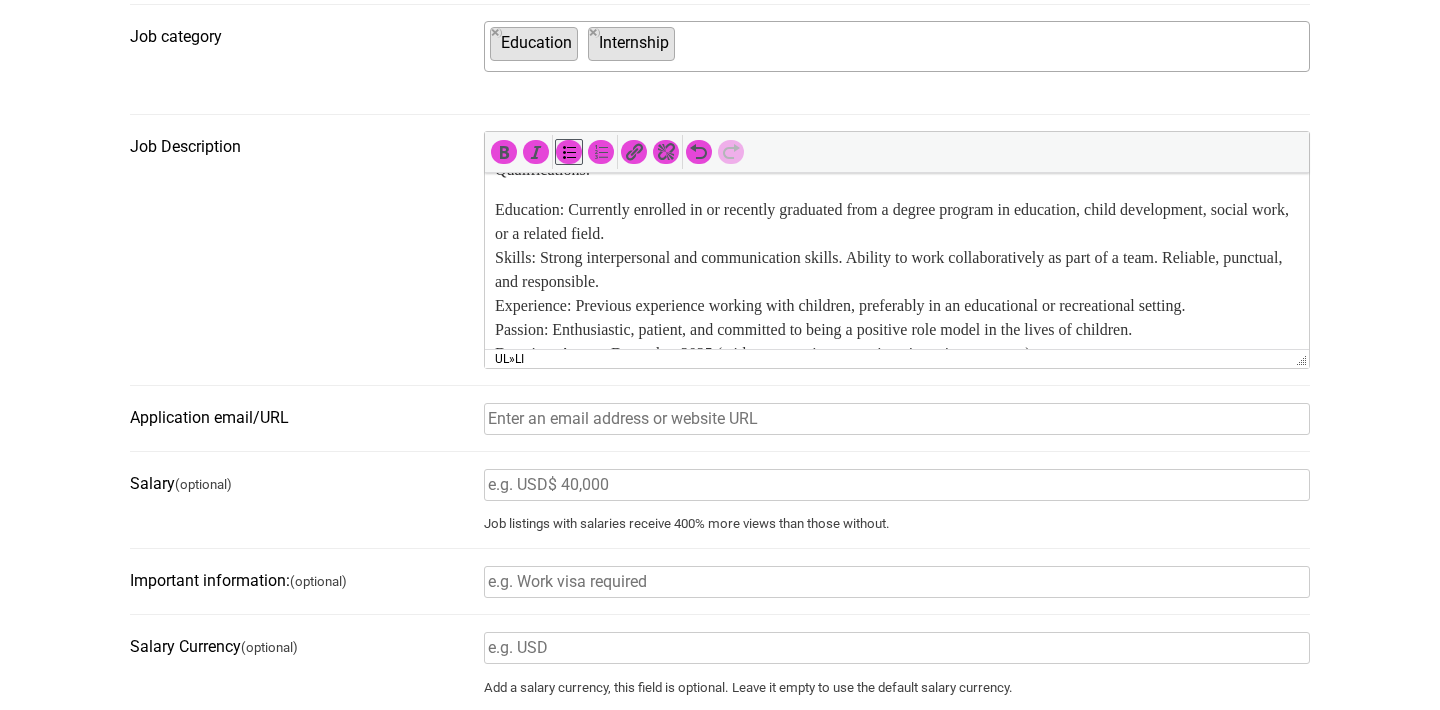scroll, scrollTop: 600, scrollLeft: 0, axis: vertical 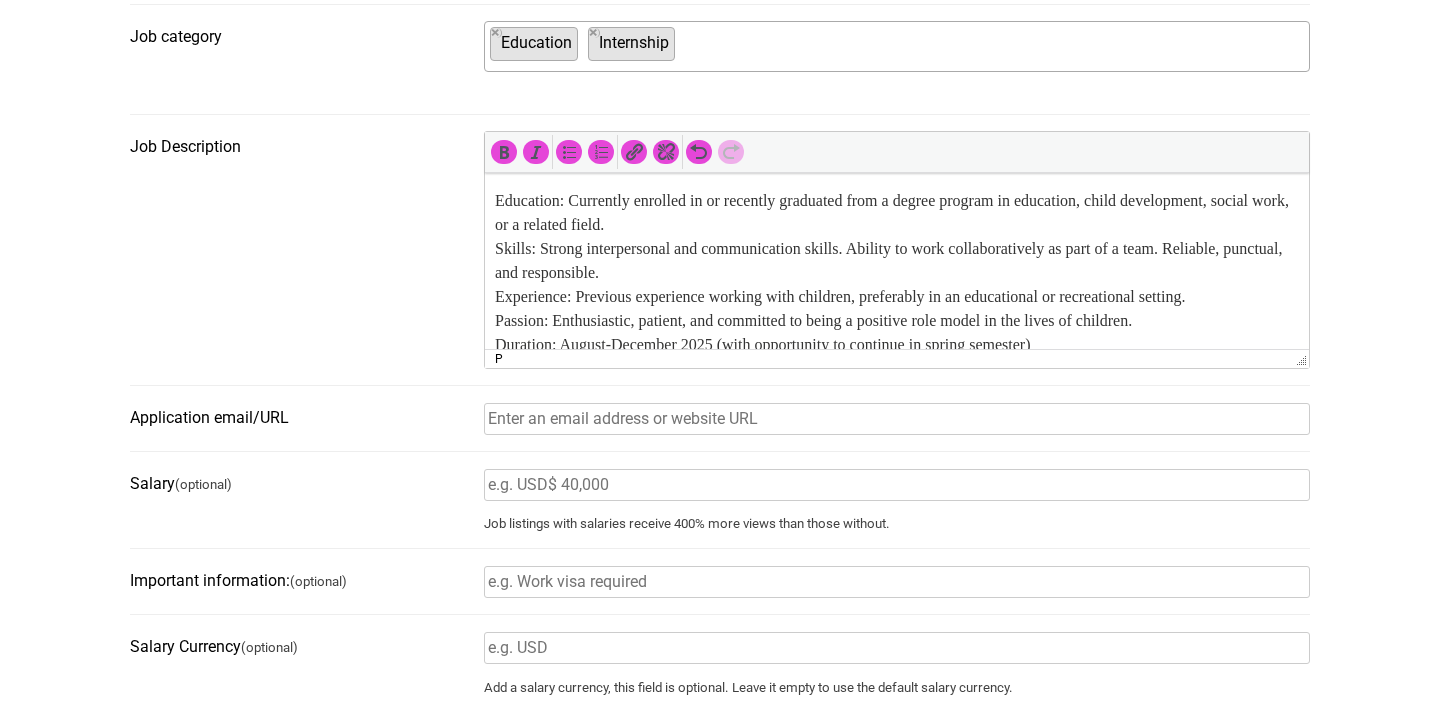 drag, startPoint x: 608, startPoint y: 240, endPoint x: 482, endPoint y: 238, distance: 126.01587 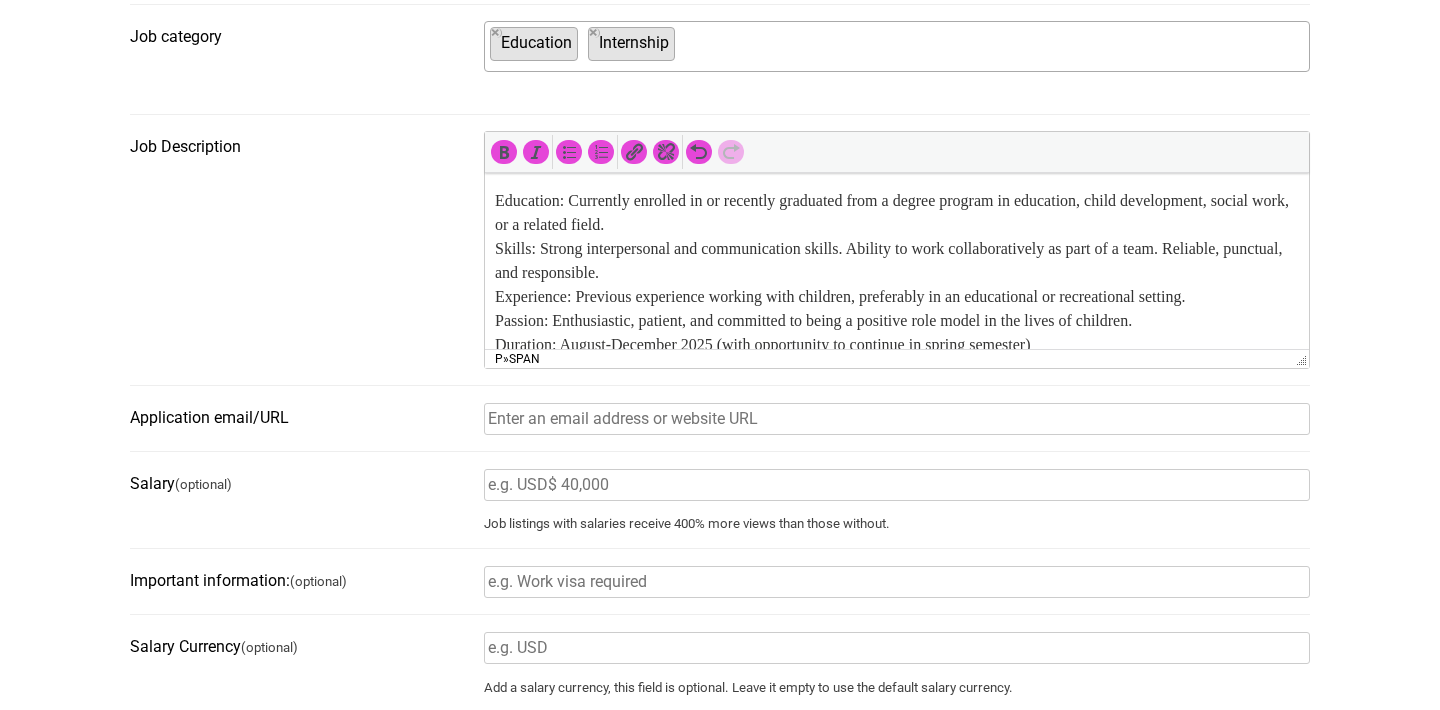 click on "Qualifications:" at bounding box center (897, 161) 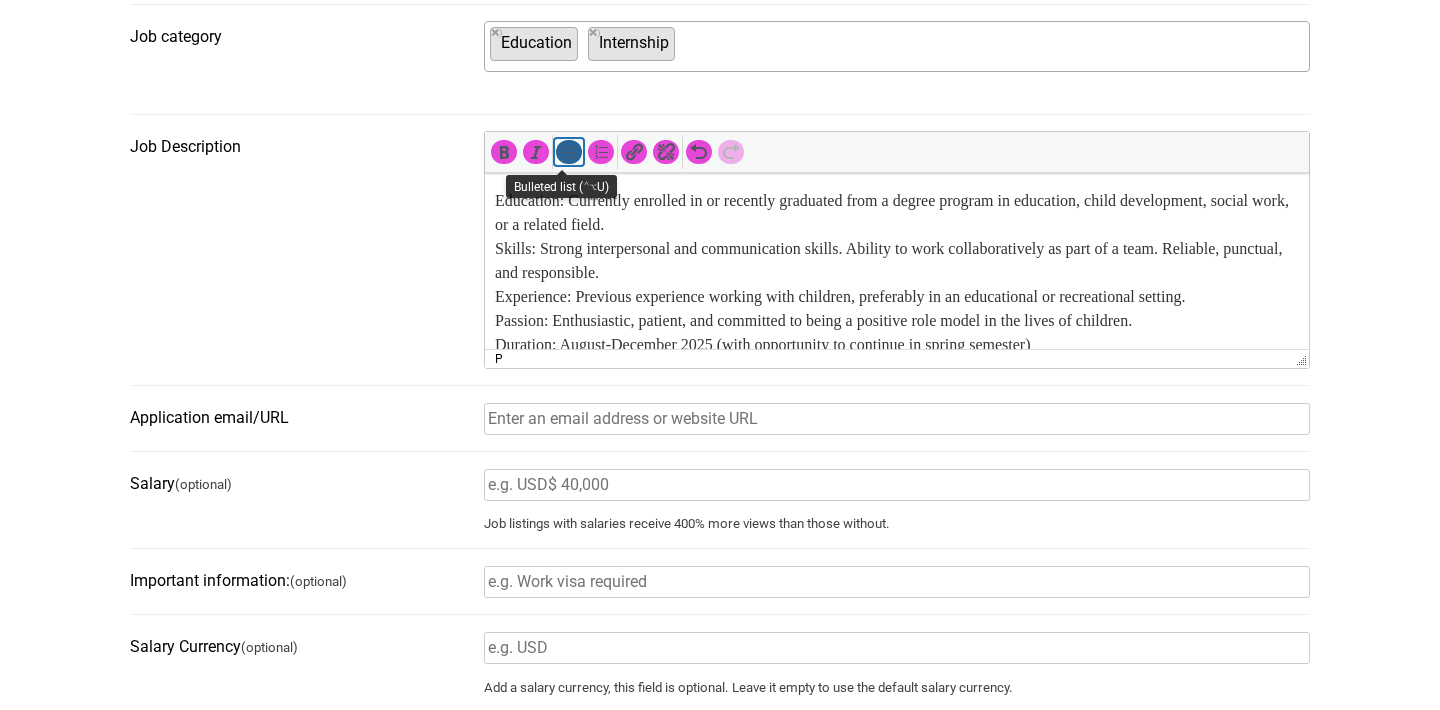 click at bounding box center [569, 152] 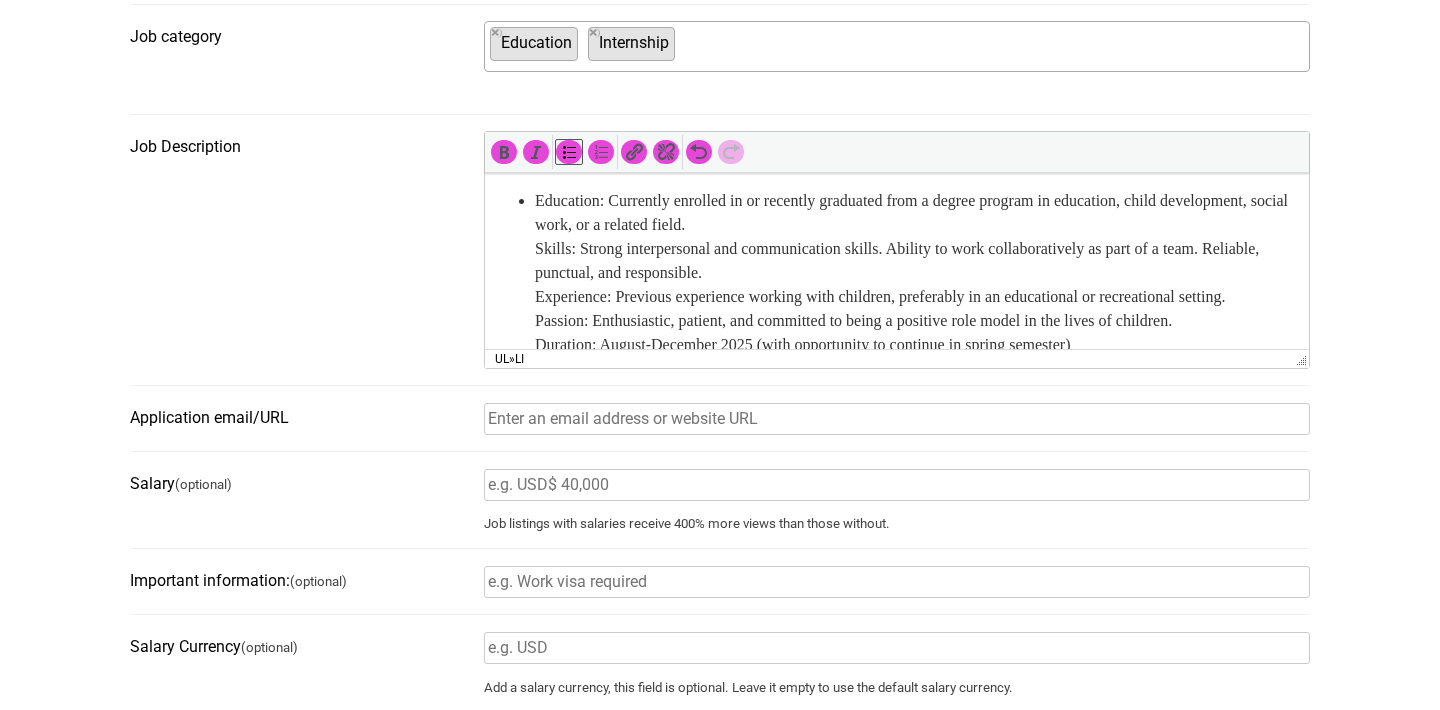 click on "Education: Currently enrolled in or recently graduated from a degree program in education, child development, social work, or a related field. Skills: Strong interpersonal and communication skills. Ability to work collaboratively as part of a team. Reliable, punctual, and responsible. Experience: Previous experience working with children, preferably in an educational or recreational setting.  Passion: Enthusiastic, patient, and committed to being a positive role model in the lives of children.  Duration: August-December 2025 (with opportunity to continue in spring semester) Availability: Ability to commit to 3-6pm (M,T,Th) and 12-6pm (Wed) for the duration of the internship. If you would like to apply but have questions/ concerns about timing due to class schedules, please reach out to carly.byrd@oohmemphis.com   Ability to pass a background check. Benefits:" at bounding box center (897, 321) 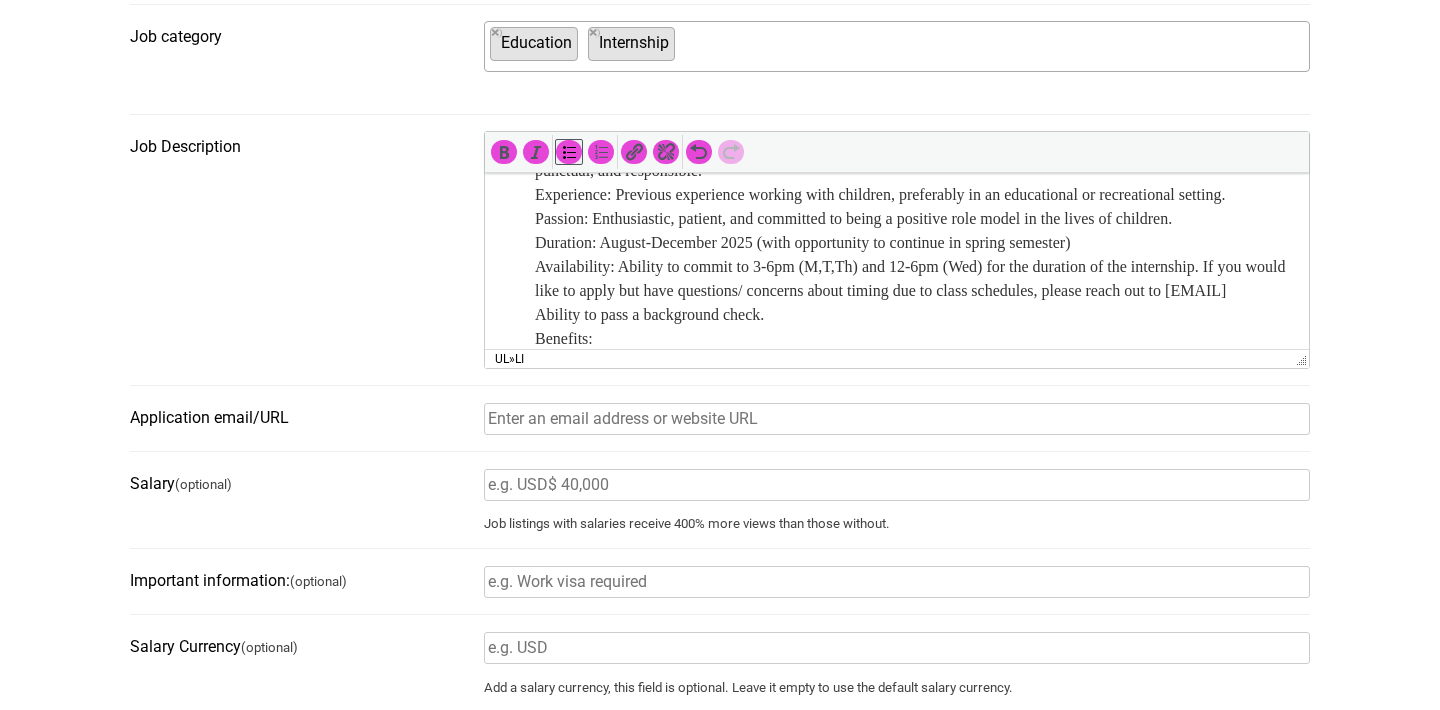 scroll, scrollTop: 703, scrollLeft: 0, axis: vertical 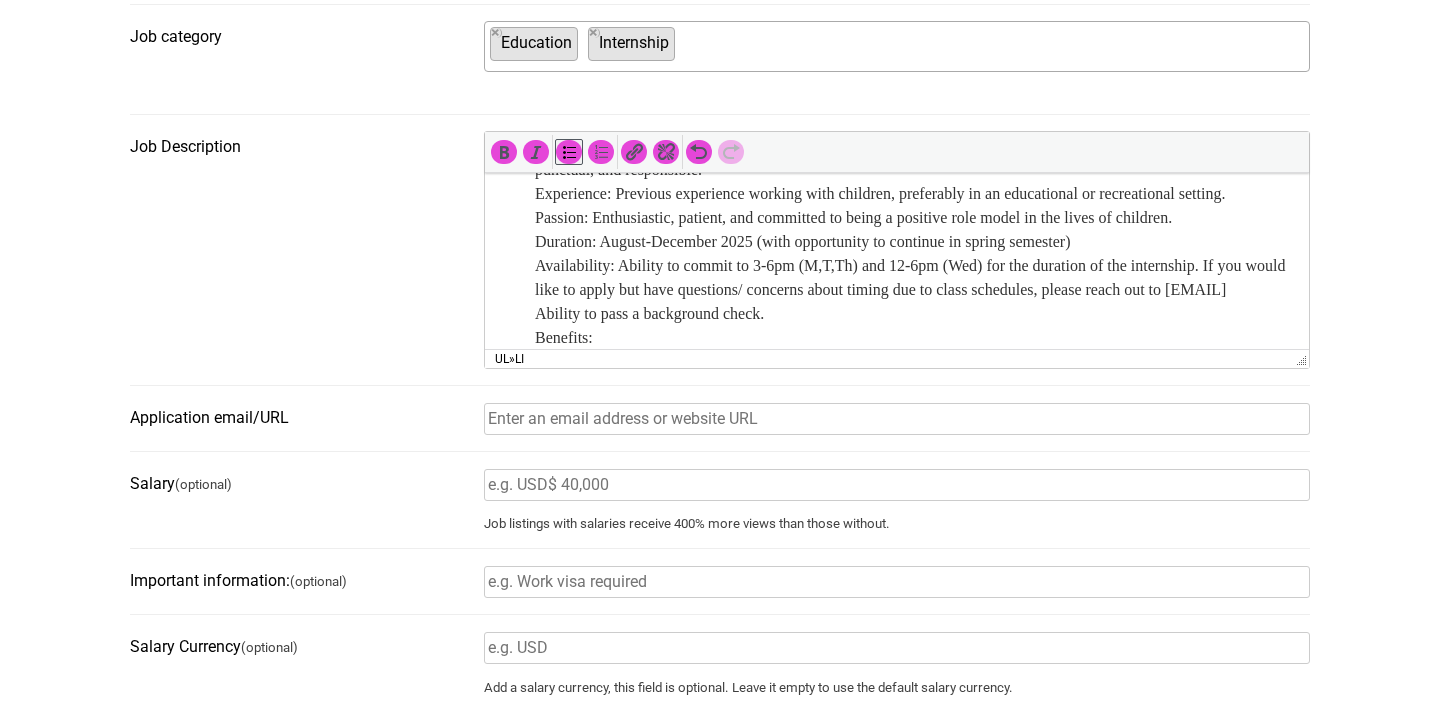 click on "Skills: Strong interpersonal and communication skills. Ability to work collaboratively as part of a team. Reliable, punctual, and responsible. Experience: Previous experience working with children, preferably in an educational or recreational setting.  Passion: Enthusiastic, patient, and committed to being a positive role model in the lives of children.  Duration: August-December 2025 (with opportunity to continue in spring semester) Availability: Ability to commit to 3-6pm (M,T,Th) and 12-6pm (Wed) for the duration of the internship. If you would like to apply but have questions/ concerns about timing due to class schedules, please reach out to carly.byrd@oohmemphis.com   Ability to pass a background check. Benefits:" at bounding box center [917, 242] 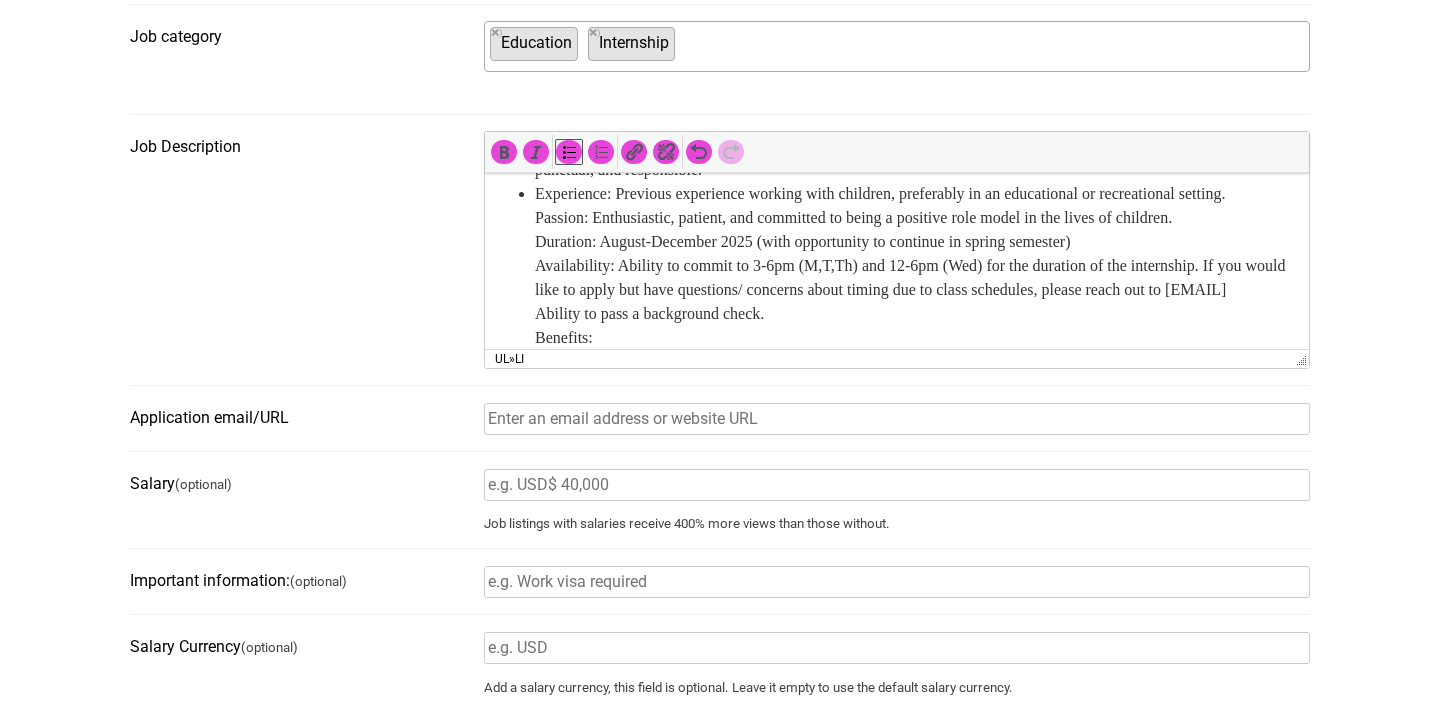 click on "Experience: Previous experience working with children, preferably in an educational or recreational setting.  Passion: Enthusiastic, patient, and committed to being a positive role model in the lives of children.  Duration: August-December 2025 (with opportunity to continue in spring semester) Availability: Ability to commit to 3-6pm (M,T,Th) and 12-6pm (Wed) for the duration of the internship. If you would like to apply but have questions/ concerns about timing due to class schedules, please reach out to carly.byrd@oohmemphis.com   Ability to pass a background check. Benefits:" at bounding box center (917, 266) 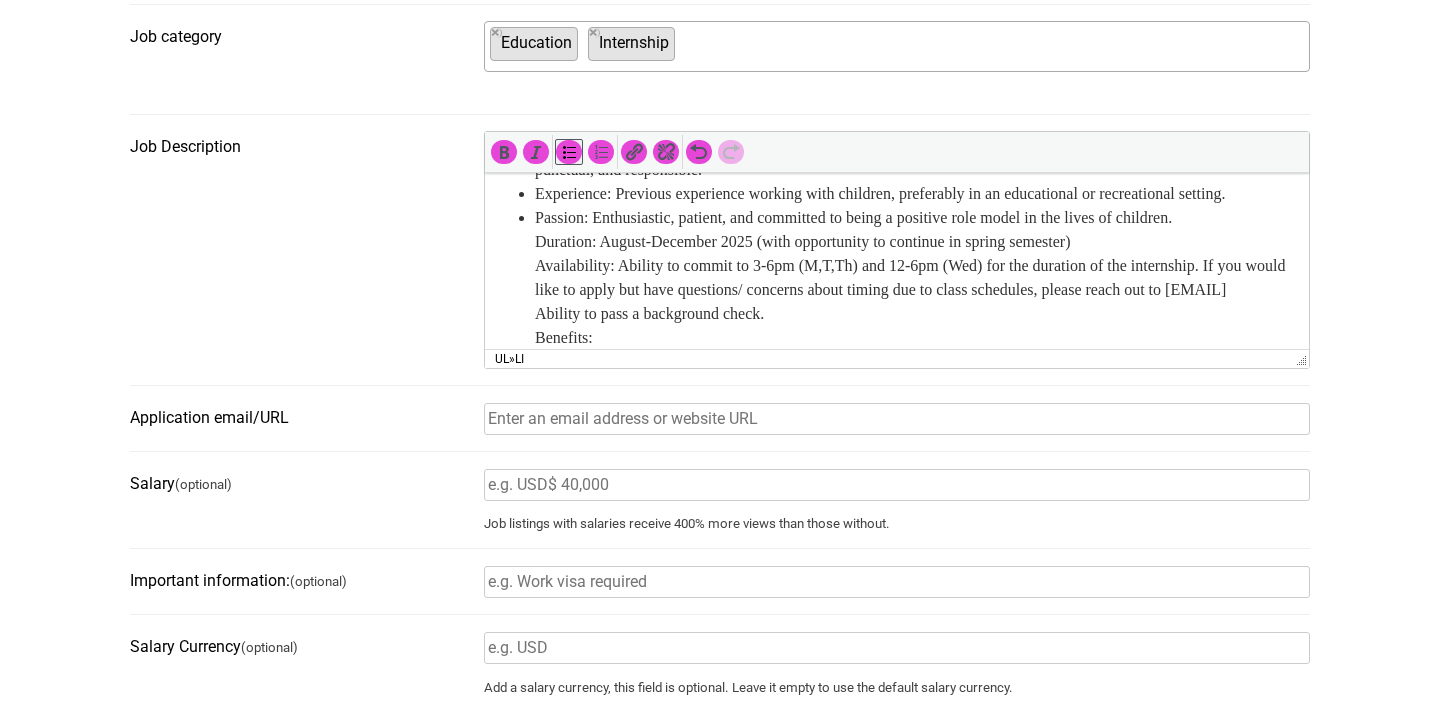 click on "Education: Currently enrolled in or recently graduated from a degree program in education, child development, social work, or a related field. Skills: Strong interpersonal and communication skills. Ability to work collaboratively as part of a team. Reliable, punctual, and responsible. Experience: Previous experience working with children, preferably in an educational or recreational setting.  Passion: Enthusiastic, patient, and committed to being a positive role model in the lives of children.  Duration: August-December 2025 (with opportunity to continue in spring semester) Availability: Ability to commit to 3-6pm (M,T,Th) and 12-6pm (Wed) for the duration of the internship. If you would like to apply but have questions/ concerns about timing due to class schedules, please reach out to carly.byrd@oohmemphis.com   Ability to pass a background check. Benefits:" at bounding box center [897, 218] 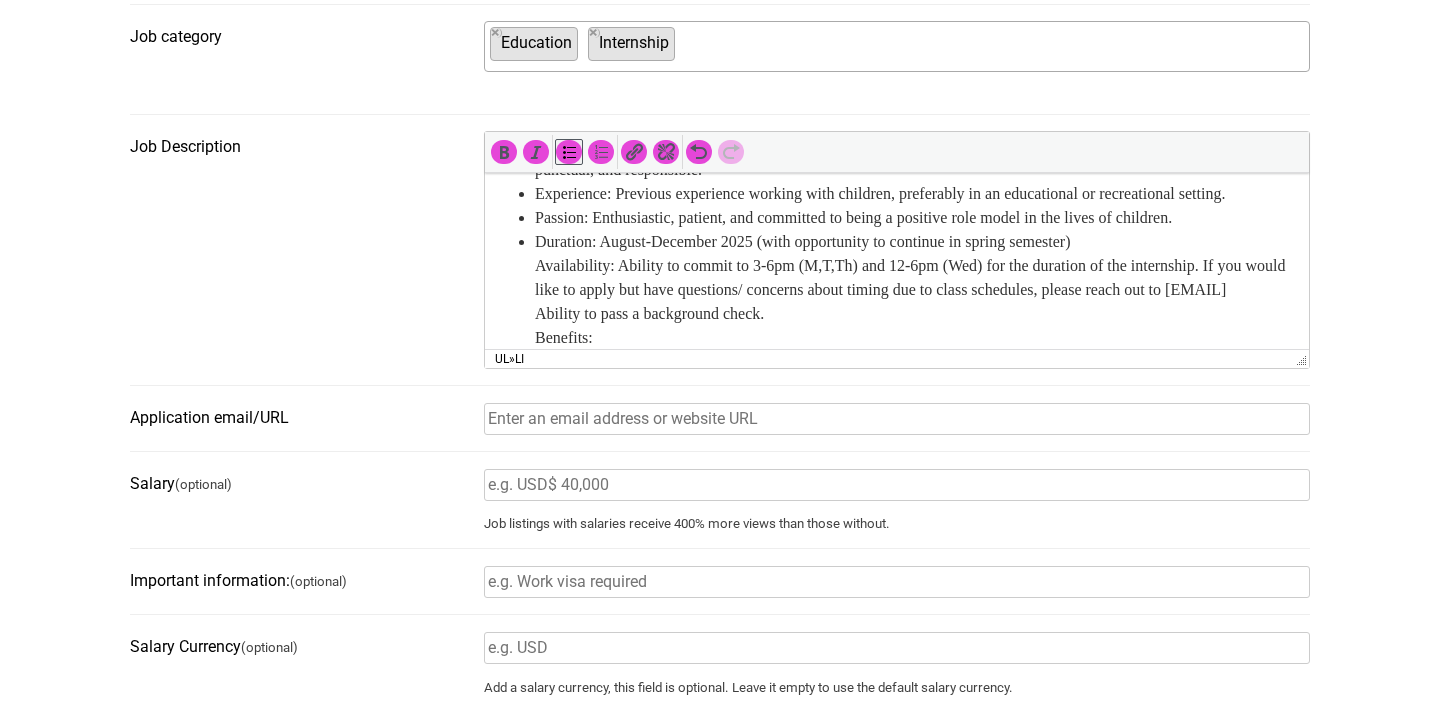 scroll, scrollTop: 786, scrollLeft: 0, axis: vertical 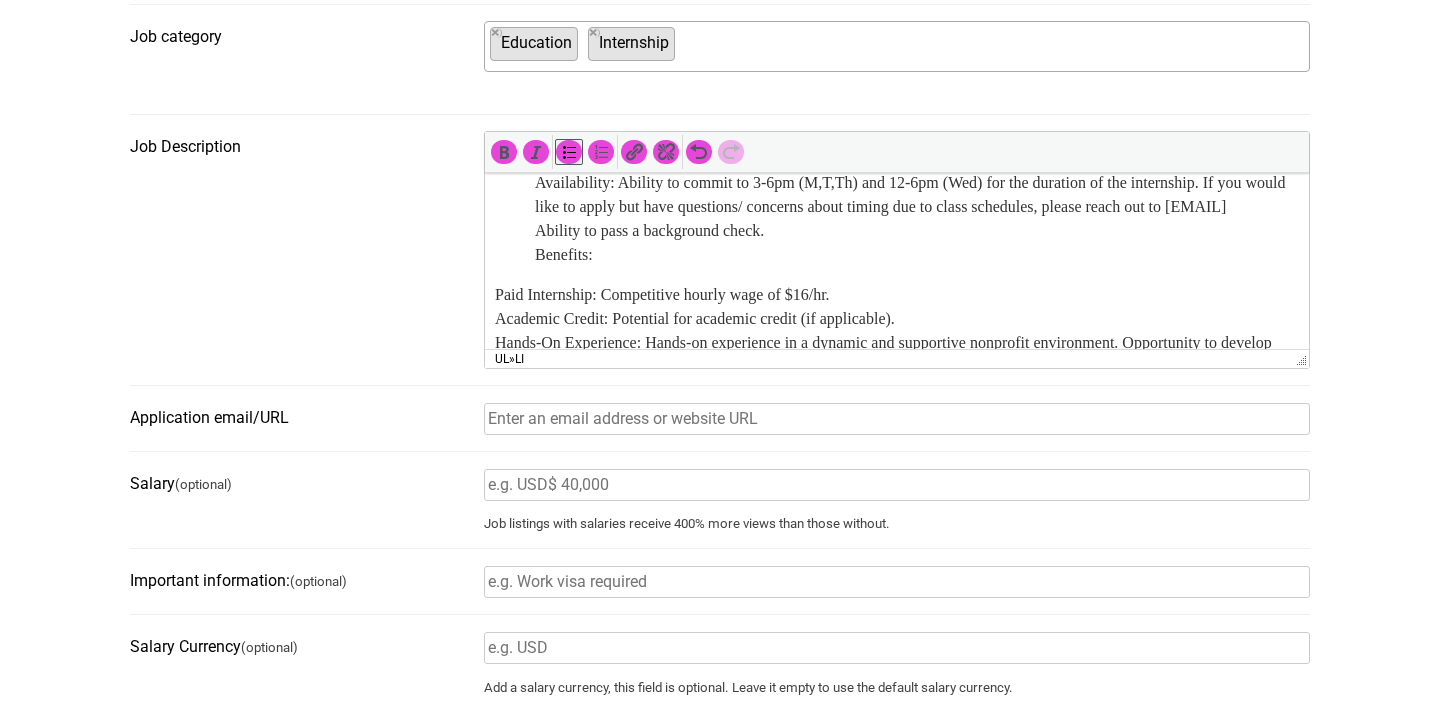 click on "Education: Currently enrolled in or recently graduated from a degree program in education, child development, social work, or a related field. Skills: Strong interpersonal and communication skills. Ability to work collaboratively as part of a team. Reliable, punctual, and responsible. Experience: Previous experience working with children, preferably in an educational or recreational setting.  Passion: Enthusiastic, patient, and committed to being a positive role model in the lives of children.  Duration: August-December 2025 (with opportunity to continue in spring semester) Availability: Ability to commit to 3-6pm (M,T,Th) and 12-6pm (Wed) for the duration of the internship. If you would like to apply but have questions/ concerns about timing due to class schedules, please reach out to carly.byrd@oohmemphis.com   Ability to pass a background check. Benefits:" at bounding box center [897, 135] 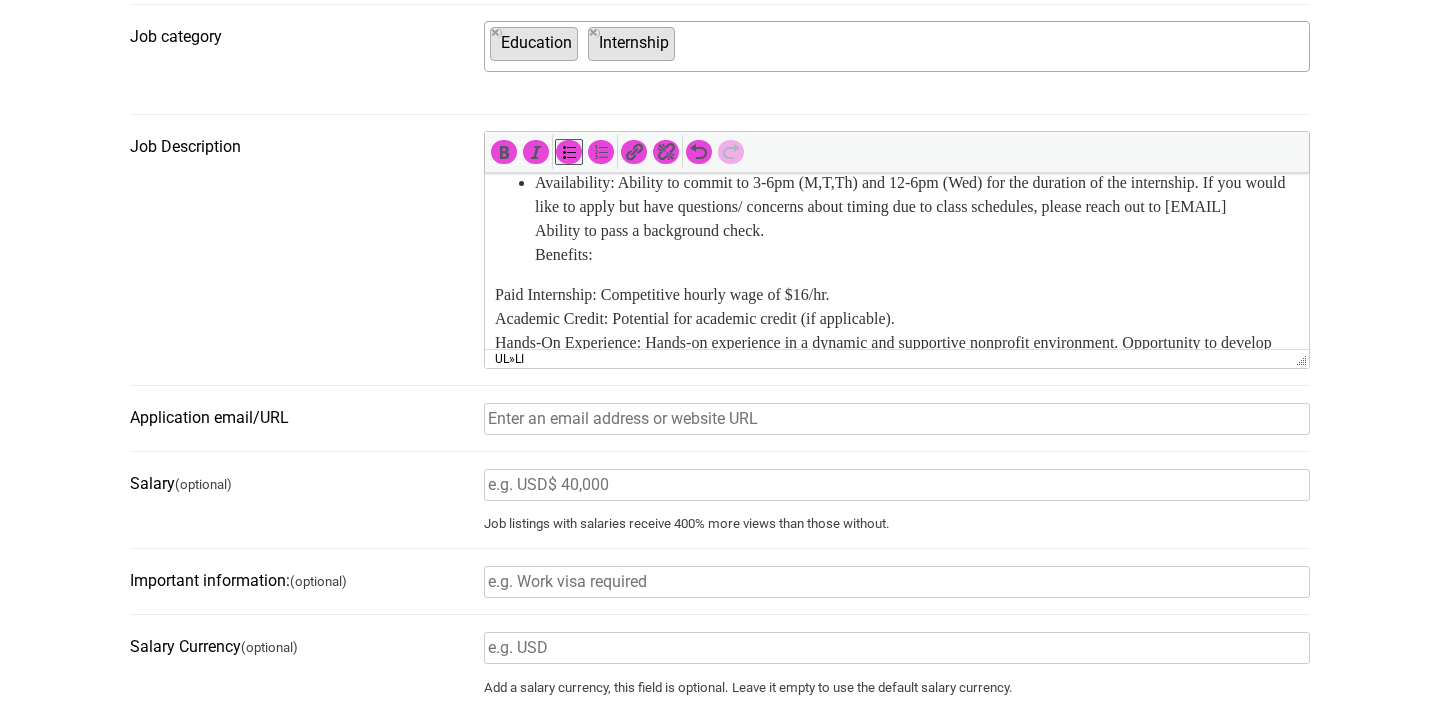 drag, startPoint x: 863, startPoint y: 297, endPoint x: 1269, endPoint y: 257, distance: 407.9657 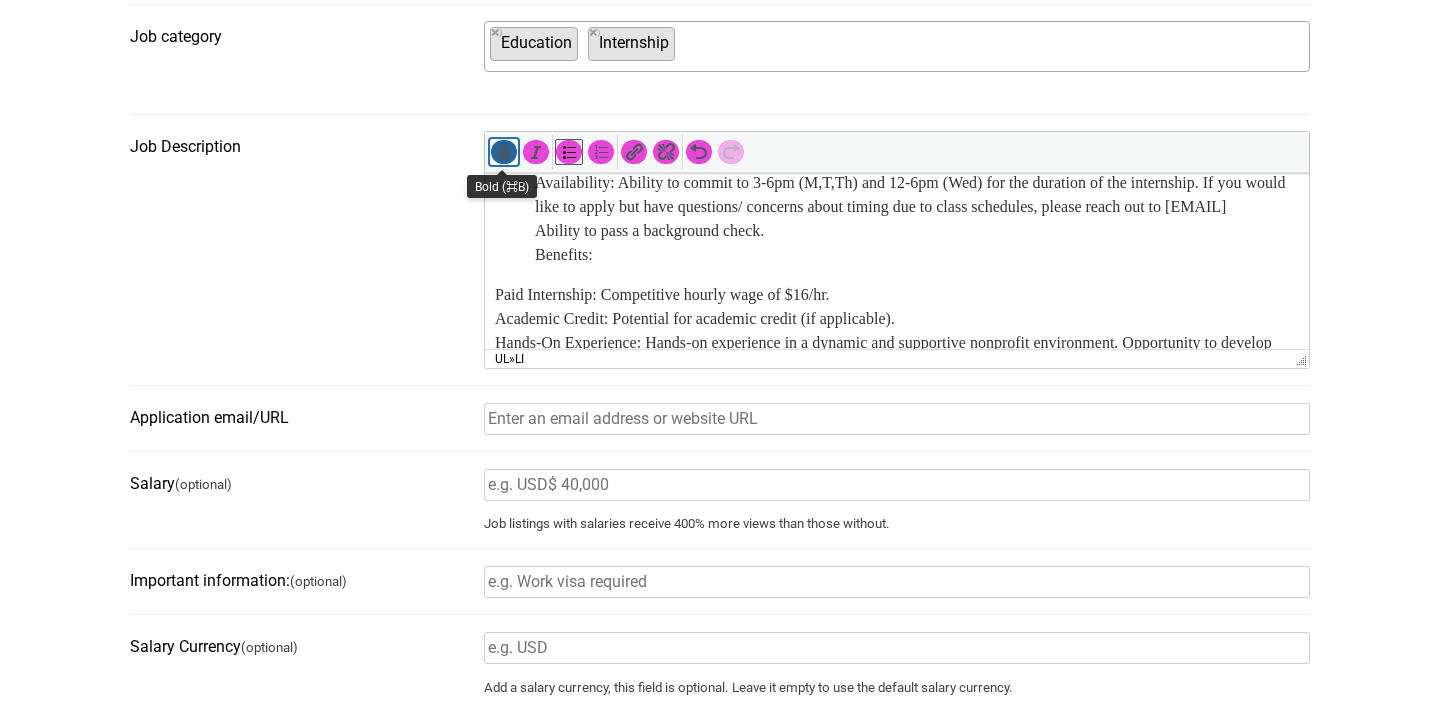 click at bounding box center (504, 152) 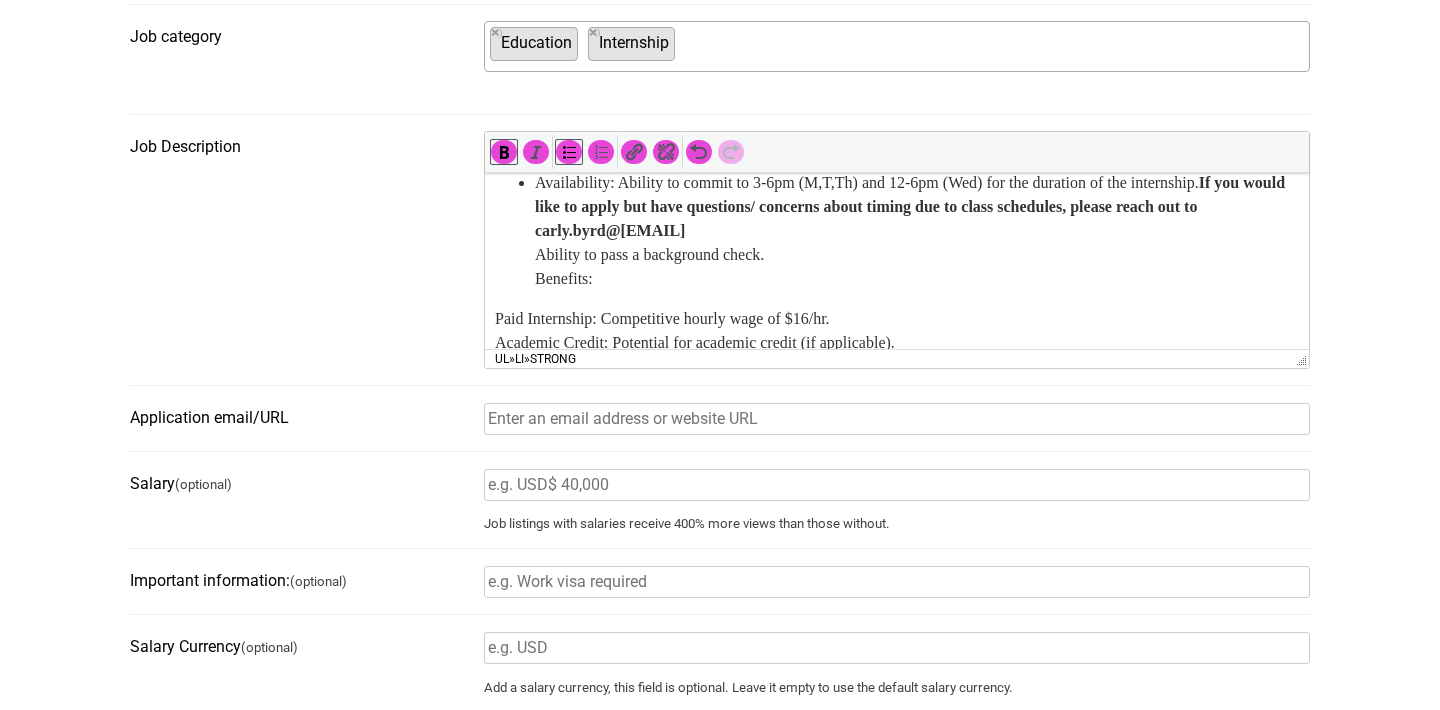 click on "Availability: Ability to commit to 3-6pm (M,T,Th) and 12-6pm (Wed) for the duration of the internship.  If you would like to apply but have questions/ concerns about timing due to class schedules, please reach out to carly.byrd@oohmemphis.com   Ability to pass a background check. Benefits:" at bounding box center [917, 231] 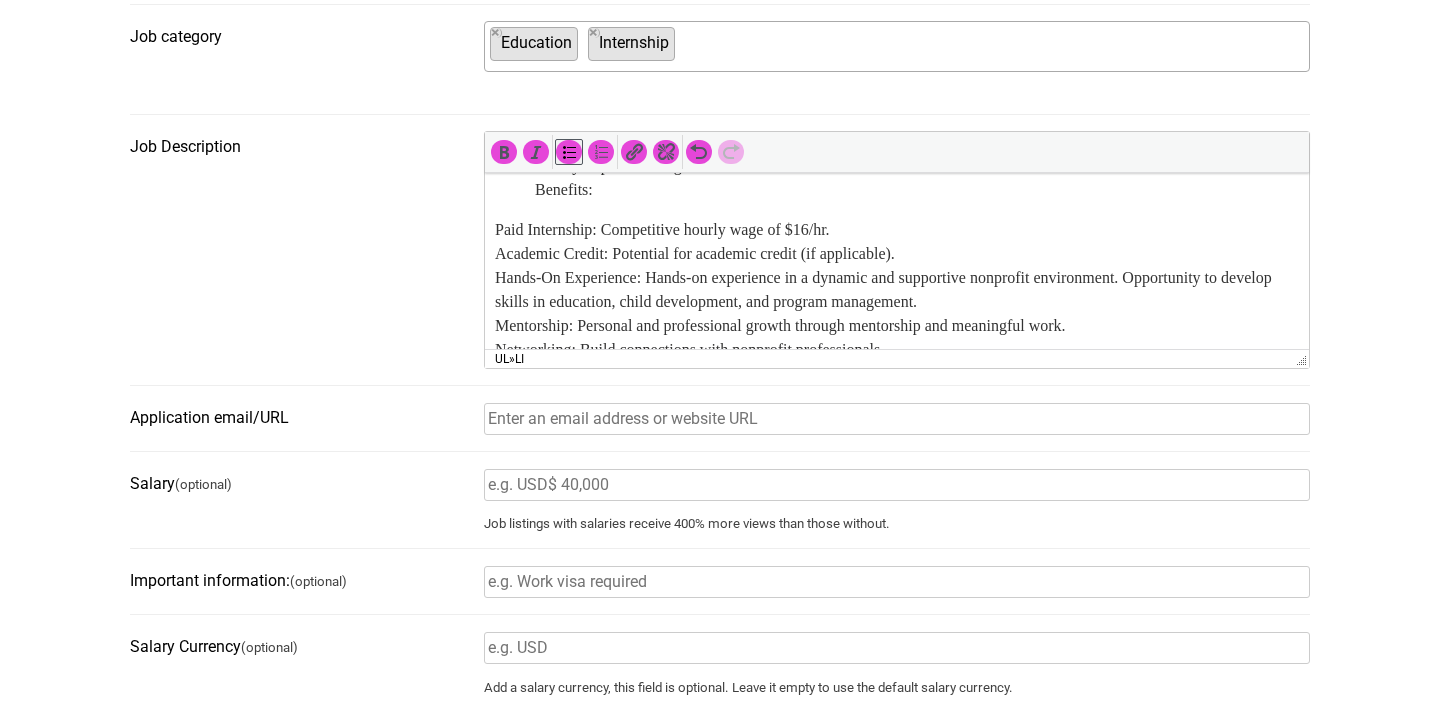 scroll, scrollTop: 895, scrollLeft: 0, axis: vertical 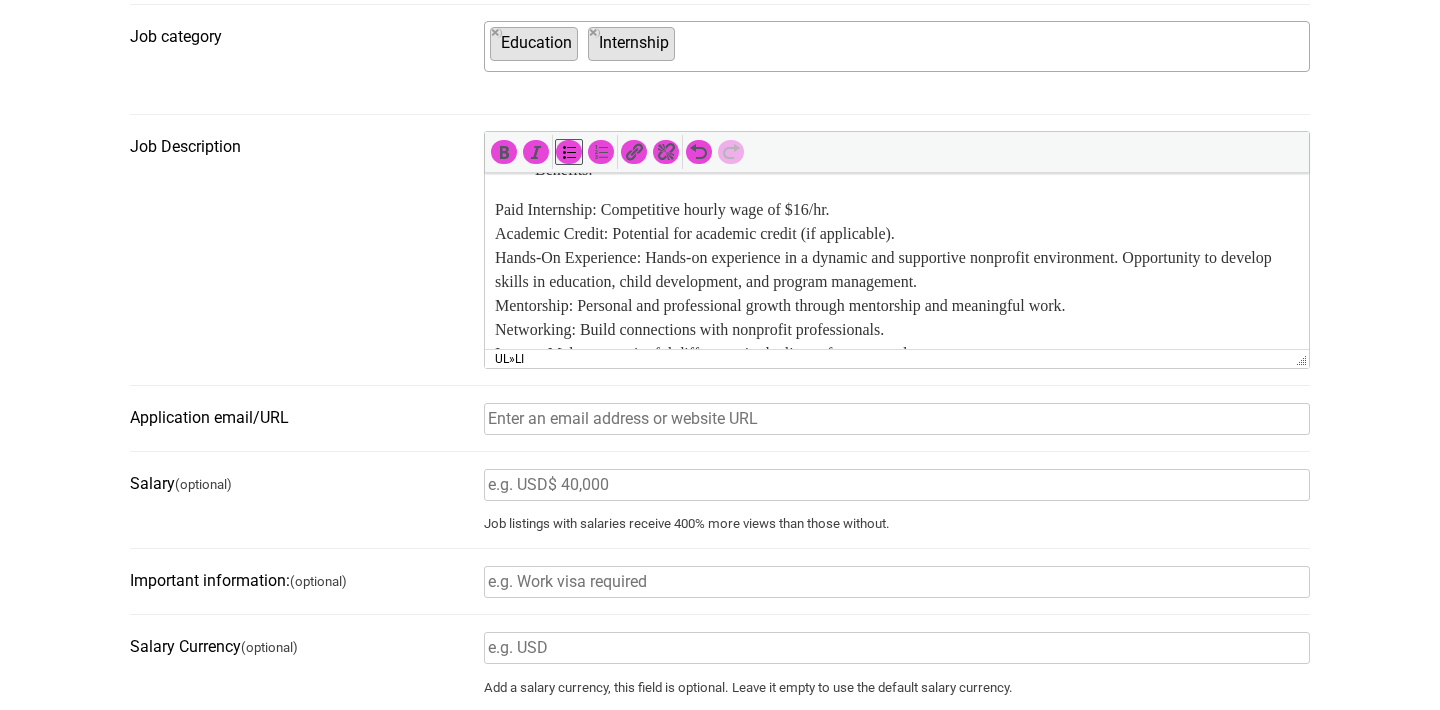 click on "Education: Currently enrolled in or recently graduated from a degree program in education, child development, social work, or a related field. Skills: Strong interpersonal and communication skills. Ability to work collaboratively as part of a team. Reliable, punctual, and responsible. Experience: Previous experience working with children, preferably in an educational or recreational setting.  Passion: Enthusiastic, patient, and committed to being a positive role model in the lives of children.  Duration: August-December 2025 (with opportunity to continue in spring semester) Availability: Ability to commit to 3-6pm (M,T,Th) and 12-6pm (Wed) for the duration of the internship.  If you would like to apply but have questions/ concerns about timing due to class schedules, please reach out to carly.byrd@oohmemphis.com   Ability to pass a background check. Benefits:" at bounding box center (897, 38) 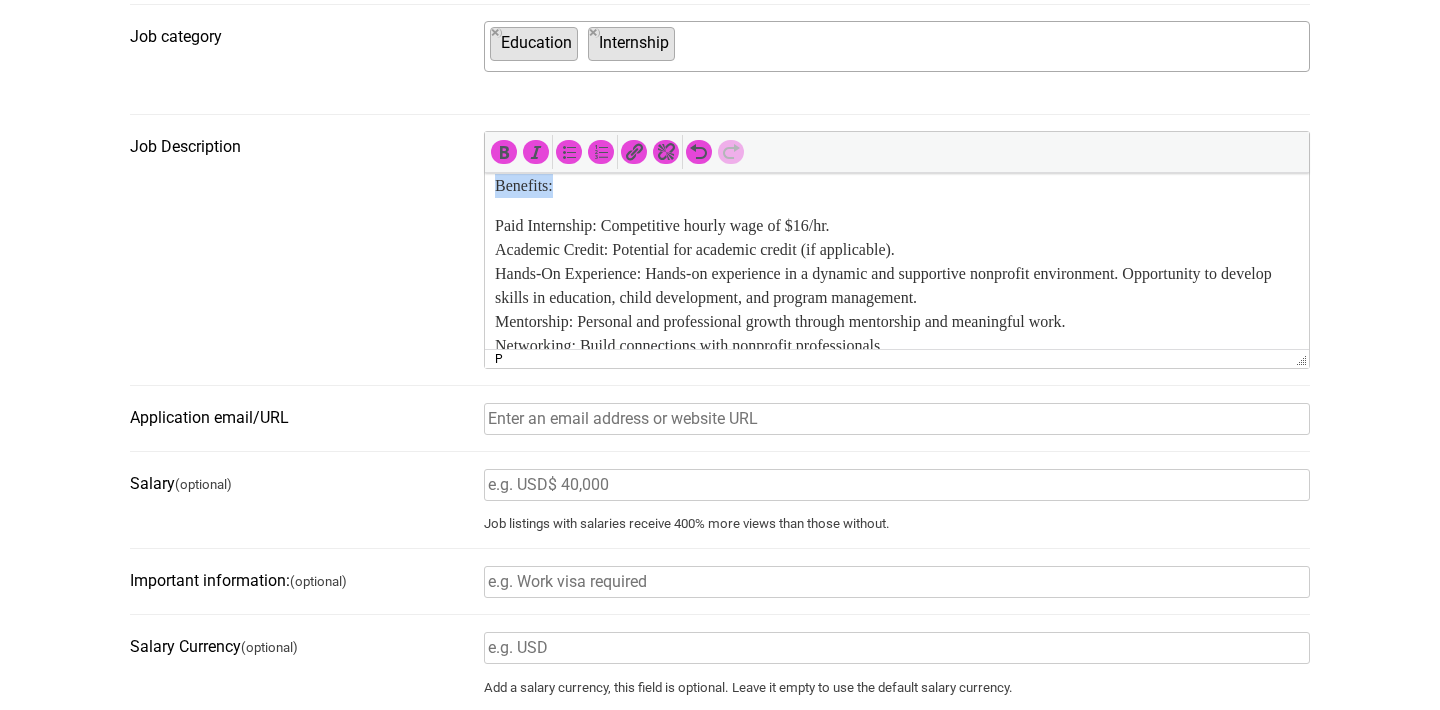 drag, startPoint x: 605, startPoint y: 264, endPoint x: 429, endPoint y: 264, distance: 176 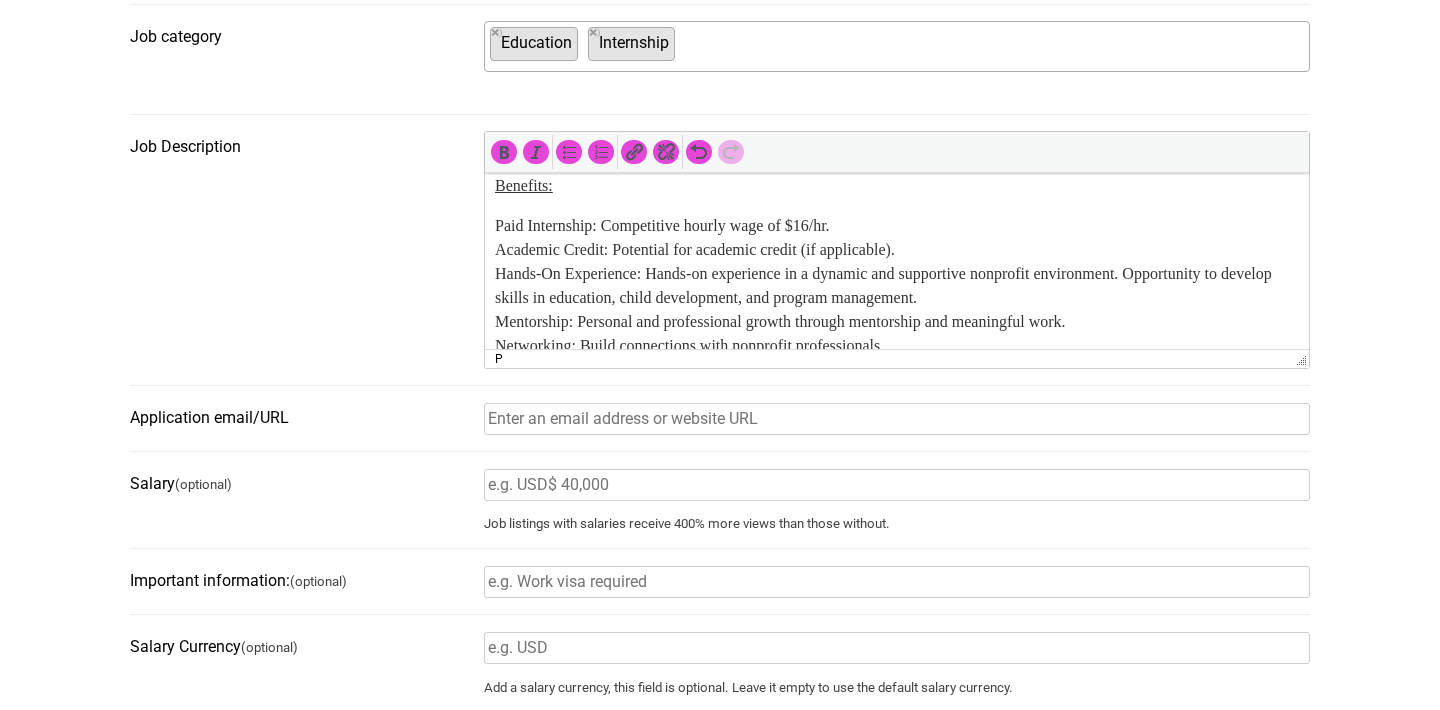 click on "Duration: August 18 - December 12, 2025 (opportunity to continue in spring semester)  Hours: M/T/Th (3-6pm); W (12-6pm) – 15 hours/week About Us: Oasis of Hope is dedicated to supporting children and families in the Bickford neighborhood of North Memphis through a variety of educational and enrichment programs. Our 3rd-5th grade after-school program called HOSTS (Helping Our Students to Succeed) offers a safe and engaging environment where children can learn, grow, and have fun after school hours. We focus on social emotional growth, creative enrichment through STEAM, and social development to help children reach their full potential. Position Overview: Key Responsibilities: Participant Engagement: Supervise and engage with children during activities to ensure a safe and positive environment. Student Support: Provide one-on-one or small group support to students needing extra assistance with program/educational tasks.  Qualifications: Ability to pass a background check. Benefits: How to Apply:" at bounding box center [897, -114] 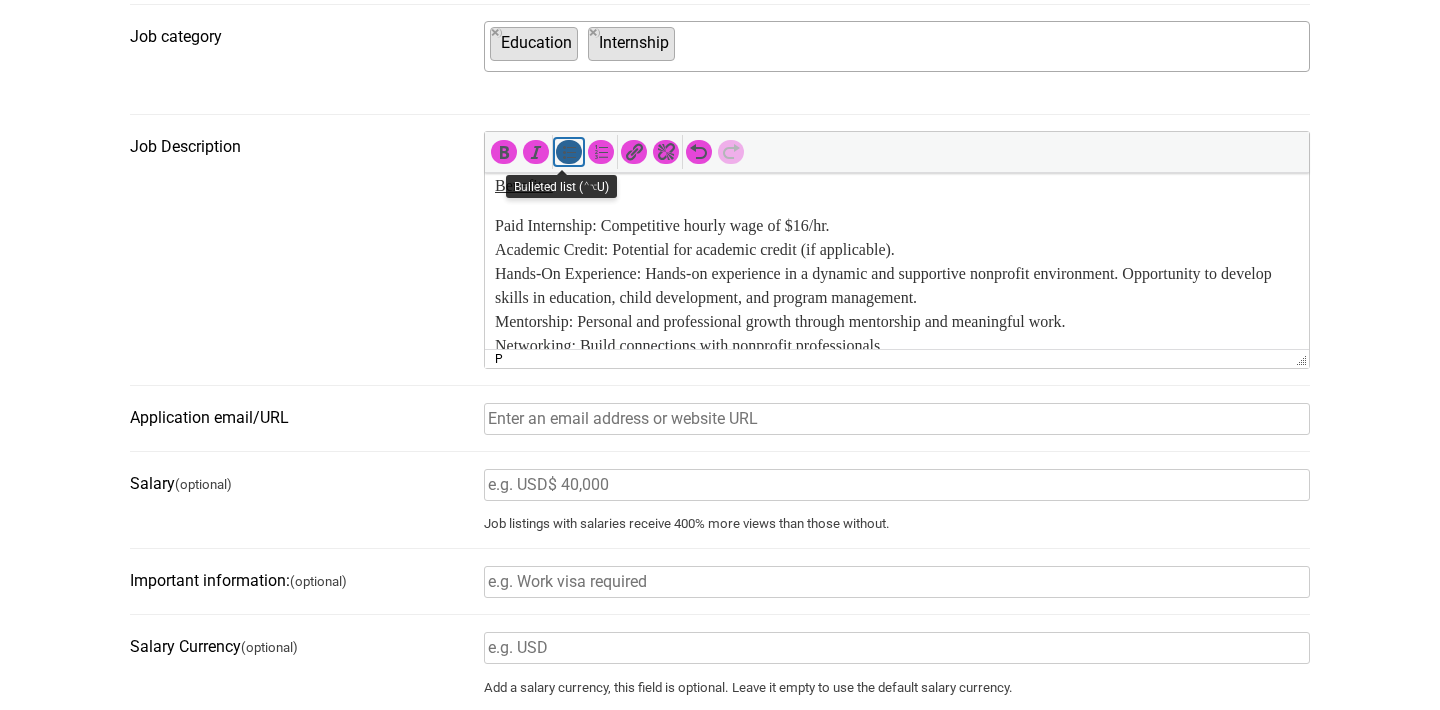 click at bounding box center [569, 152] 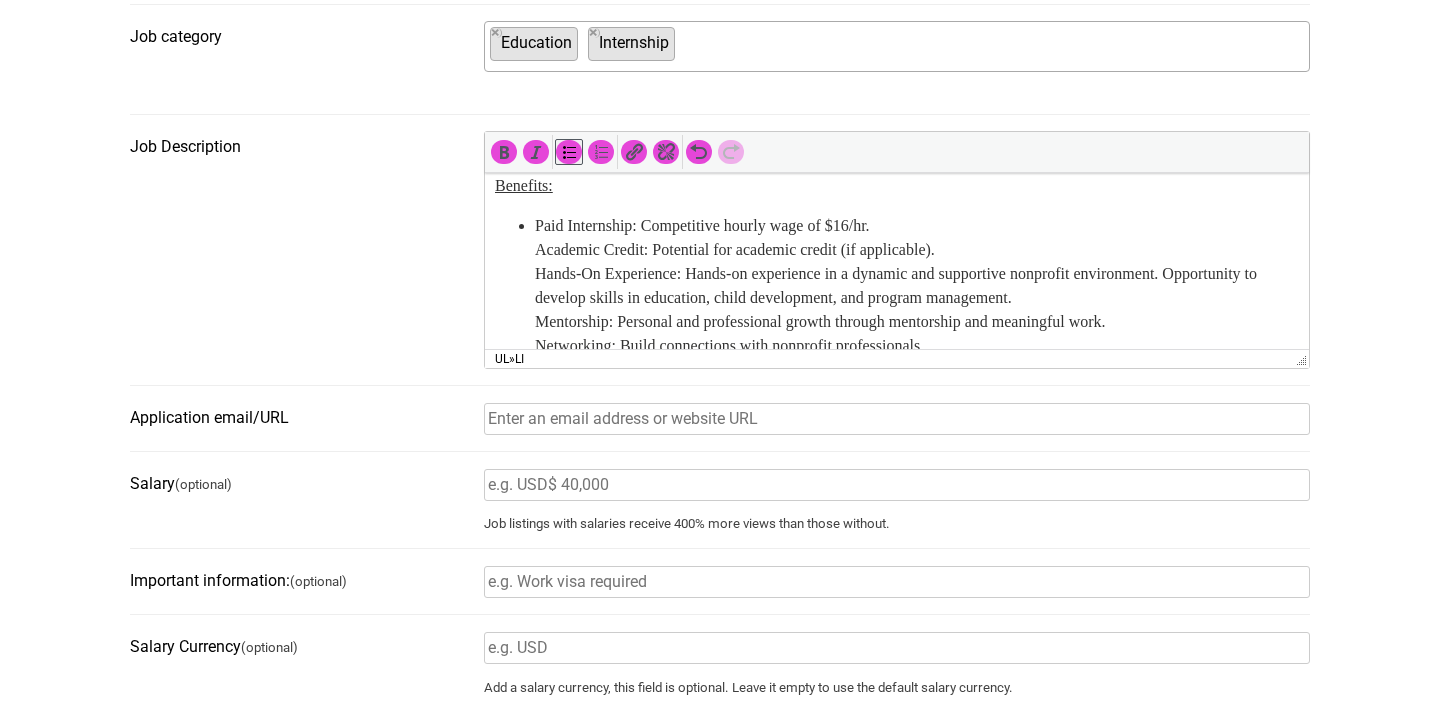 scroll, scrollTop: 953, scrollLeft: 0, axis: vertical 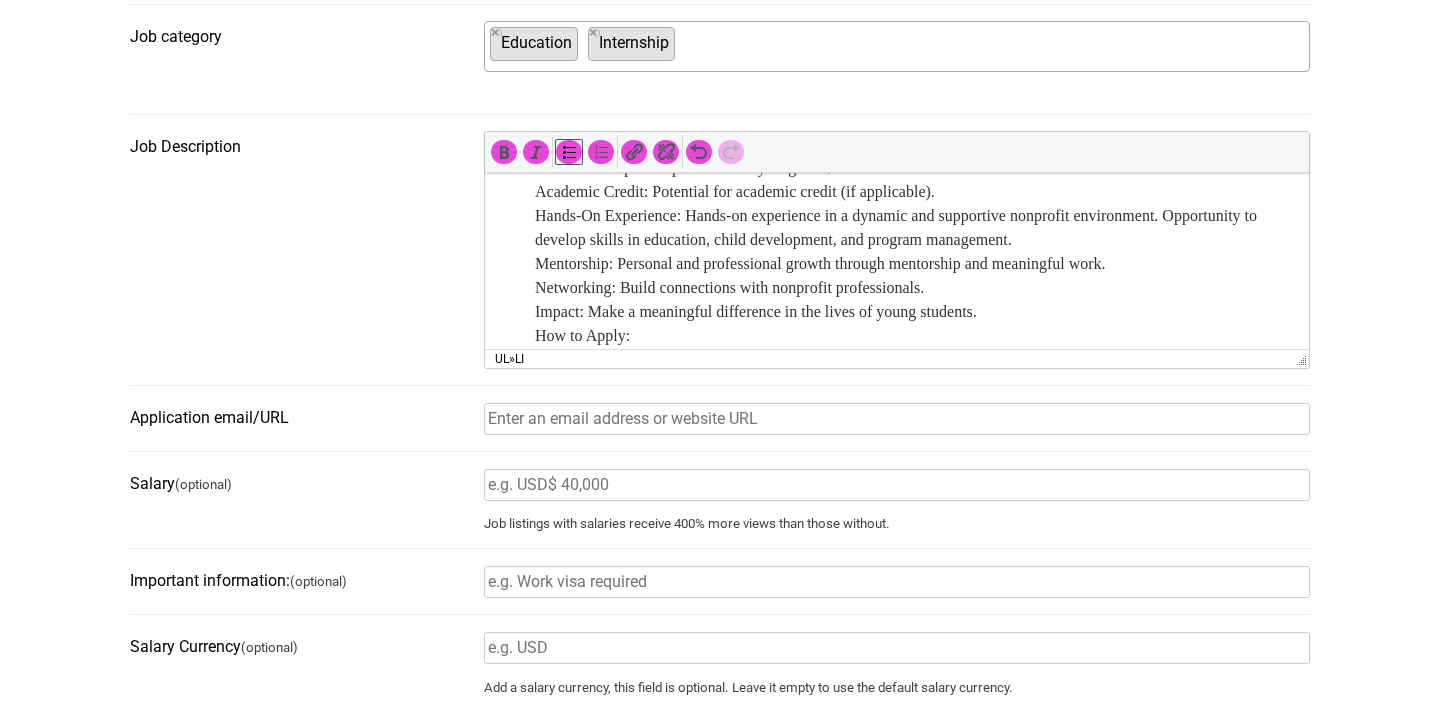 click on "Paid Internship: Competitive hourly wage of $16/hr.  Academic Credit: Potential for academic credit (if applicable). Hands-On Experience: Hands-on experience in a dynamic and supportive nonprofit environment. Opportunity to develop skills in education, child development, and program management. Mentorship: Personal and professional growth through mentorship and meaningful work. Networking: Build connections with nonprofit professionals.  Impact: Make a meaningful difference in the lives of young students.  How to Apply: Interested candidates should submit a resume, cover letter, and a brief statement of interest outlining their passion for youth development and engagement. Applications should be sent to carly.byrd@oohmemphis.com with the subject line “HOSTS Internship Application - Last Name, First Name”" at bounding box center (917, 288) 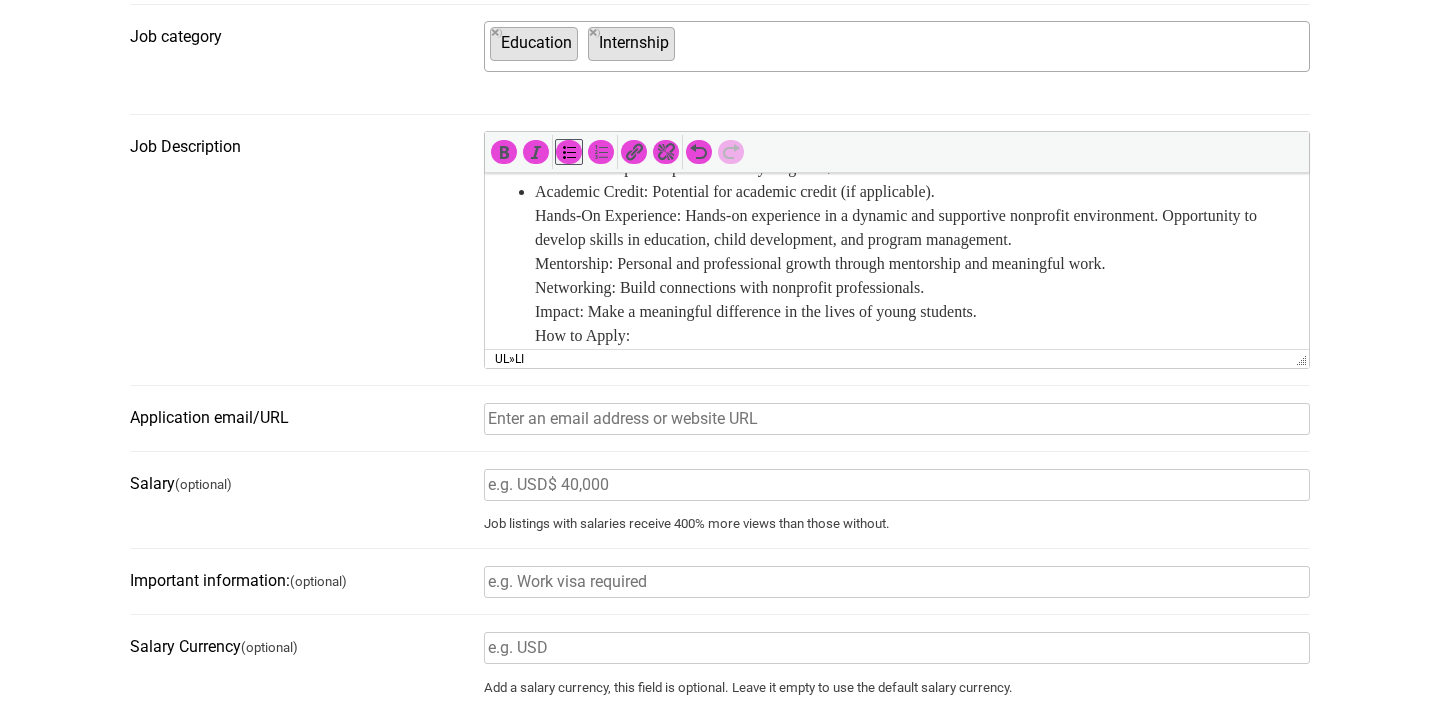 click on "Academic Credit: Potential for academic credit (if applicable). Hands-On Experience: Hands-on experience in a dynamic and supportive nonprofit environment. Opportunity to develop skills in education, child development, and program management. Mentorship: Personal and professional growth through mentorship and meaningful work. Networking: Build connections with nonprofit professionals.  Impact: Make a meaningful difference in the lives of young students.  How to Apply: Interested candidates should submit a resume, cover letter, and a brief statement of interest outlining their passion for youth development and engagement. Applications should be sent to carly.byrd@oohmemphis.com with the subject line “HOSTS Internship Application - Last Name, First Name”" at bounding box center [917, 300] 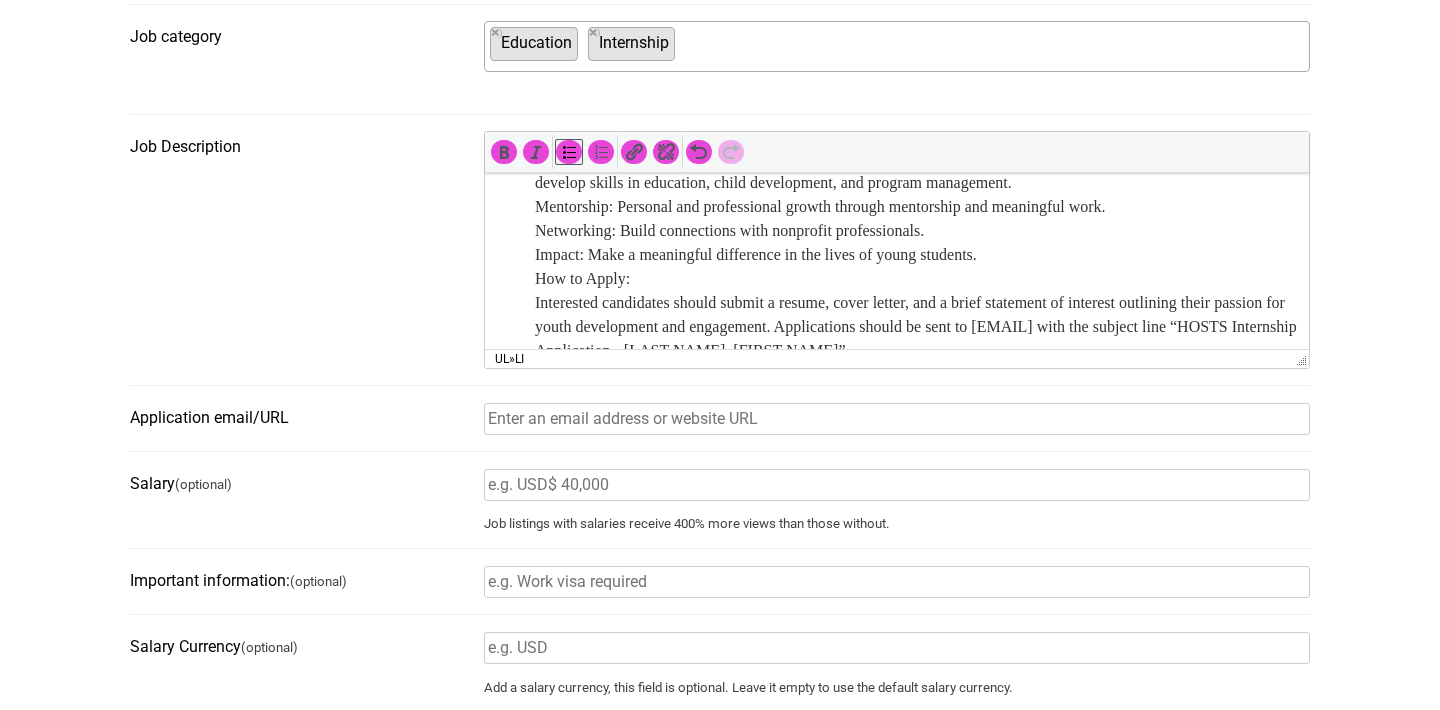 scroll, scrollTop: 1026, scrollLeft: 0, axis: vertical 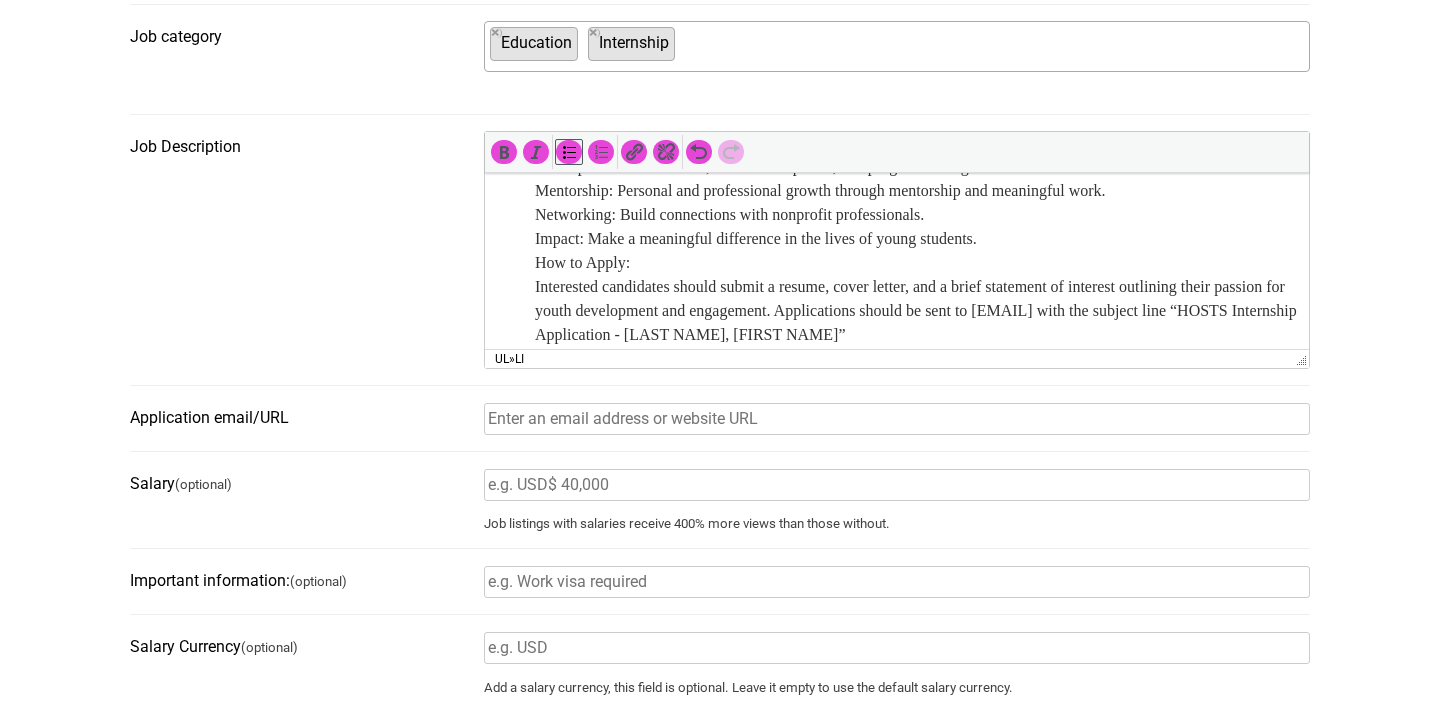 click on "Paid Internship: Competitive hourly wage of $16/hr.  Academic Credit: Potential for academic credit (if applicable). Hands-On Experience: Hands-on experience in a dynamic and supportive nonprofit environment. Opportunity to develop skills in education, child development, and program management. Mentorship: Personal and professional growth through mentorship and meaningful work. Networking: Build connections with nonprofit professionals.  Impact: Make a meaningful difference in the lives of young students.  How to Apply: Interested candidates should submit a resume, cover letter, and a brief statement of interest outlining their passion for youth development and engagement. Applications should be sent to carly.byrd@oohmemphis.com with the subject line “HOSTS Internship Application - Last Name, First Name”" at bounding box center [897, 215] 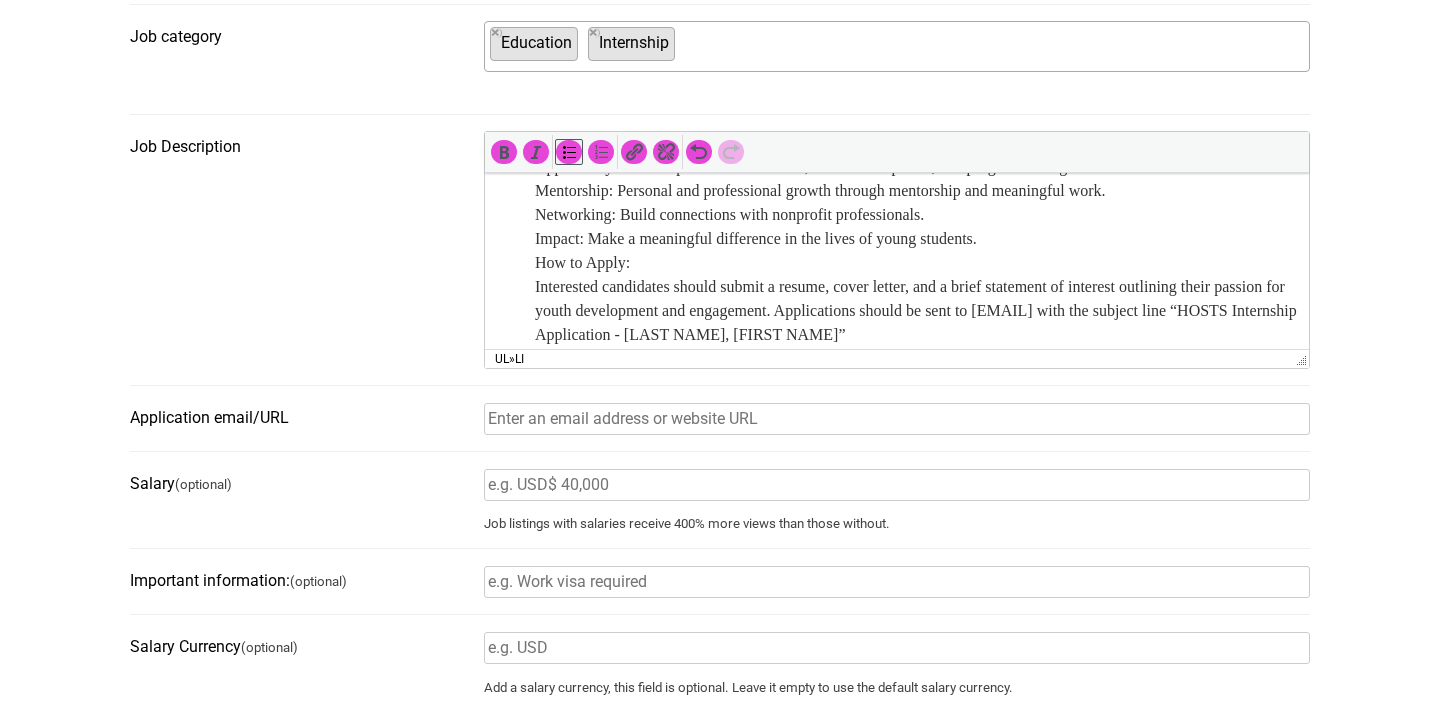 click on "Opportunity to develop skills in education, child development, and program management. Mentorship: Personal and professional growth through mentorship and meaningful work. Networking: Build connections with nonprofit professionals.  Impact: Make a meaningful difference in the lives of young students.  How to Apply: Interested candidates should submit a resume, cover letter, and a brief statement of interest outlining their passion for youth development and engagement. Applications should be sent to carly.byrd@oohmemphis.com with the subject line “HOSTS Internship Application - Last Name, First Name”" at bounding box center (917, 251) 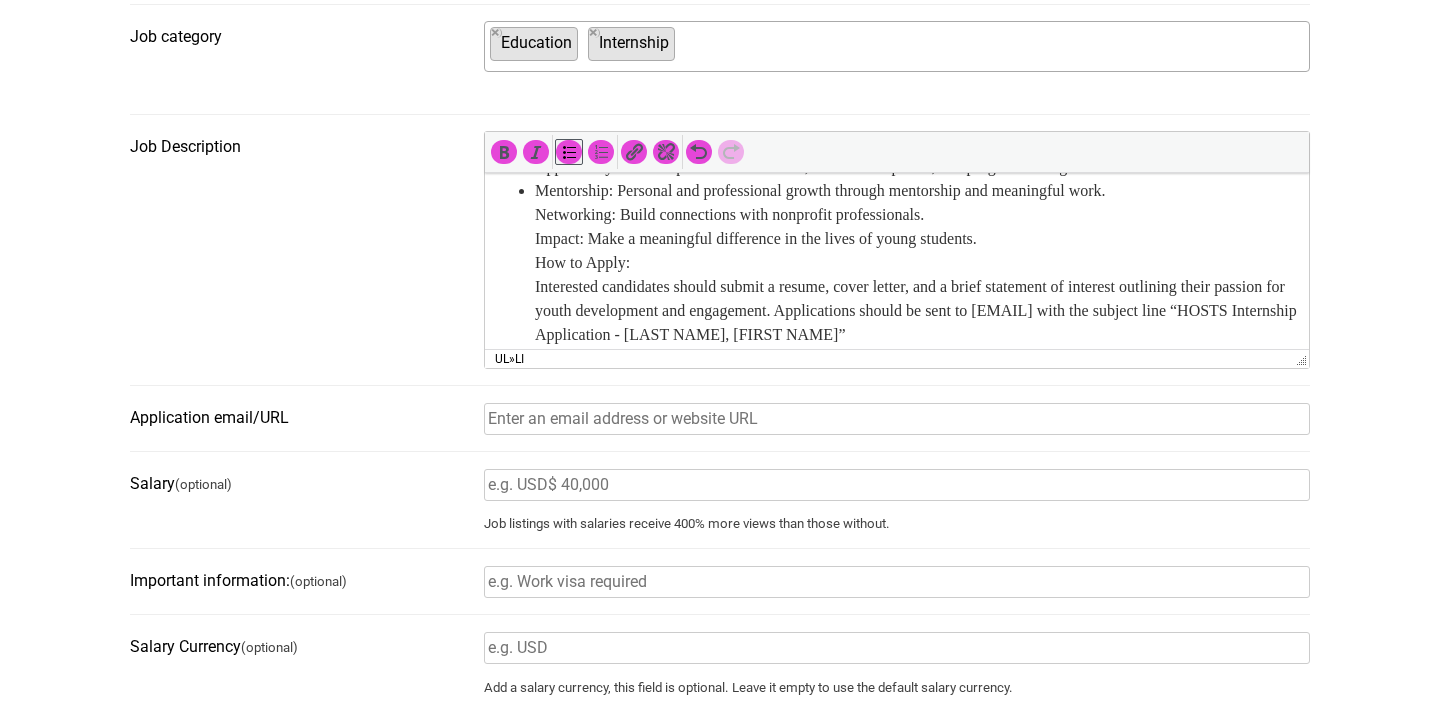 click on "Mentorship: Personal and professional growth through mentorship and meaningful work. Networking: Build connections with nonprofit professionals.  Impact: Make a meaningful difference in the lives of young students.  How to Apply: Interested candidates should submit a resume, cover letter, and a brief statement of interest outlining their passion for youth development and engagement. Applications should be sent to carly.byrd@oohmemphis.com with the subject line “HOSTS Internship Application - Last Name, First Name”" at bounding box center (917, 263) 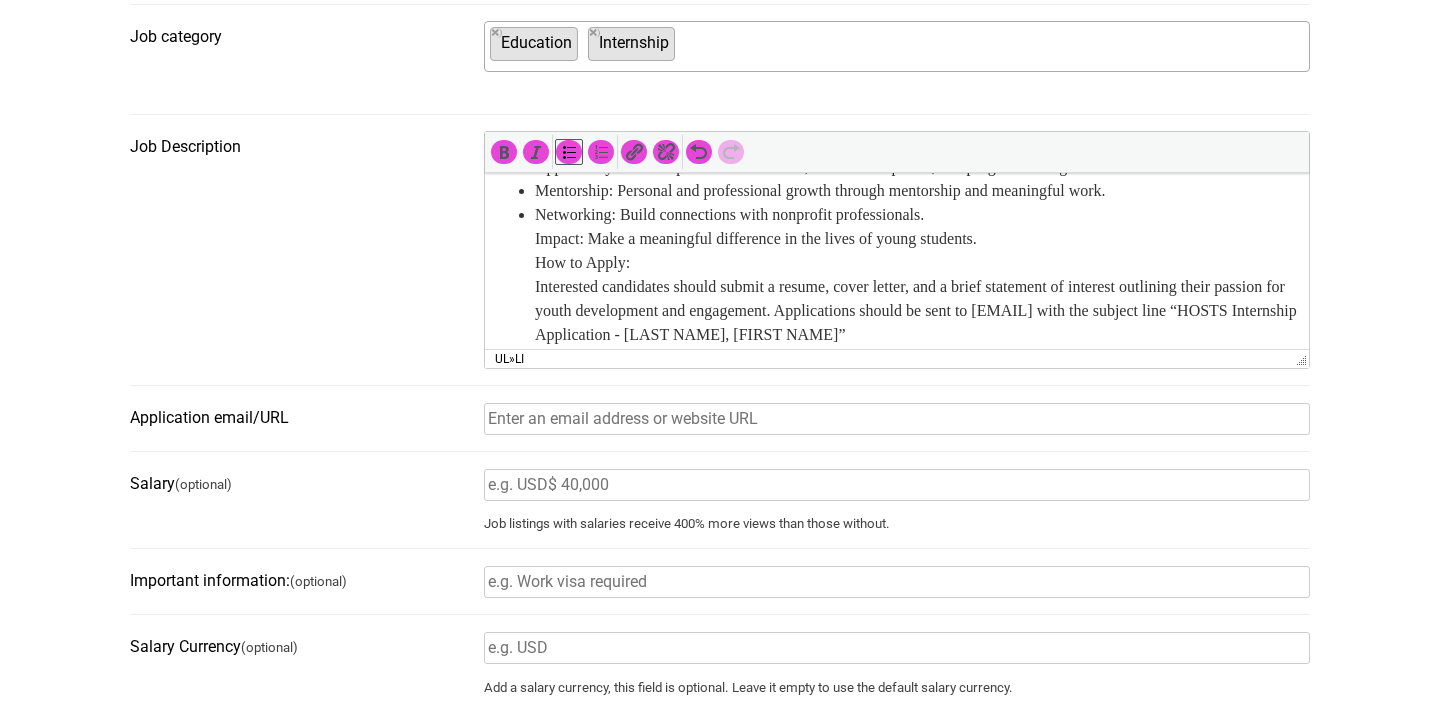 click on "Networking: Build connections with nonprofit professionals.  Impact: Make a meaningful difference in the lives of young students.  How to Apply: Interested candidates should submit a resume, cover letter, and a brief statement of interest outlining their passion for youth development and engagement. Applications should be sent to carly.byrd@oohmemphis.com with the subject line “HOSTS Internship Application - Last Name, First Name”" at bounding box center [917, 275] 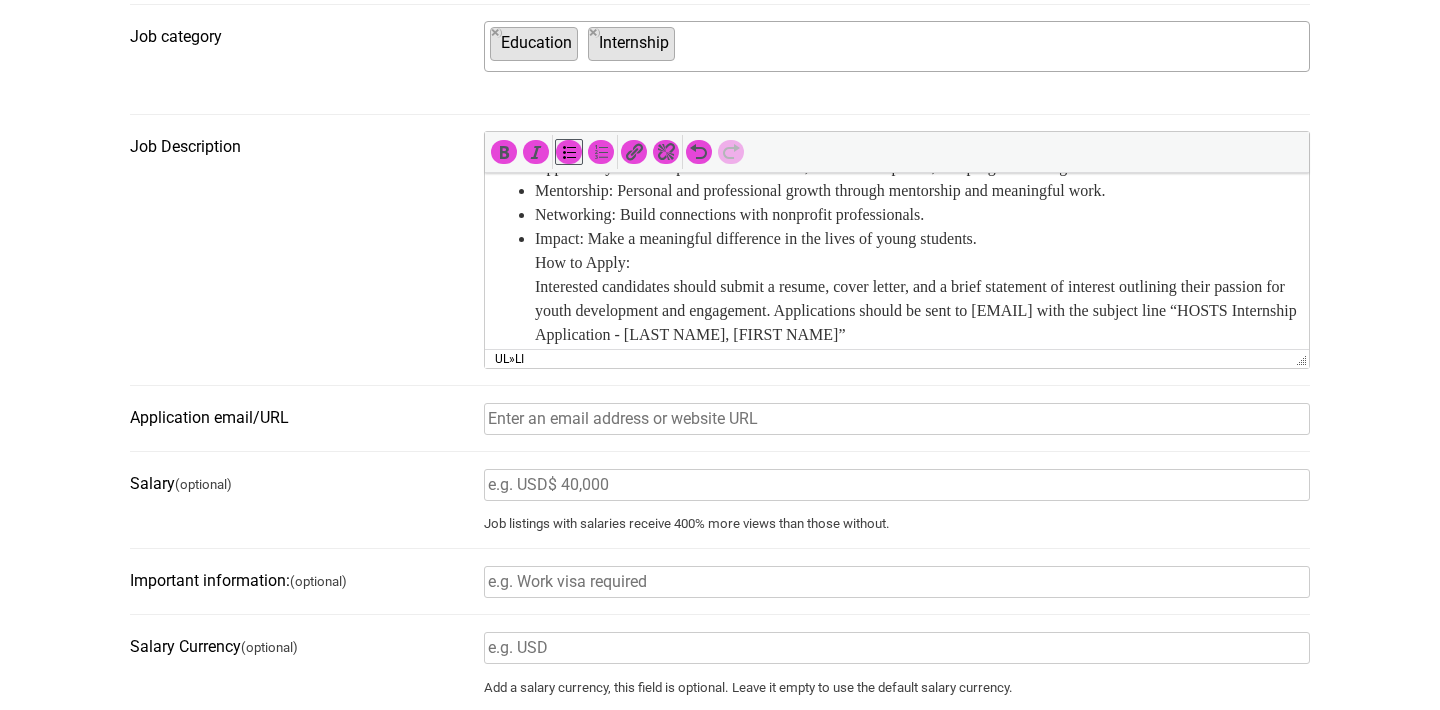 scroll, scrollTop: 1075, scrollLeft: 0, axis: vertical 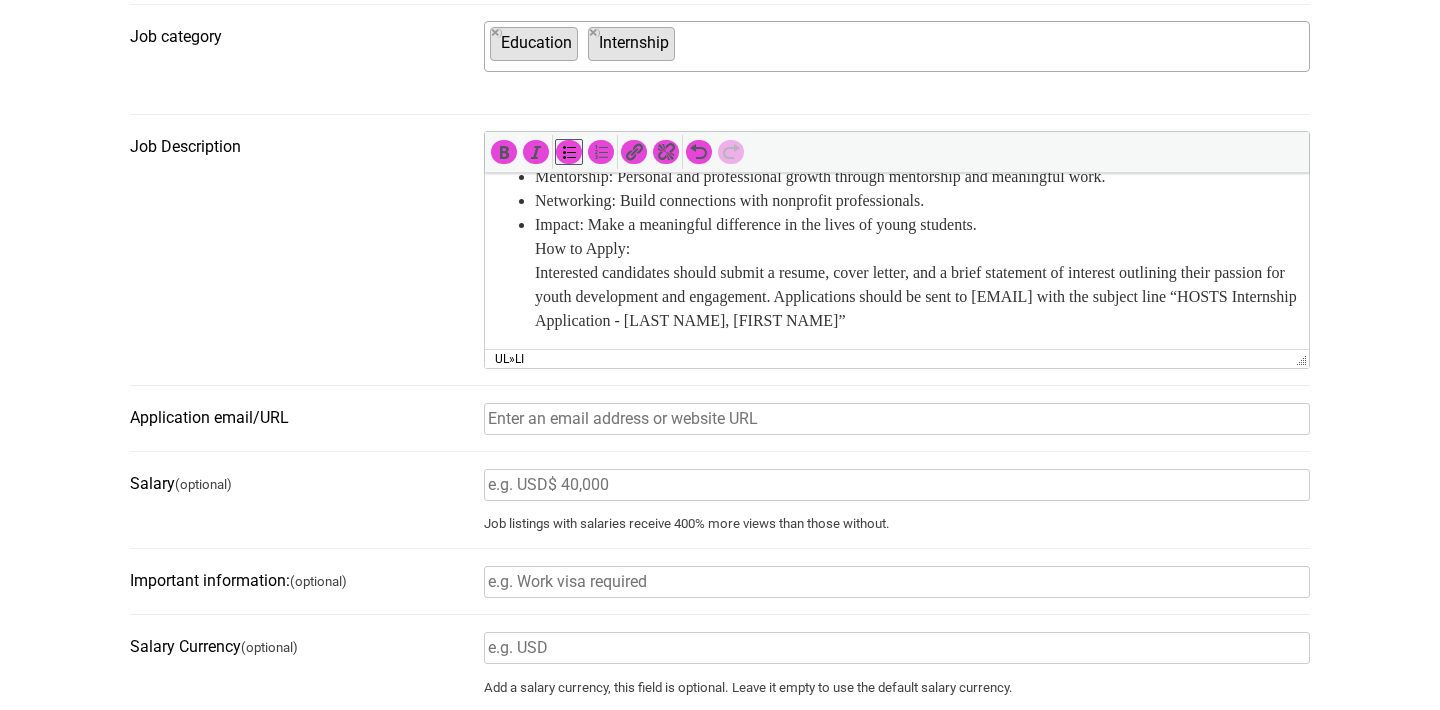 click on "Paid Internship: Competitive hourly wage of $16/hr.  Academic Credit: Potential for academic credit (if applicable). Hands-On Experience: Hands-on experience in a dynamic and supportive nonprofit environment. Opportunity to develop skills in education, child development, and program management. Mentorship: Personal and professional growth through mentorship and meaningful work. Networking: Build connections with nonprofit professionals.  Impact: Make a meaningful difference in the lives of young students.  How to Apply: Interested candidates should submit a resume, cover letter, and a brief statement of interest outlining their passion for youth development and engagement. Applications should be sent to carly.byrd@oohmemphis.com with the subject line “HOSTS Internship Application - Last Name, First Name”" at bounding box center [897, 201] 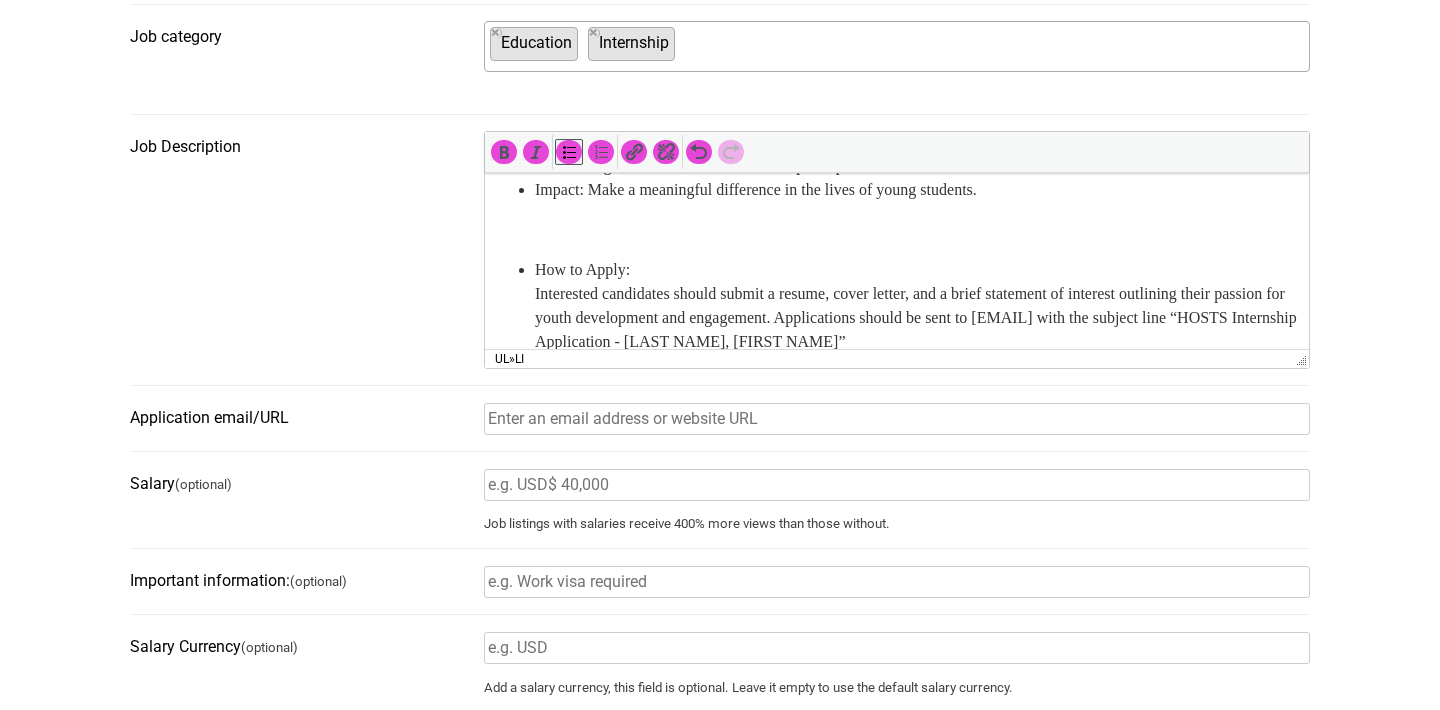 scroll, scrollTop: 1077, scrollLeft: 0, axis: vertical 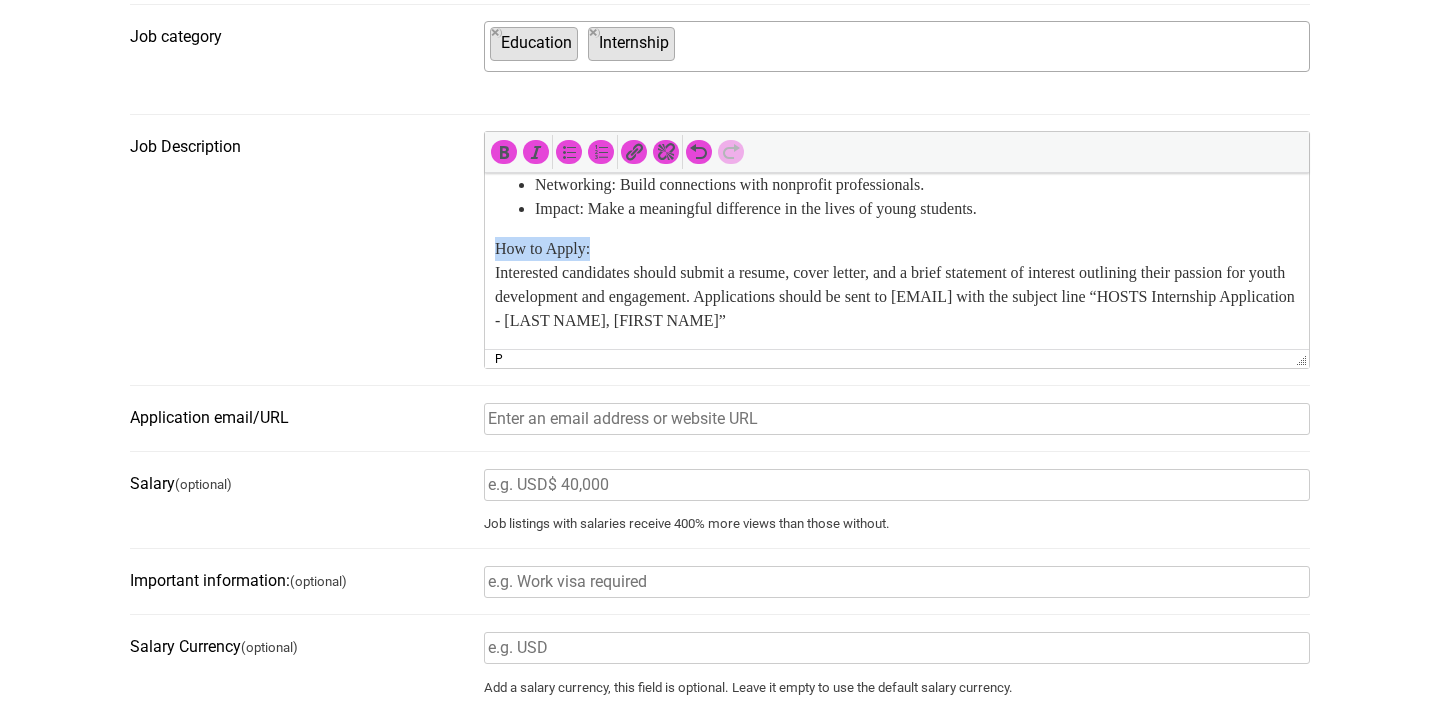 drag, startPoint x: 640, startPoint y: 300, endPoint x: 396, endPoint y: 300, distance: 244 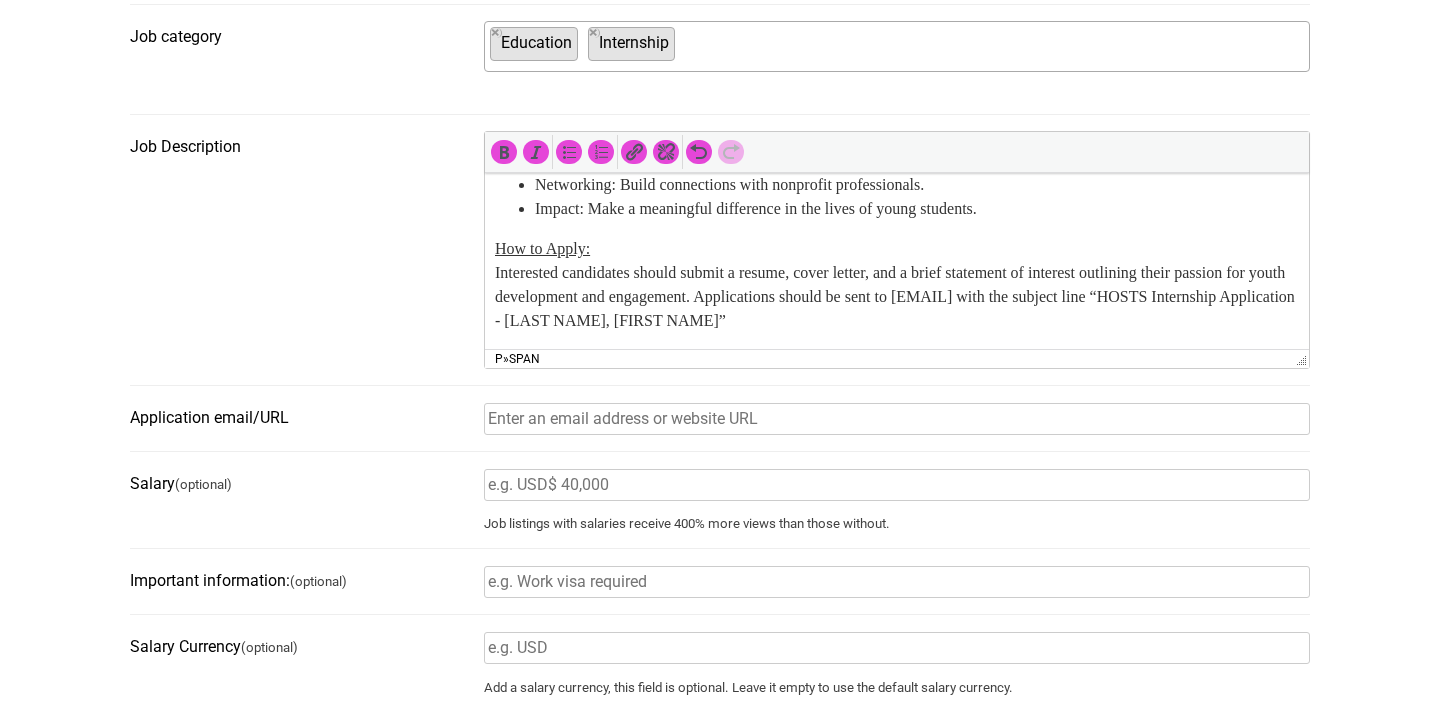 click on "How to Apply: Interested candidates should submit a resume, cover letter, and a brief statement of interest outlining their passion for youth development and engagement. Applications should be sent to carly.byrd@oohmemphis.com with the subject line “HOSTS Internship Application - Last Name, First Name”" at bounding box center (897, 285) 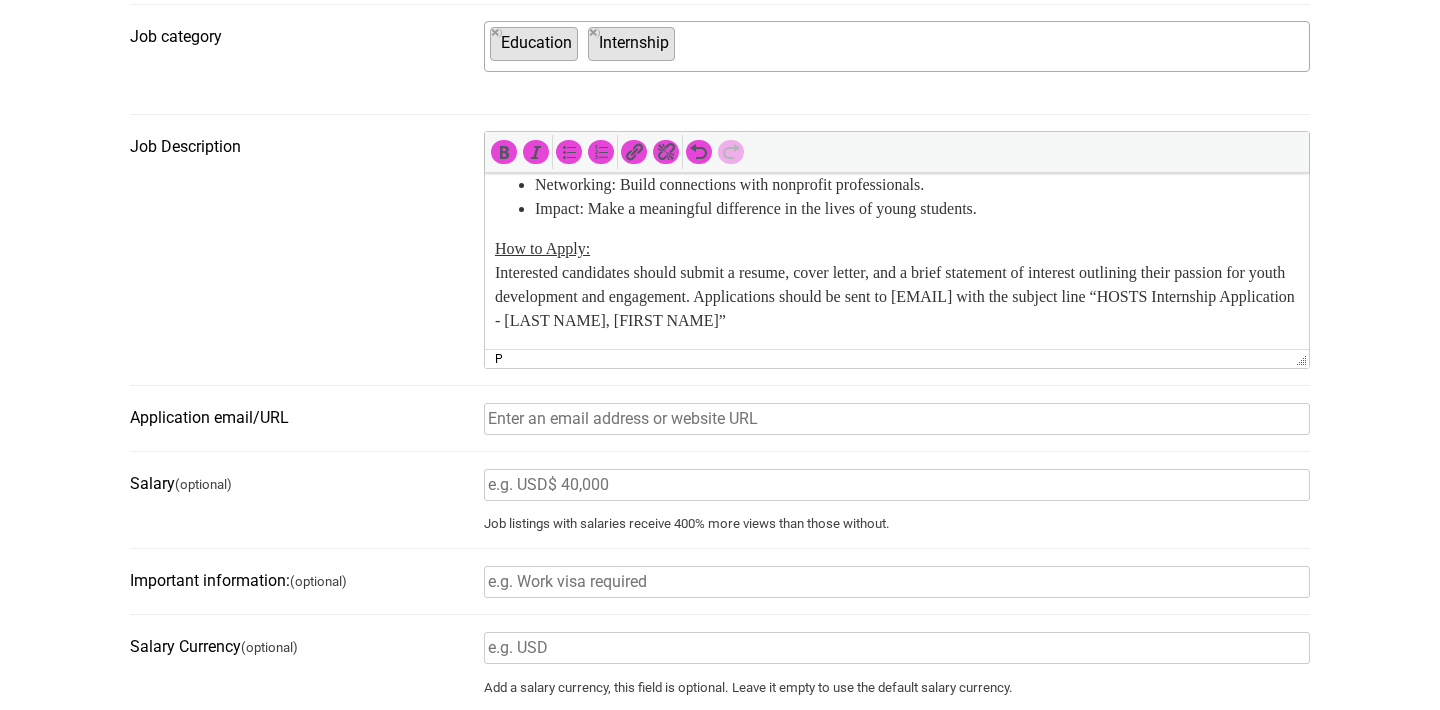 click on "Duration: August 18 - December 12, 2025 (opportunity to continue in spring semester)  Hours: M/T/Th (3-6pm); W (12-6pm) – 15 hours/week About Us: Oasis of Hope is dedicated to supporting children and families in the Bickford neighborhood of North Memphis through a variety of educational and enrichment programs. Our 3rd-5th grade after-school program called HOSTS (Helping Our Students to Succeed) offers a safe and engaging environment where children can learn, grow, and have fun after school hours. We focus on social emotional growth, creative enrichment through STEAM, and social development to help children reach their full potential. Position Overview: Key Responsibilities: Participant Engagement: Supervise and engage with children during activities to ensure a safe and positive environment. Student Support: Provide one-on-one or small group support to students needing extra assistance with program/educational tasks.  Qualifications: Ability to pass a background check. Benefits: How to Apply:" at bounding box center (897, -267) 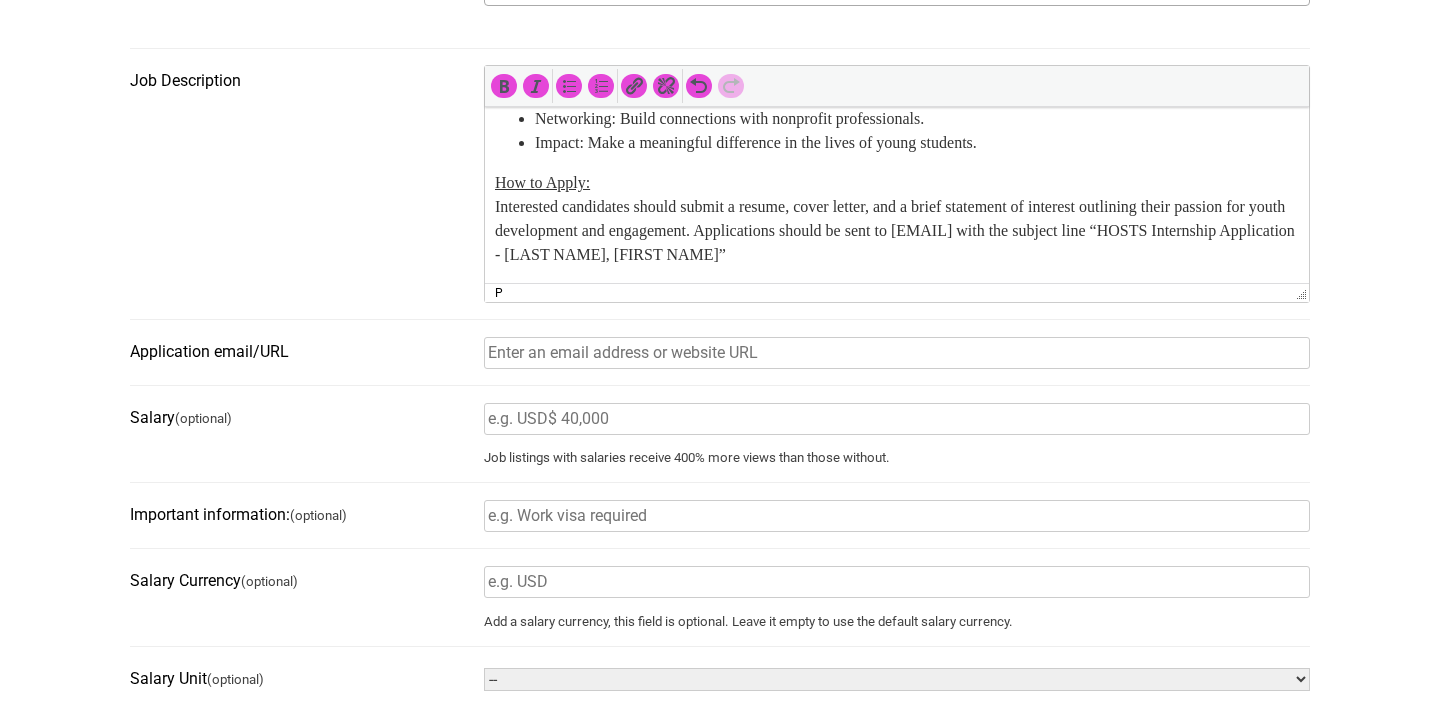 scroll, scrollTop: 889, scrollLeft: 0, axis: vertical 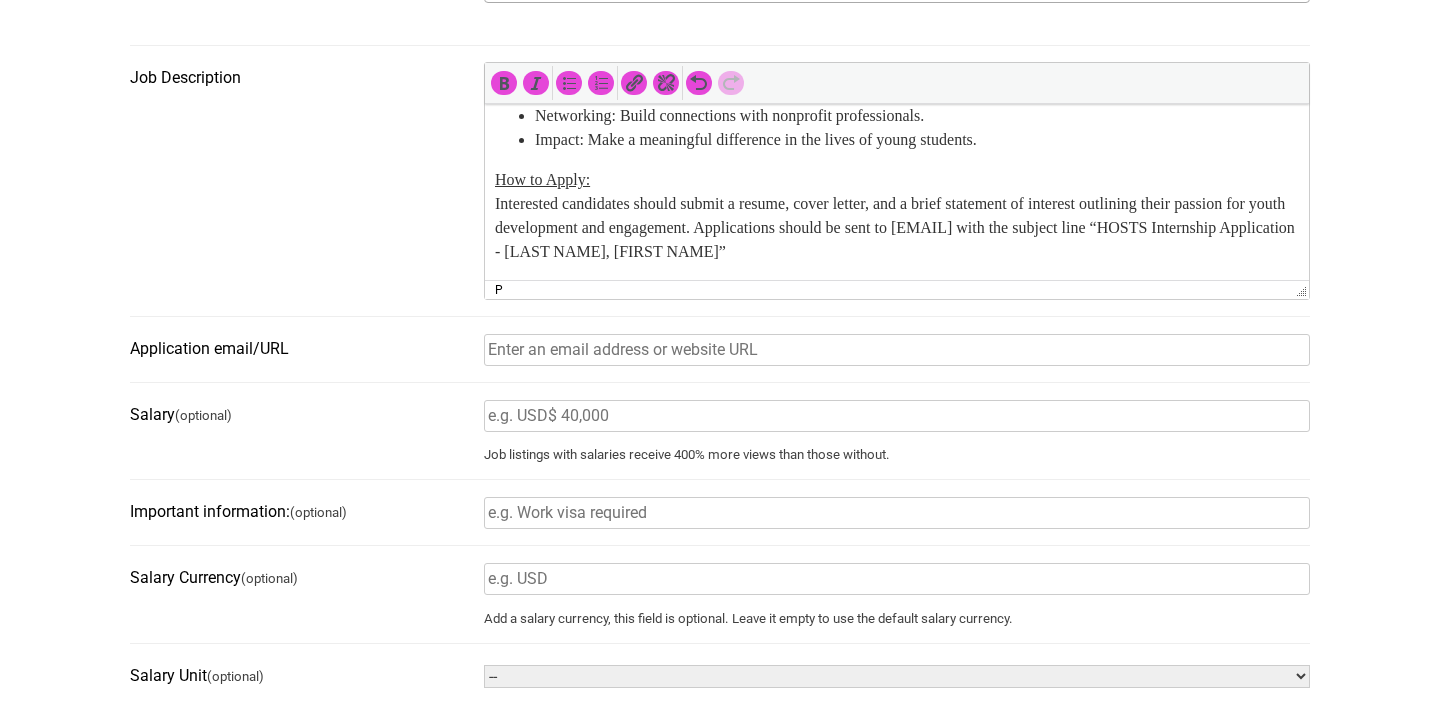 click on "Application email/URL" at bounding box center (897, 350) 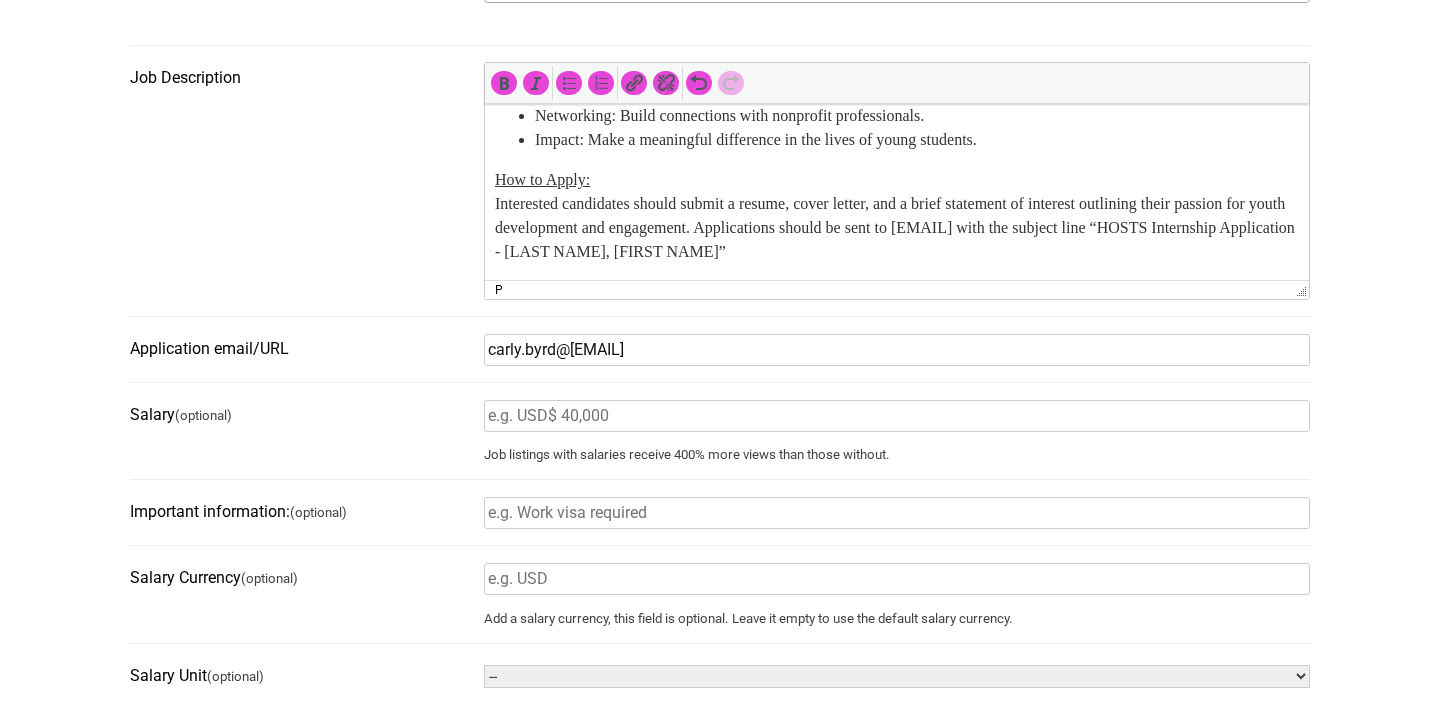 type on "carly.byrd@oohmemphis.com" 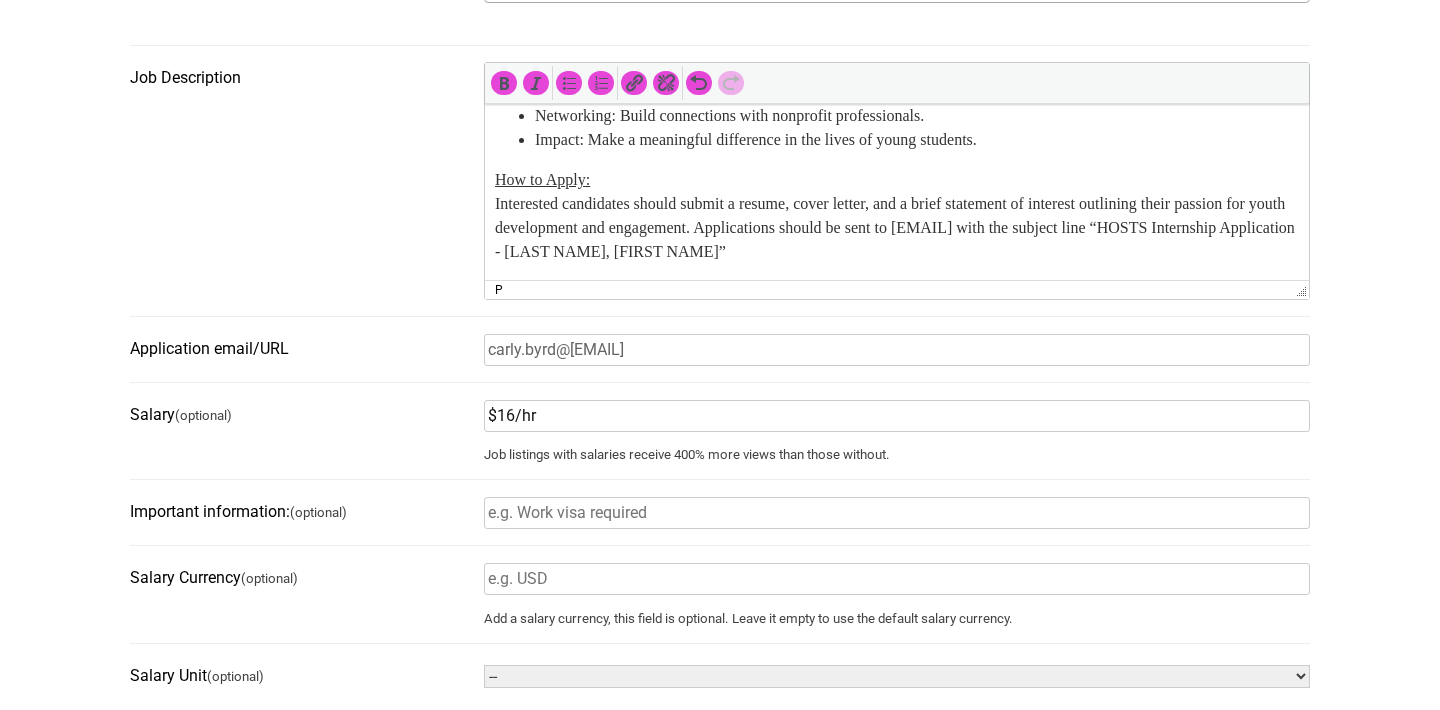 type on "$16/hr" 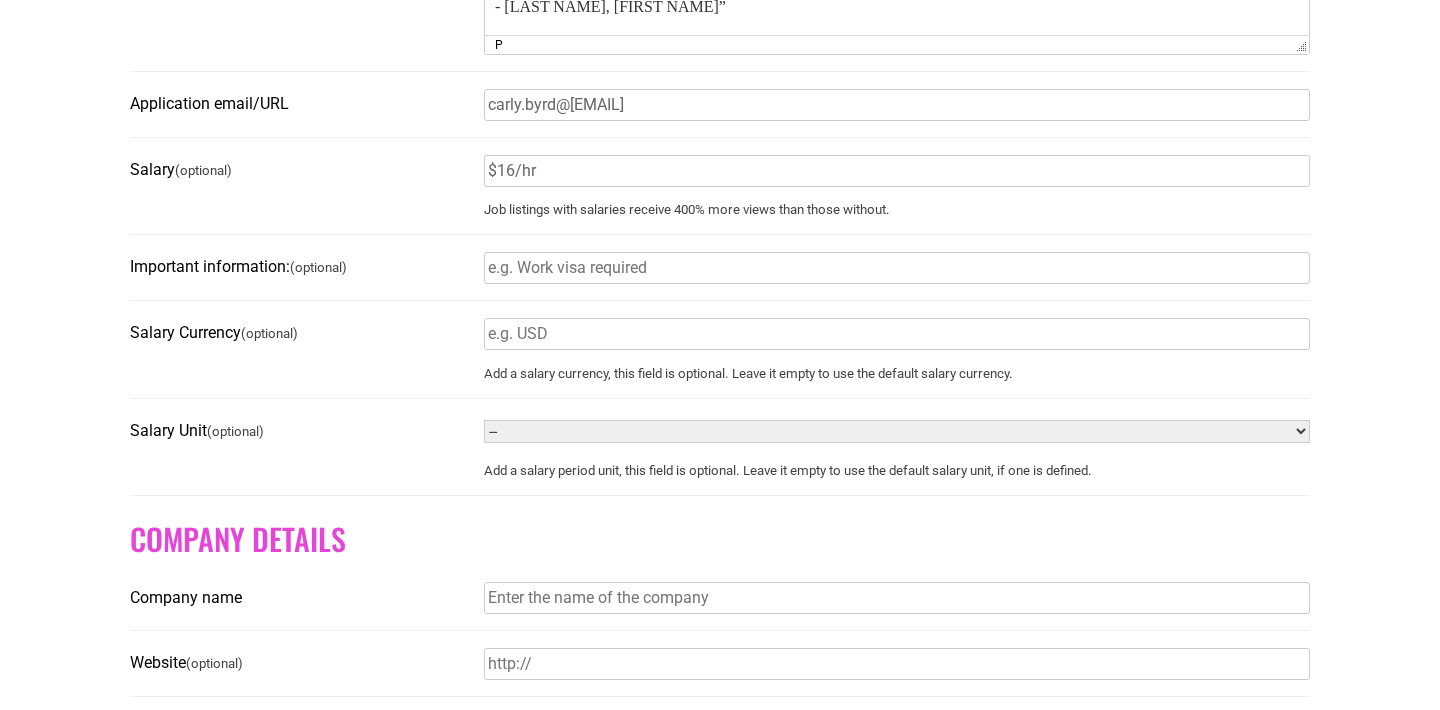 scroll, scrollTop: 1135, scrollLeft: 0, axis: vertical 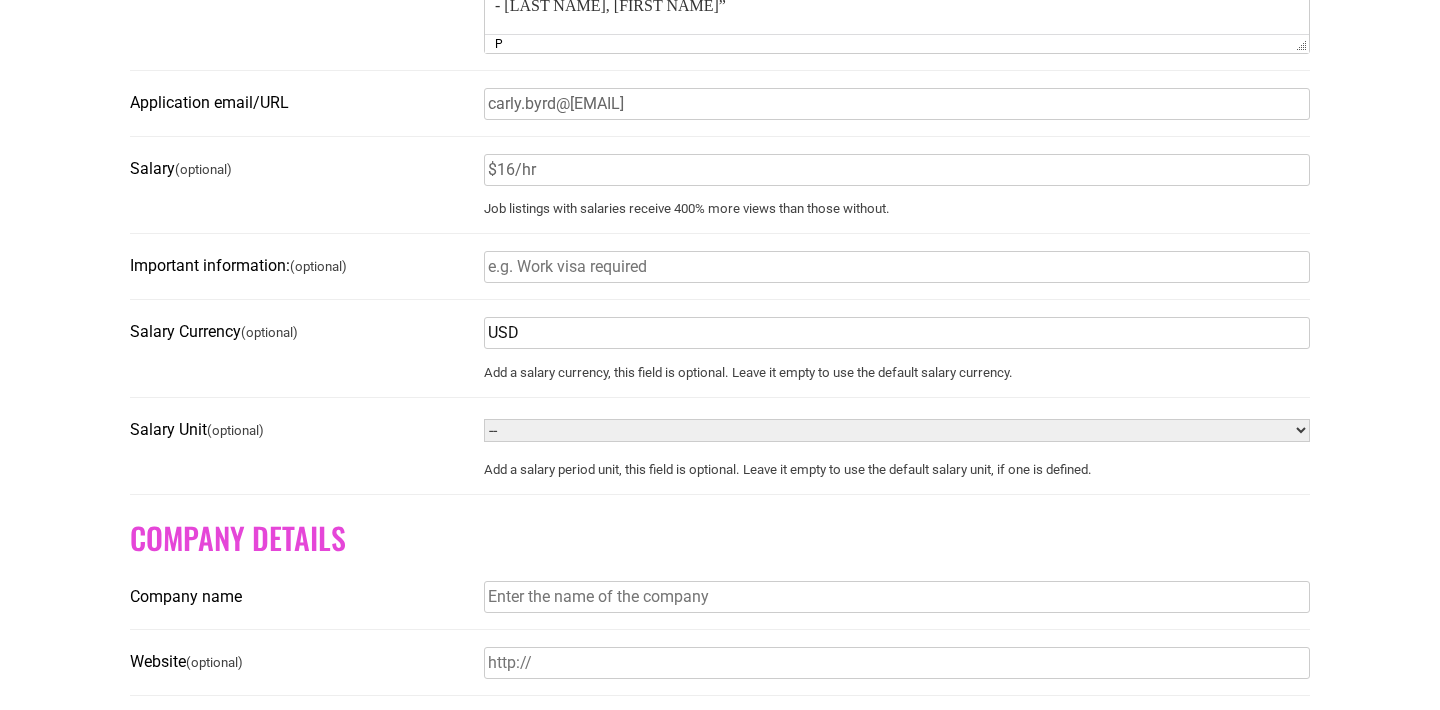 type on "USD" 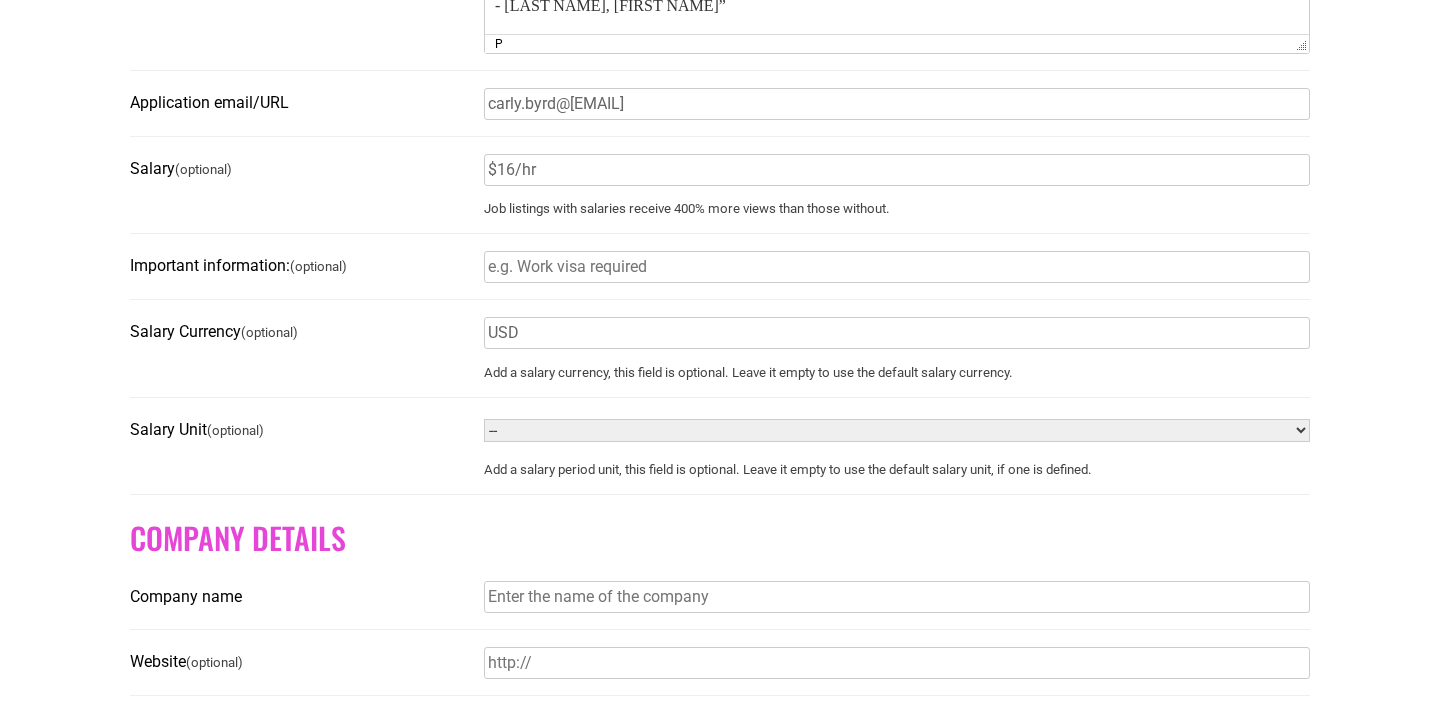 click on "Company name" at bounding box center (720, 606) 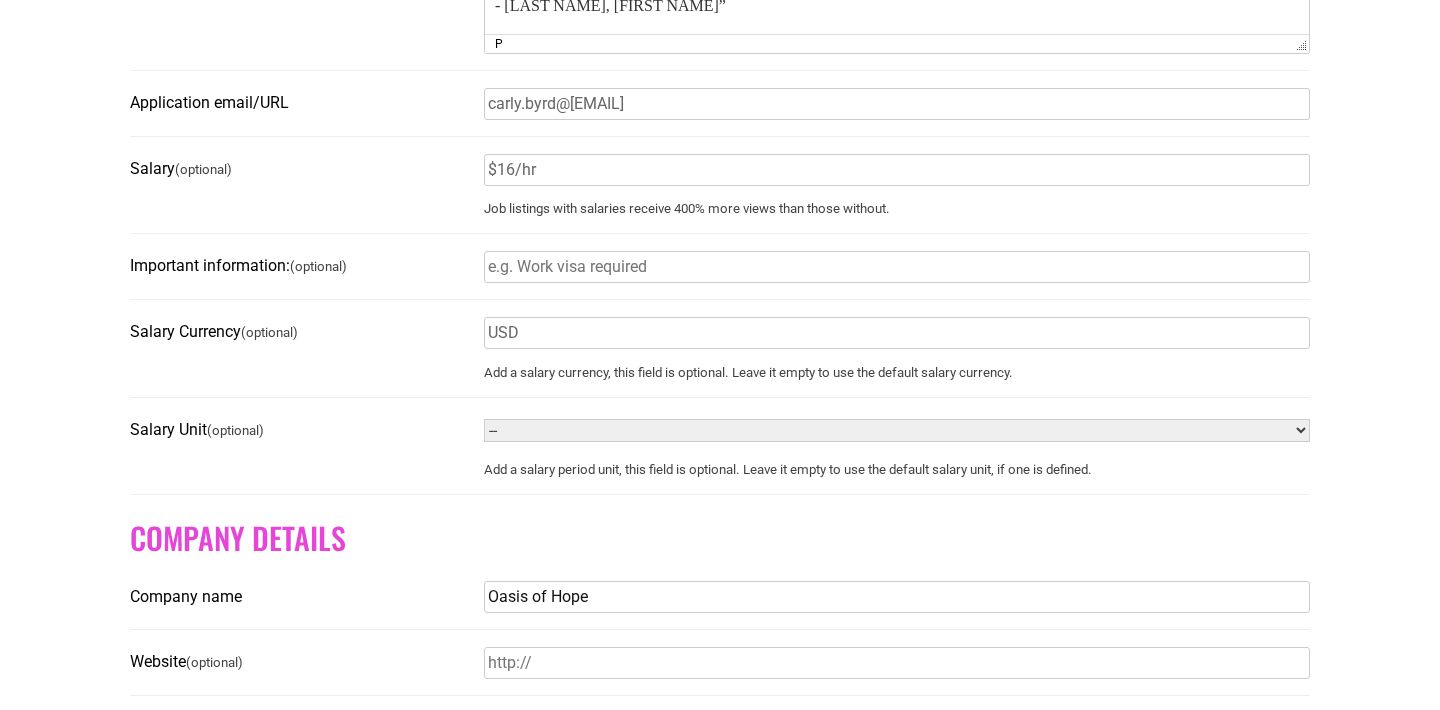type on "Oasis of Hope" 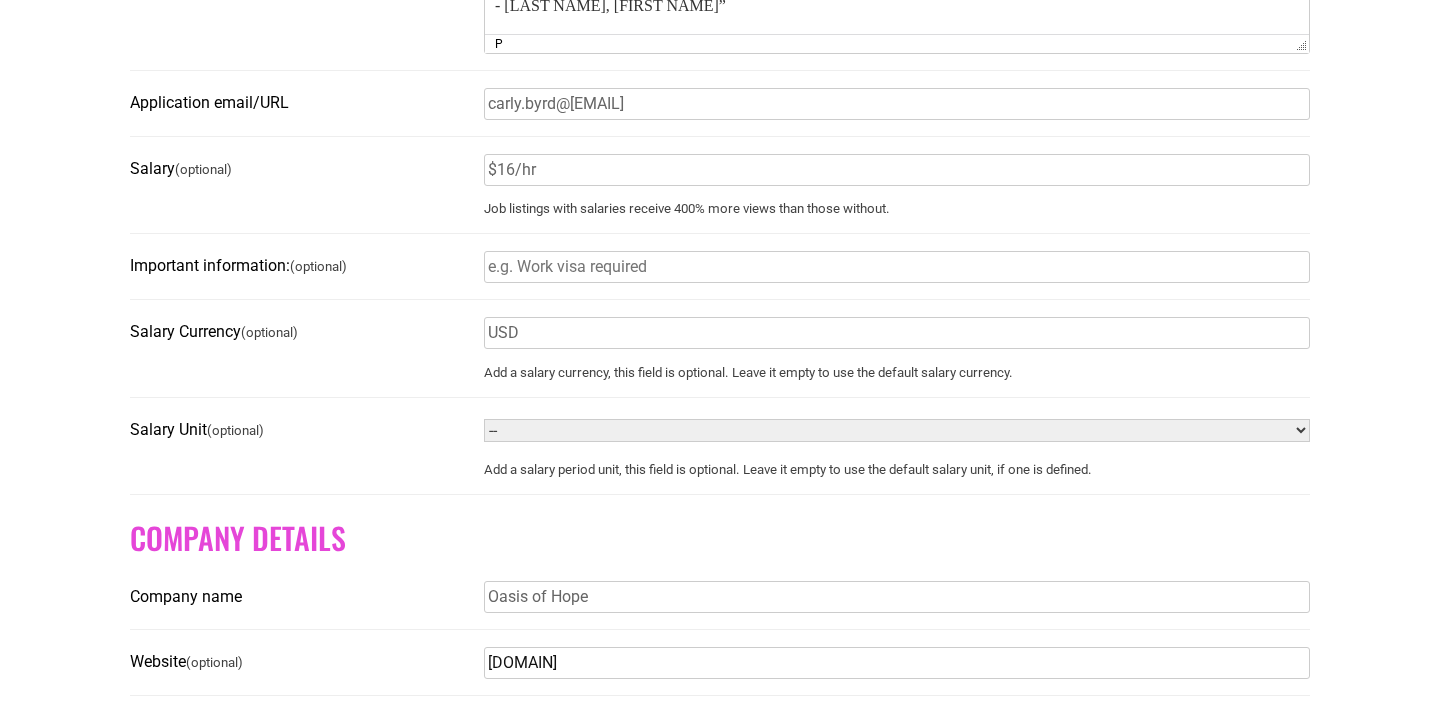 type on "oohmemphis.com" 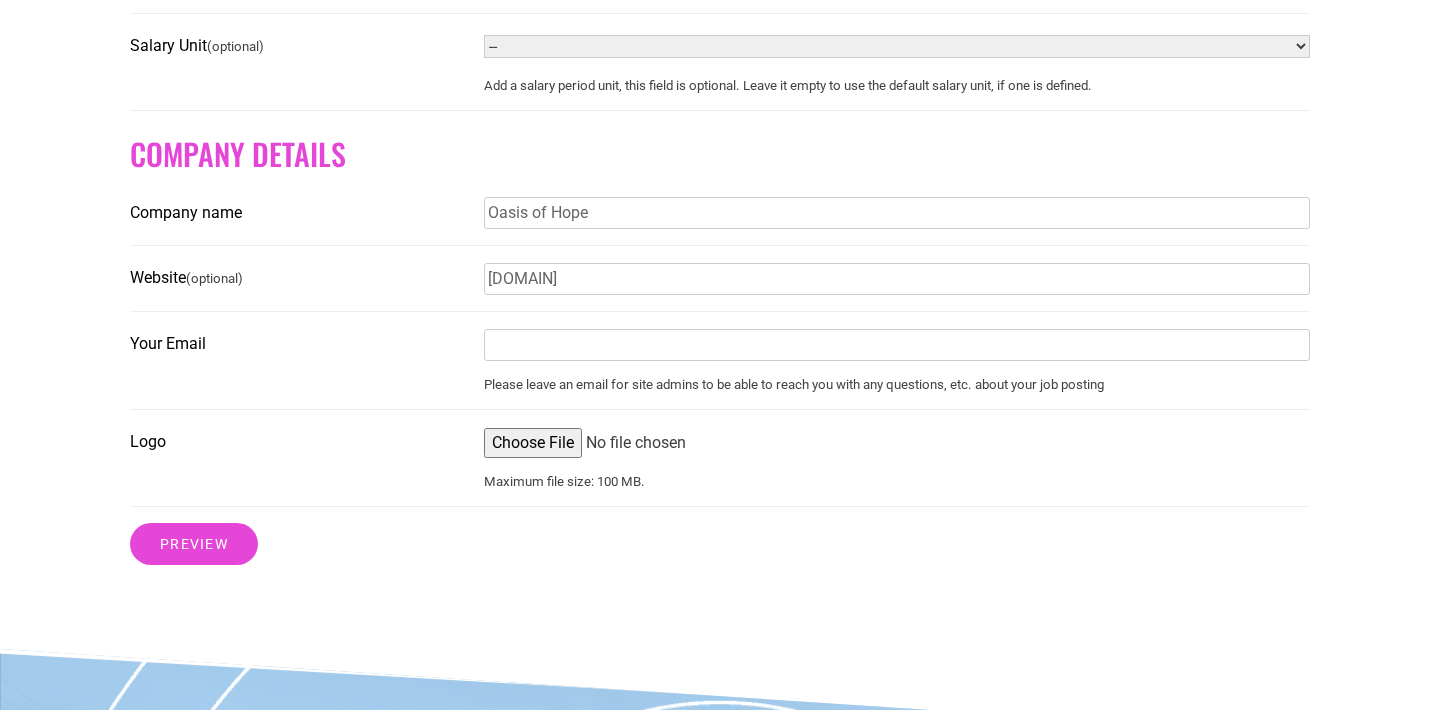 scroll, scrollTop: 1519, scrollLeft: 0, axis: vertical 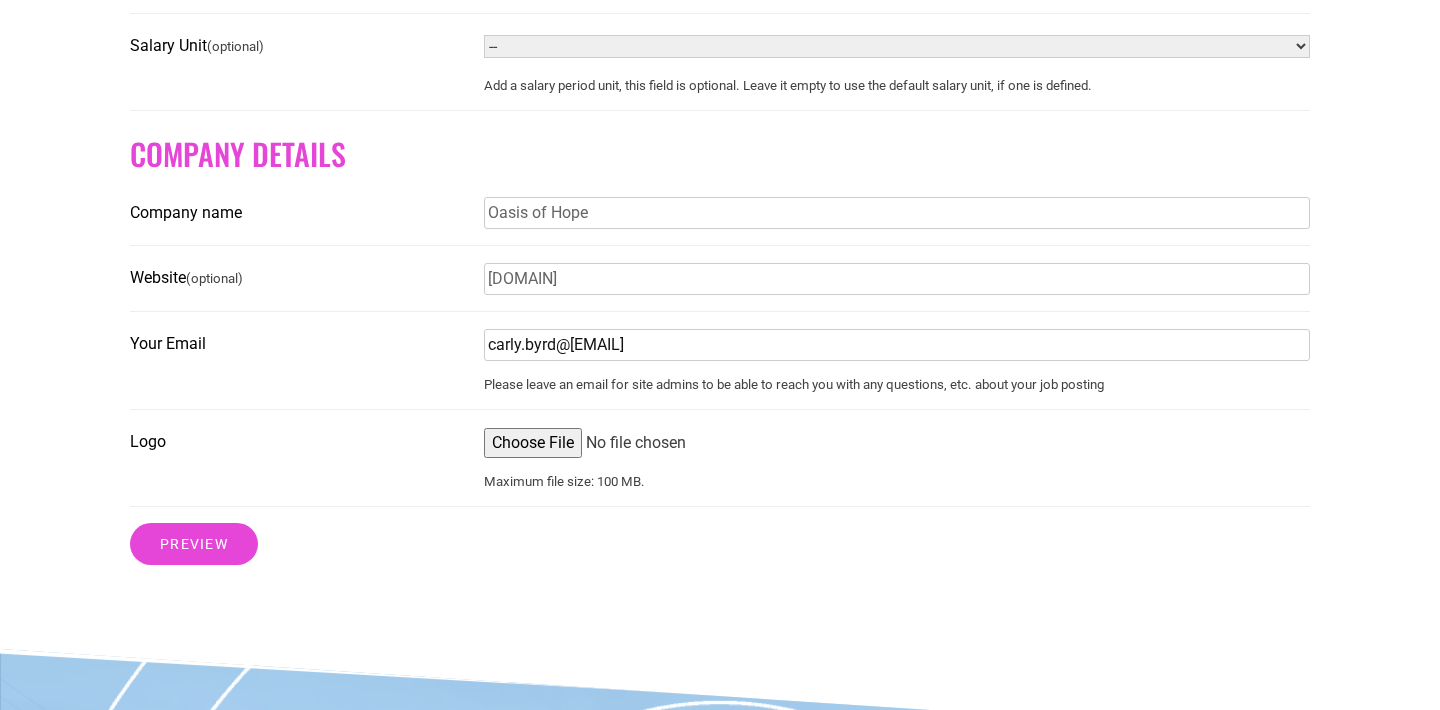 type on "carly.byrd@oohmemphis.com" 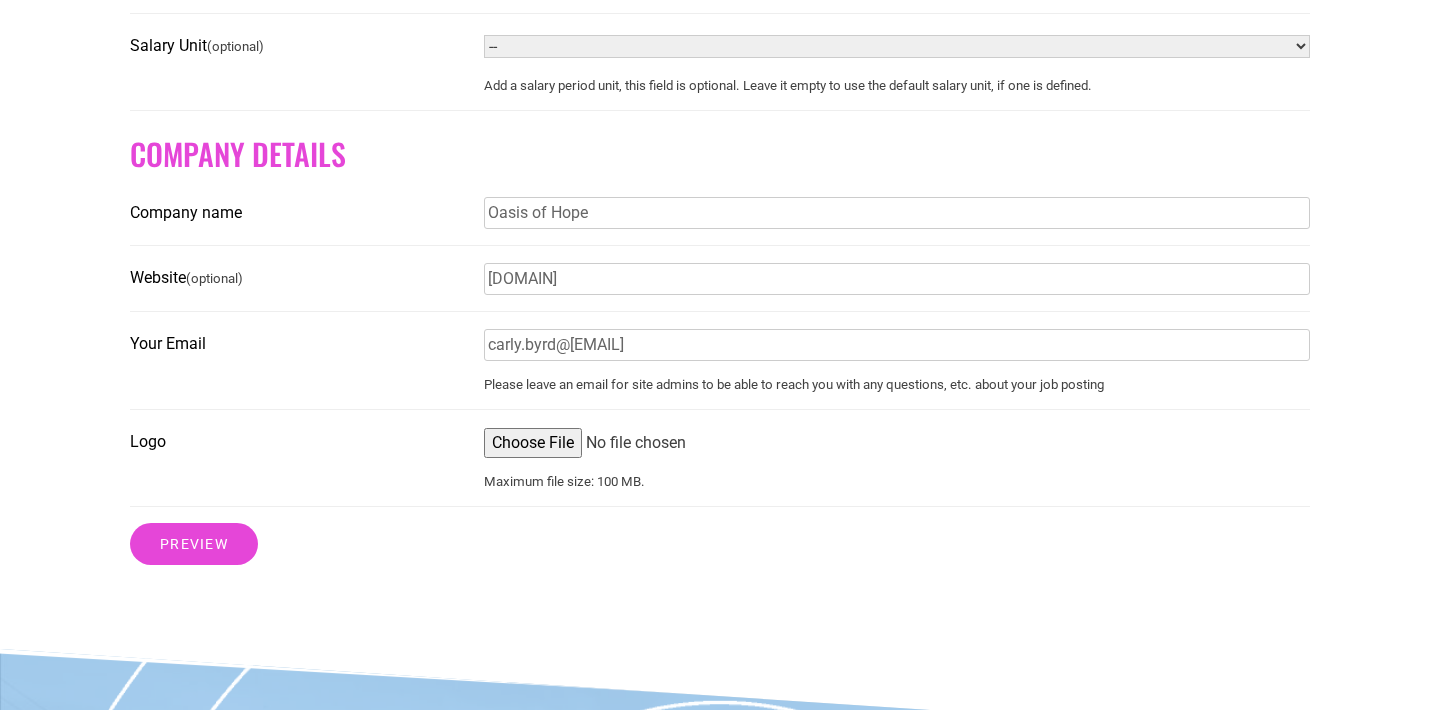 click on "Before submitting a job for consideration on the Choose901 job board, please ensure that the job listing follows the  guidelines found here . If approved, your job will be posted within 2-5 business days. Reach out to  contact@choose901.com  with questions.
Have an account?
Sign in
Job Title
HOSTS Program Intern
Location  (optional)
Memphis
Leave this blank if the location is not important
ZIP Code
38107
Remote Position  (optional)
Select if this is a remote position.
Job type
Choose job type…
Full Time
Part Time
Part Time
Job category
Accounting
Administrative
Bilingual
Communication
Construction
Counseling
Creative
Customer Service" at bounding box center [720, -288] 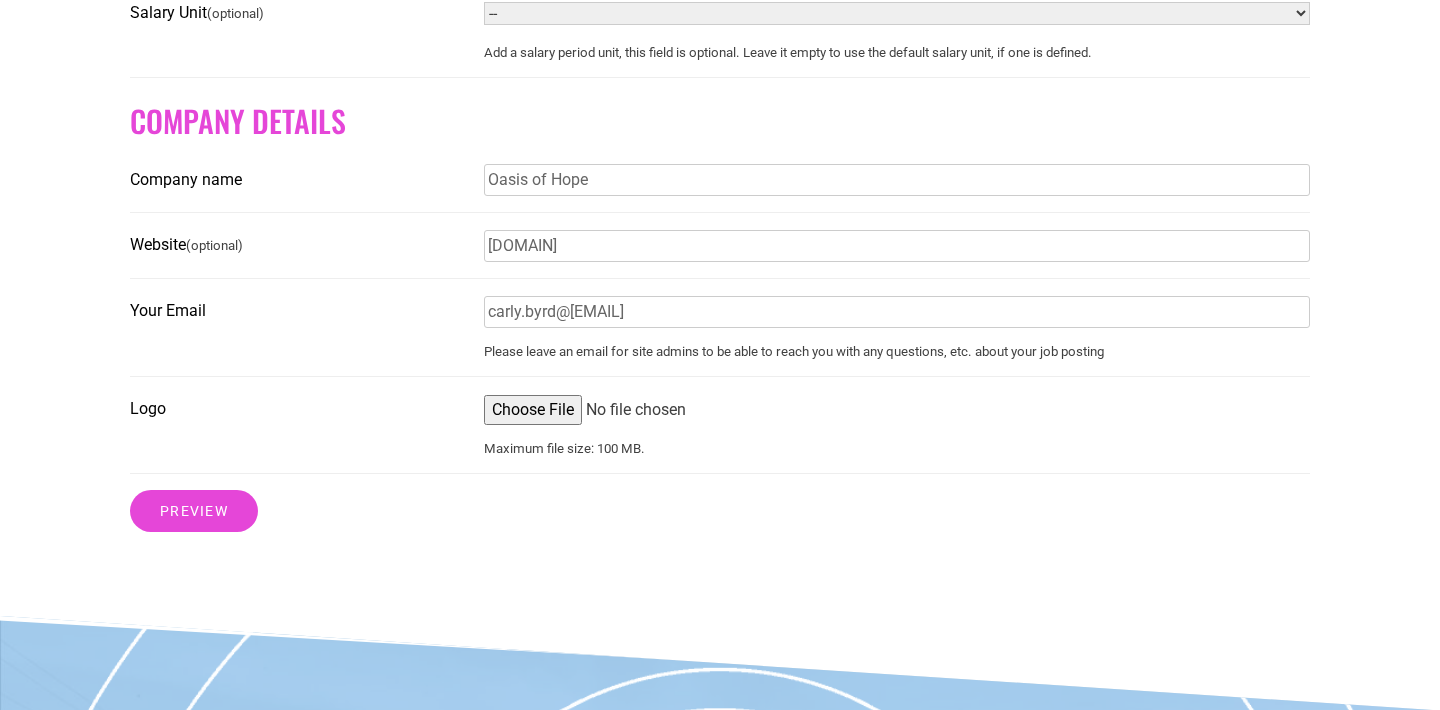 scroll, scrollTop: 1554, scrollLeft: 0, axis: vertical 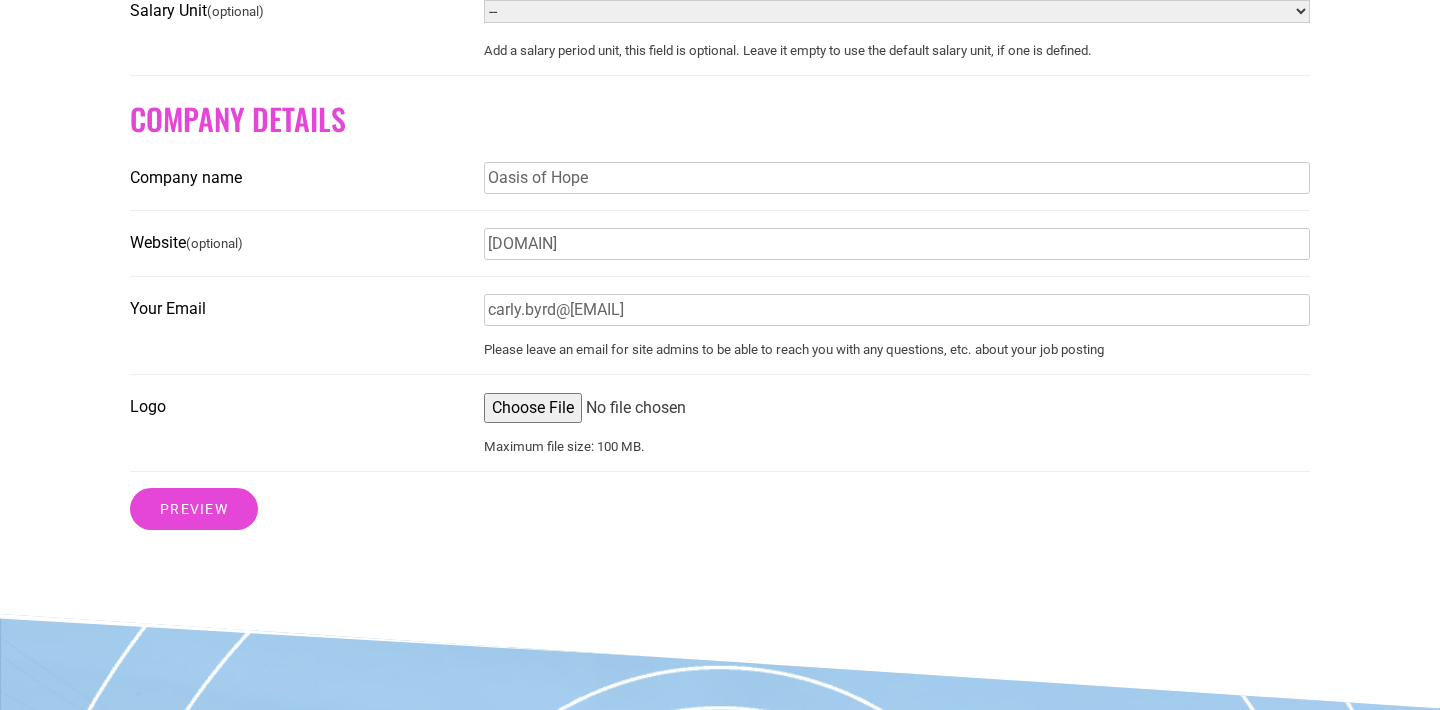 type on "C:\fakepath\Oasis Vert.jpg" 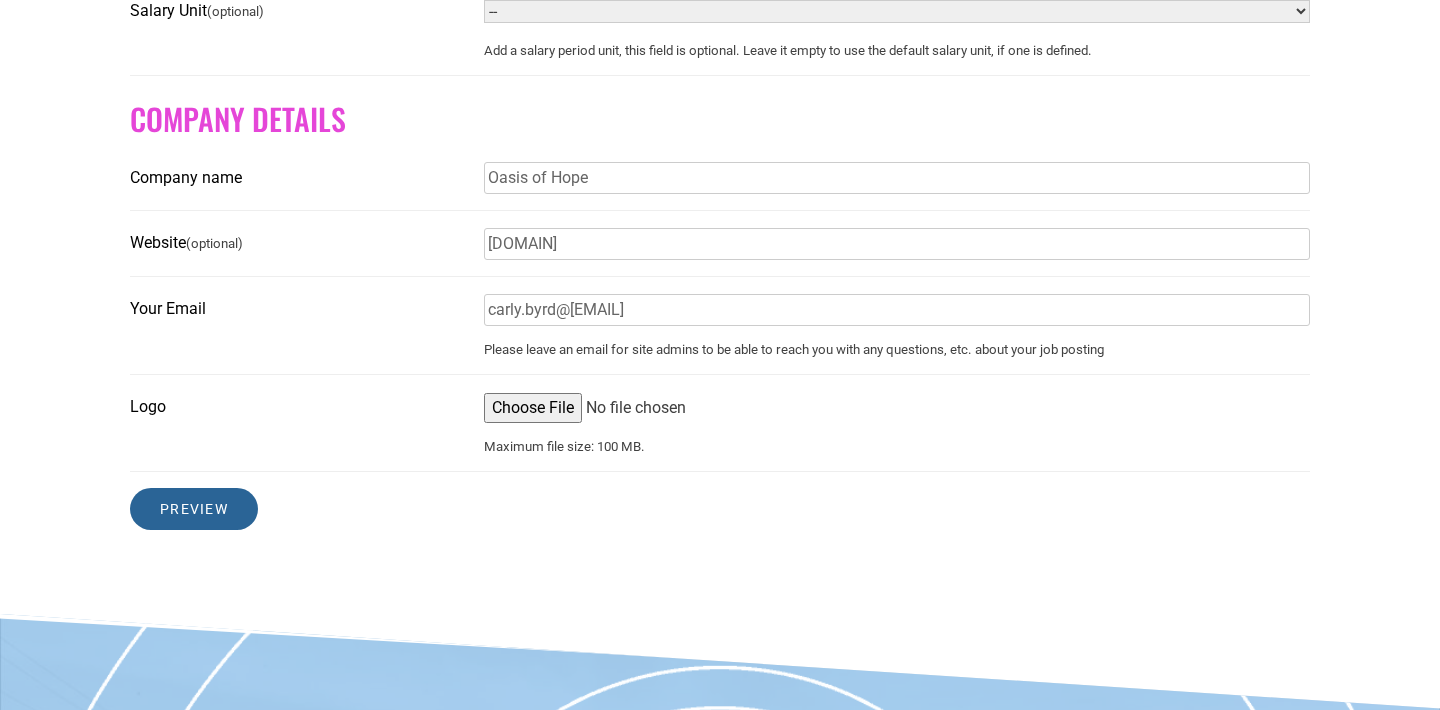 click on "Preview" at bounding box center [194, 509] 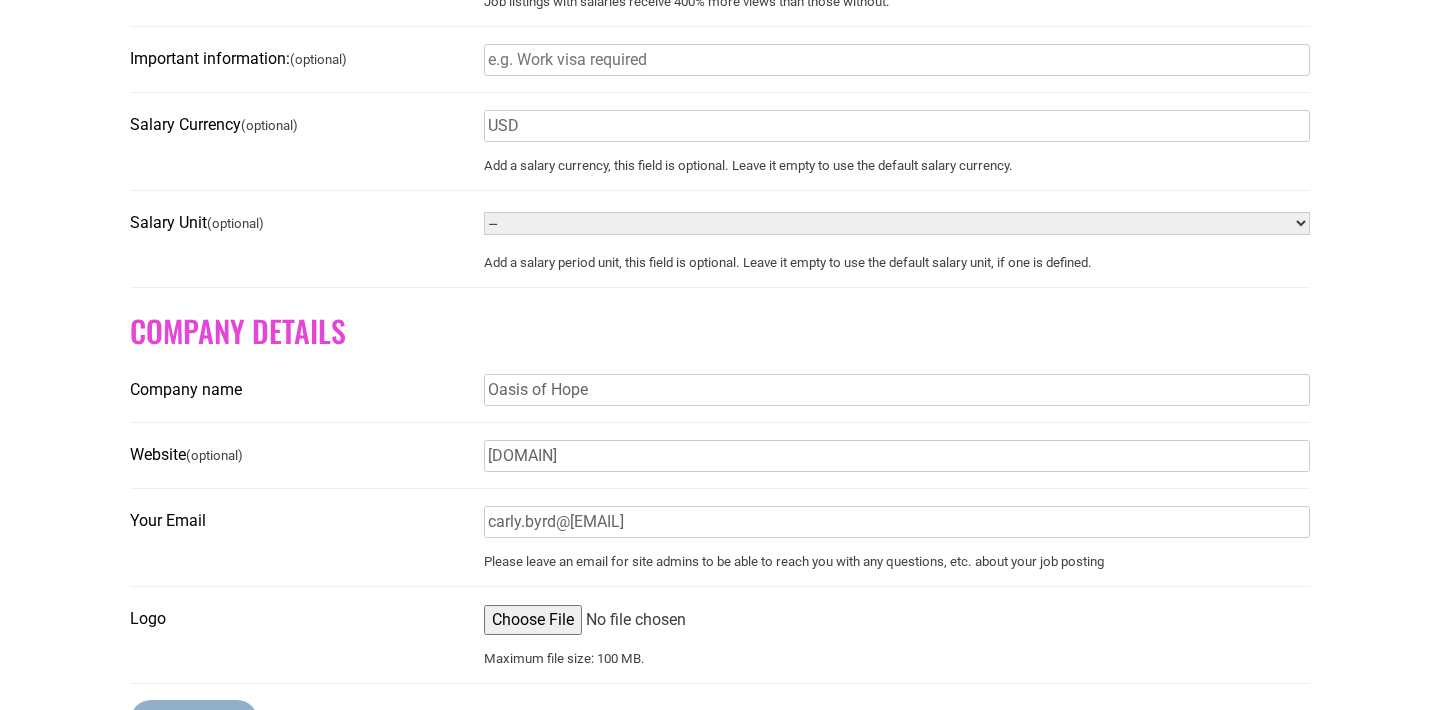 scroll, scrollTop: 1912, scrollLeft: 0, axis: vertical 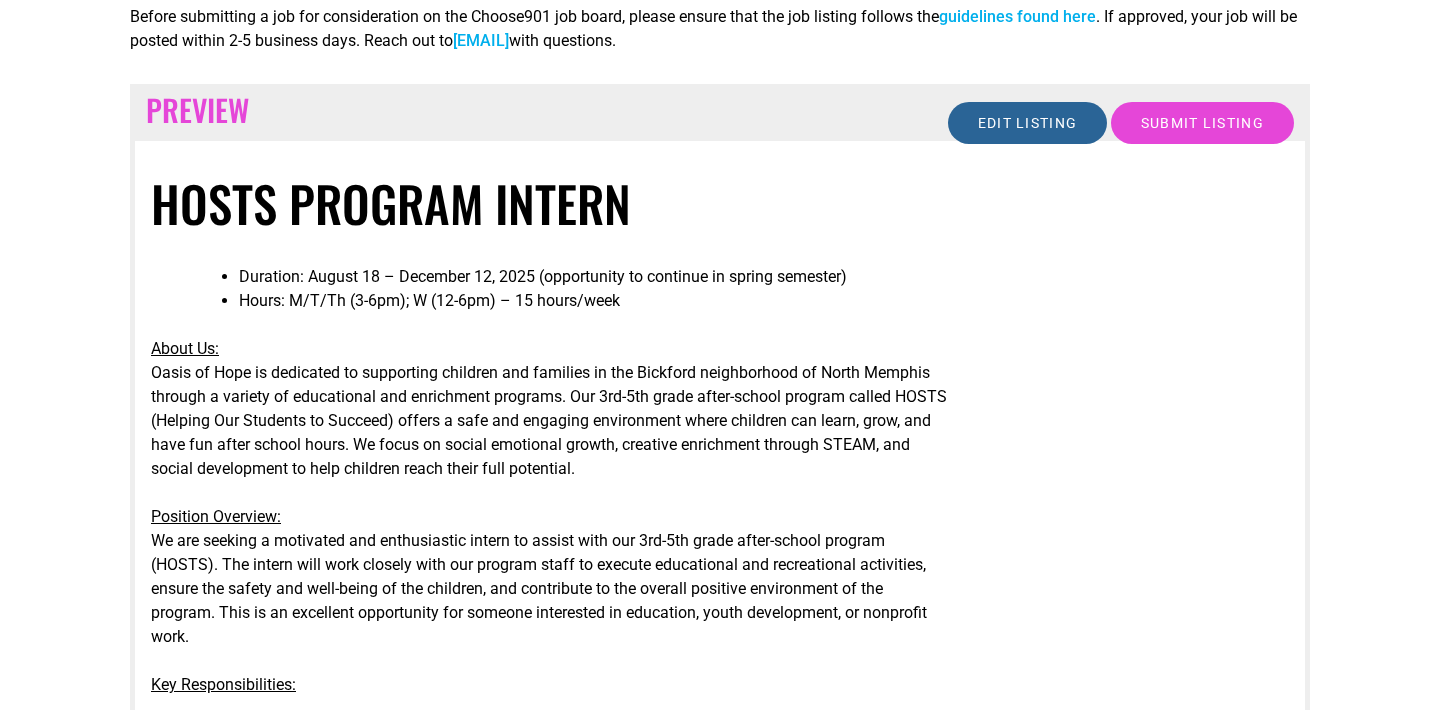click on "Edit listing" at bounding box center [1028, 123] 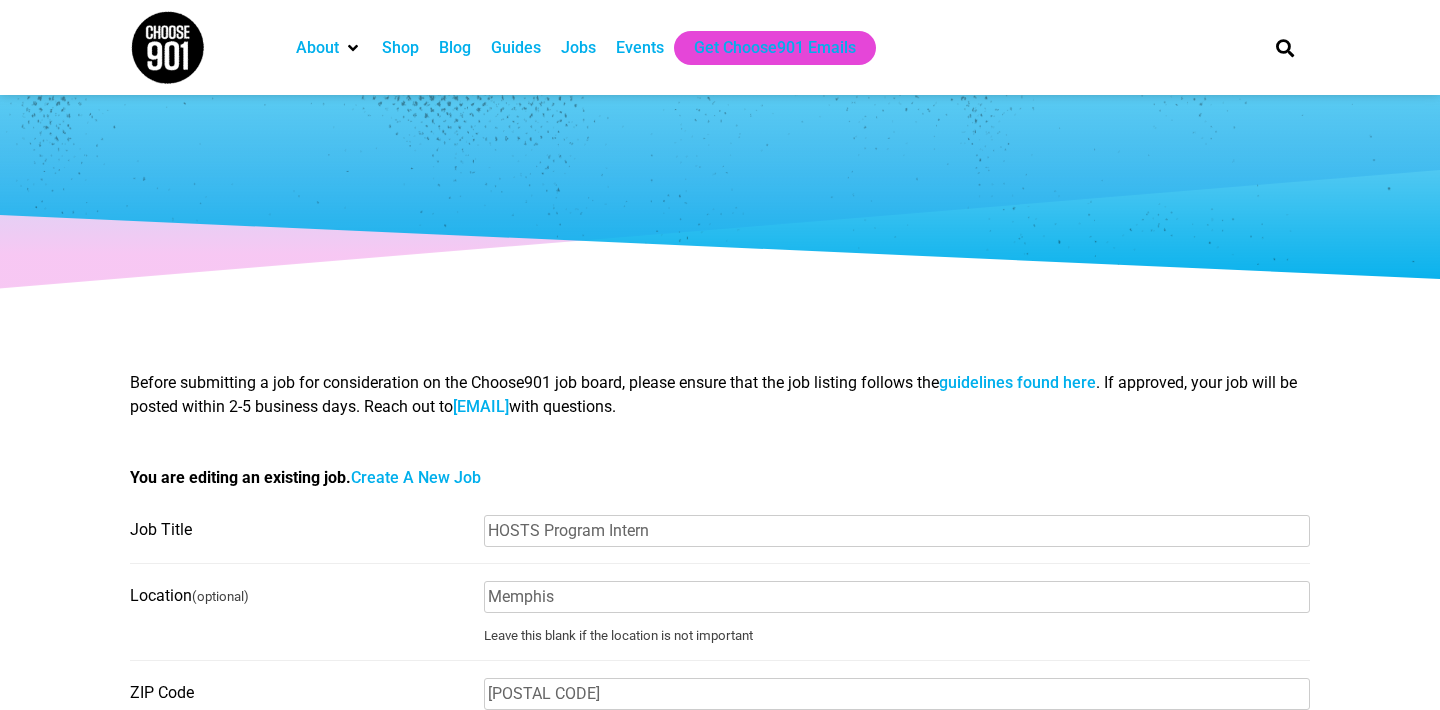 scroll, scrollTop: 0, scrollLeft: 0, axis: both 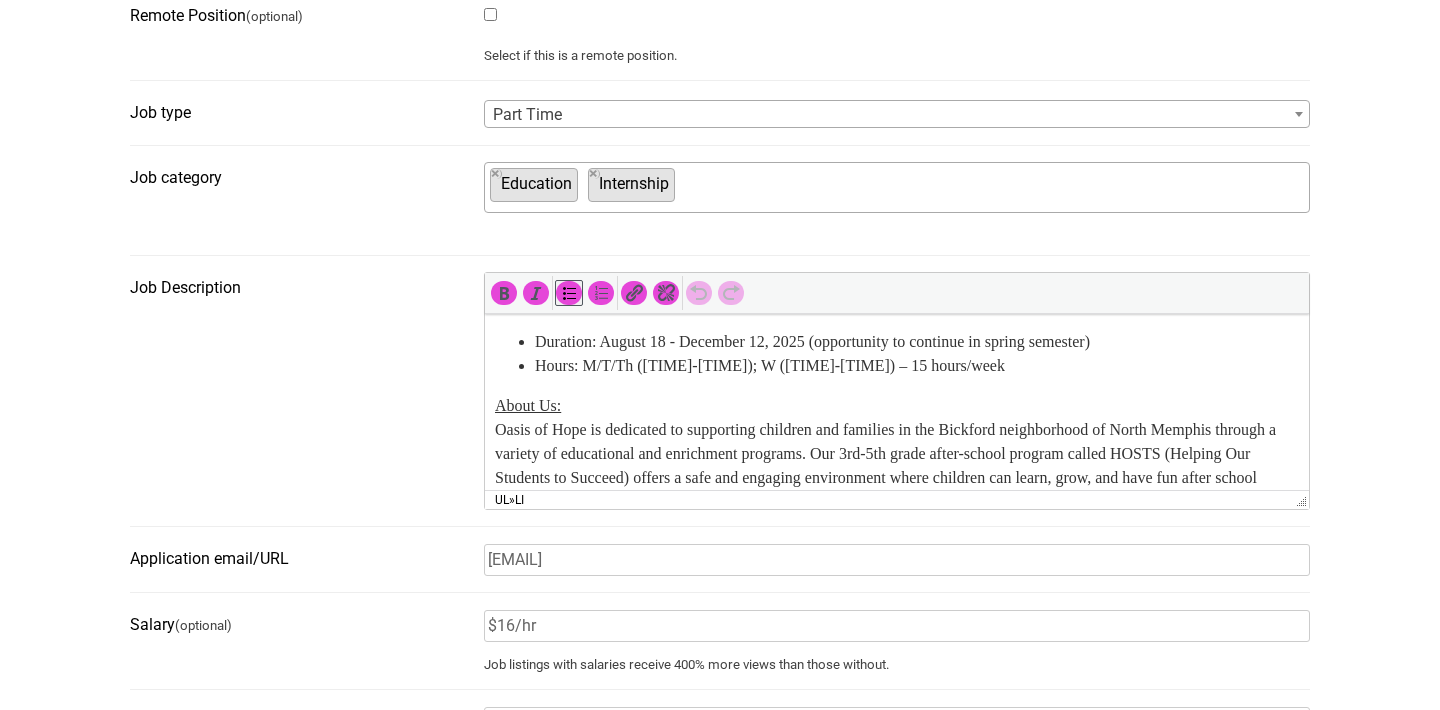 click on "Duration: August 18 - December 12, 2025 (opportunity to continue in spring semester) Hours: M/T/Th (3-6pm); W (12-6pm) – 15 hours/week" at bounding box center (897, 354) 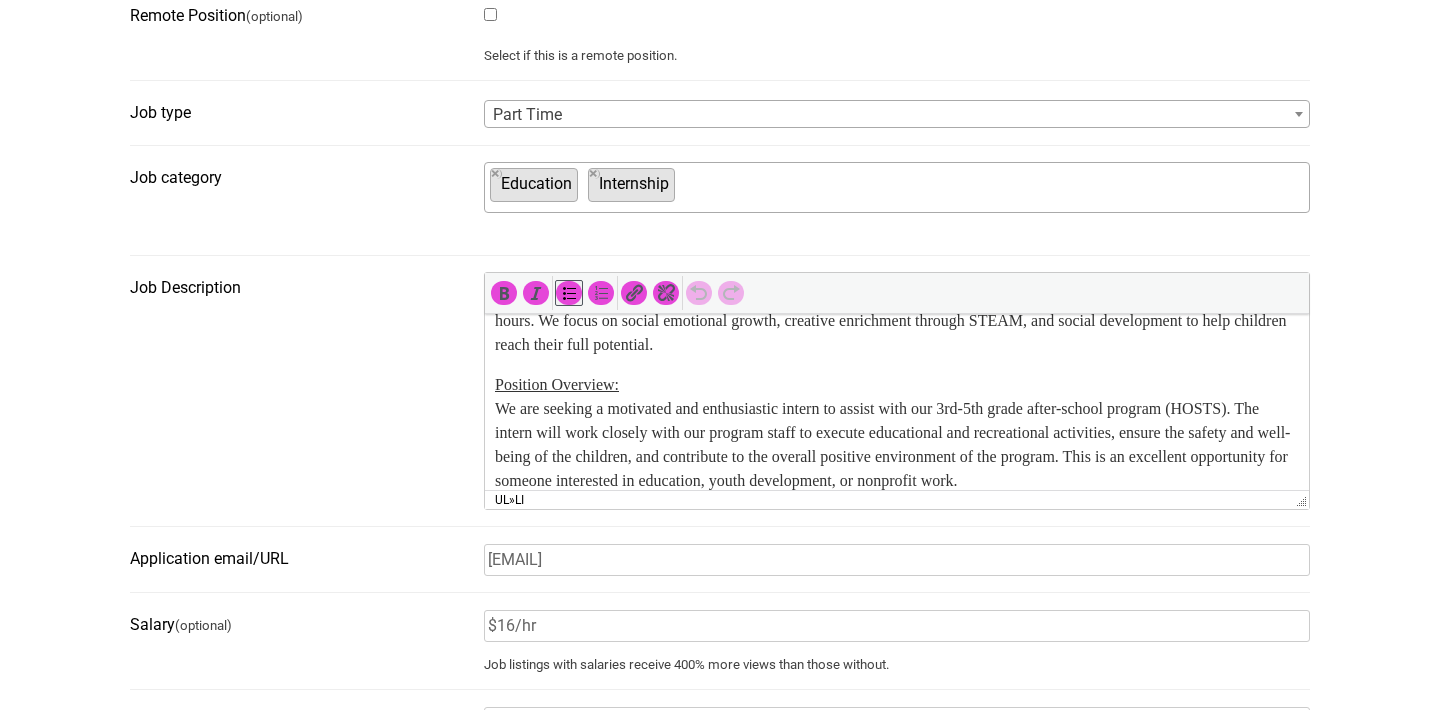 scroll, scrollTop: 0, scrollLeft: 0, axis: both 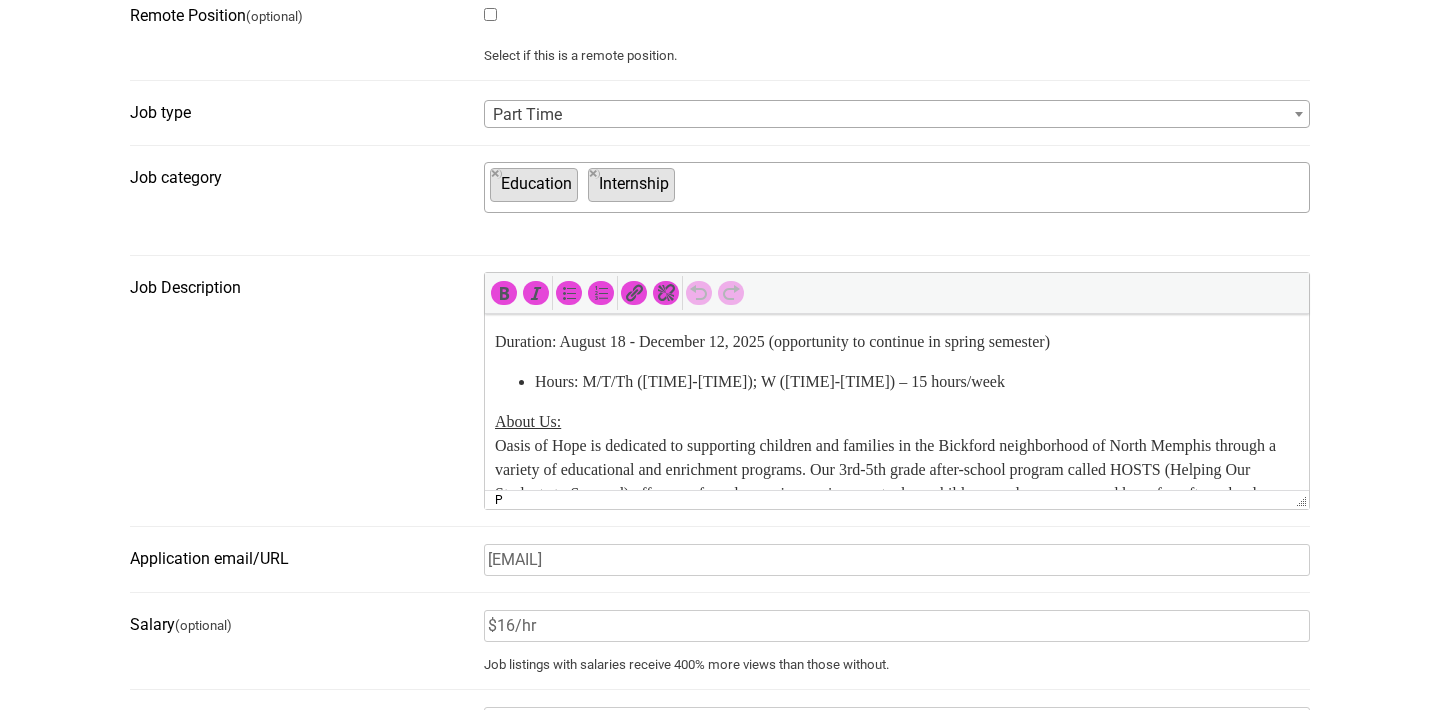 type 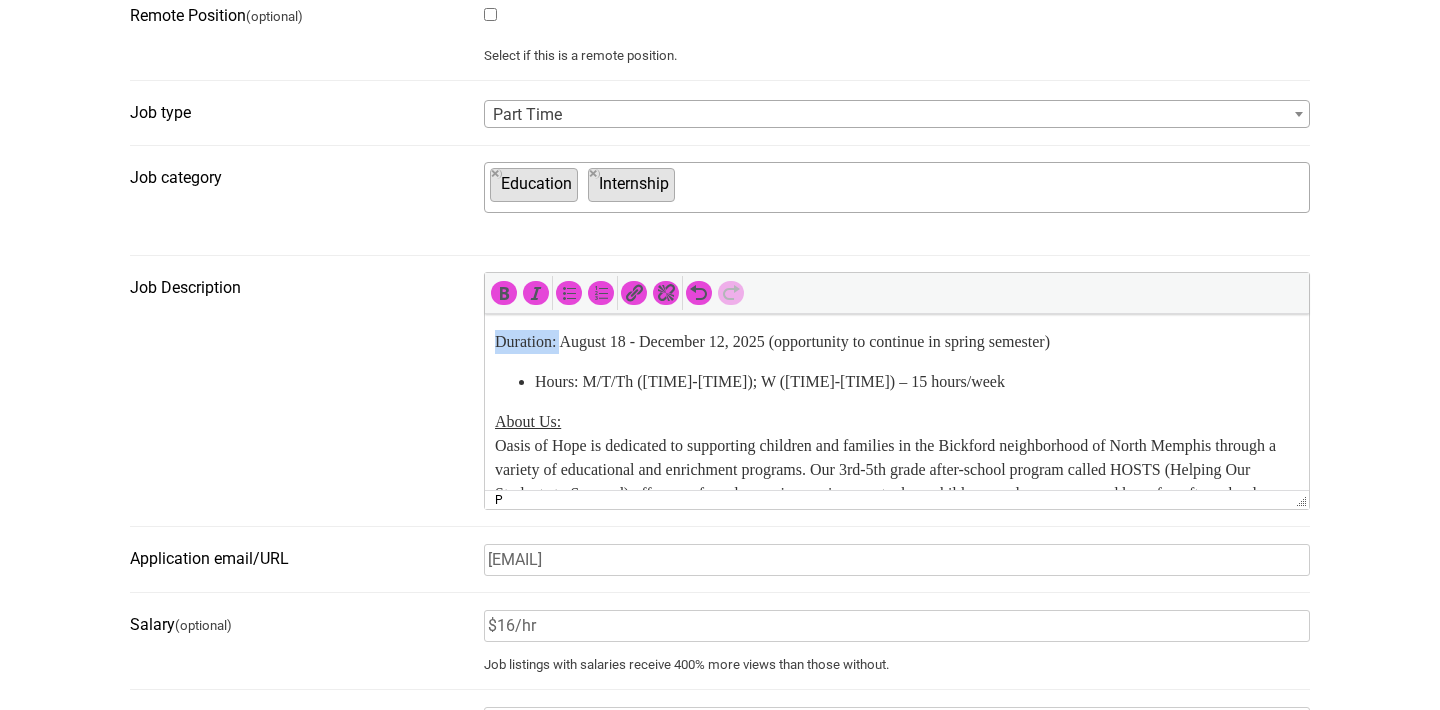 drag, startPoint x: 570, startPoint y: 346, endPoint x: 446, endPoint y: 346, distance: 124 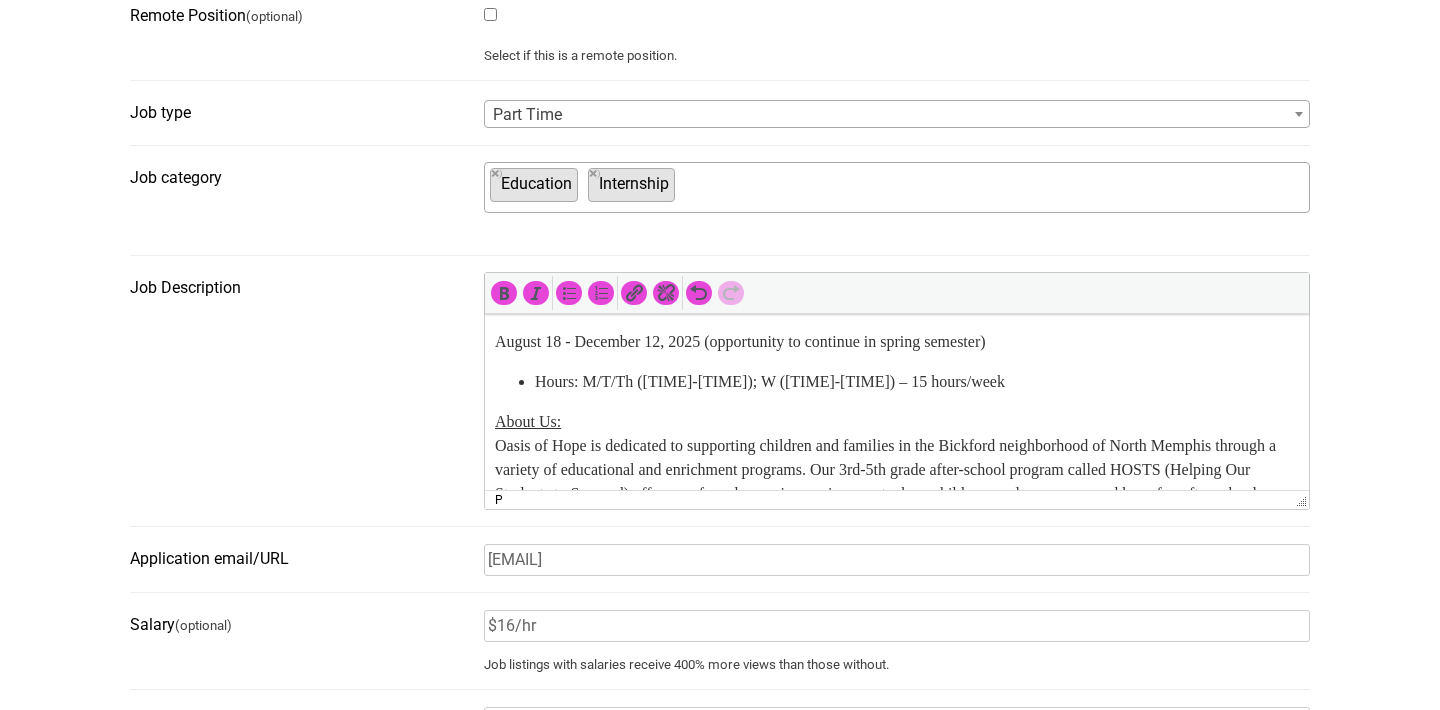 click on "Hours: M/T/Th (3-6pm); W (12-6pm) – 15 hours/week" at bounding box center [917, 382] 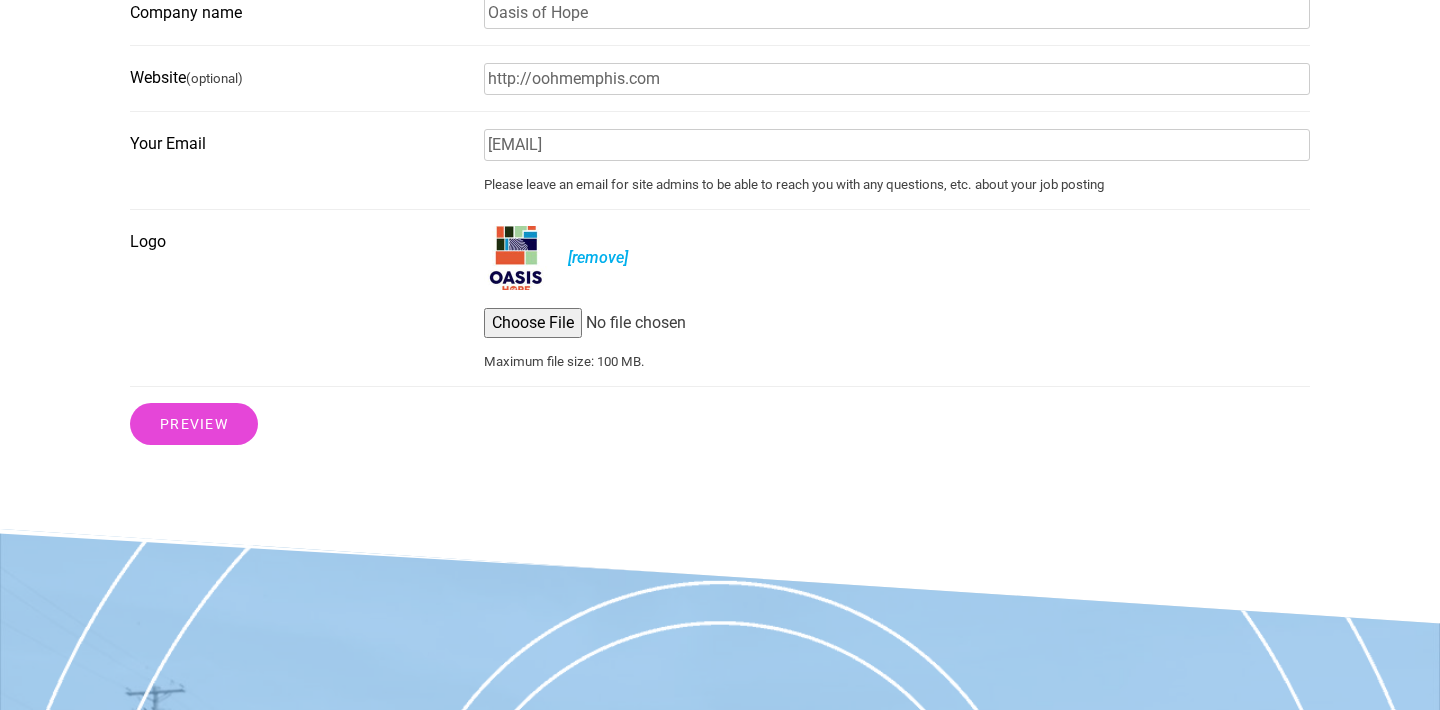 scroll, scrollTop: 2128, scrollLeft: 0, axis: vertical 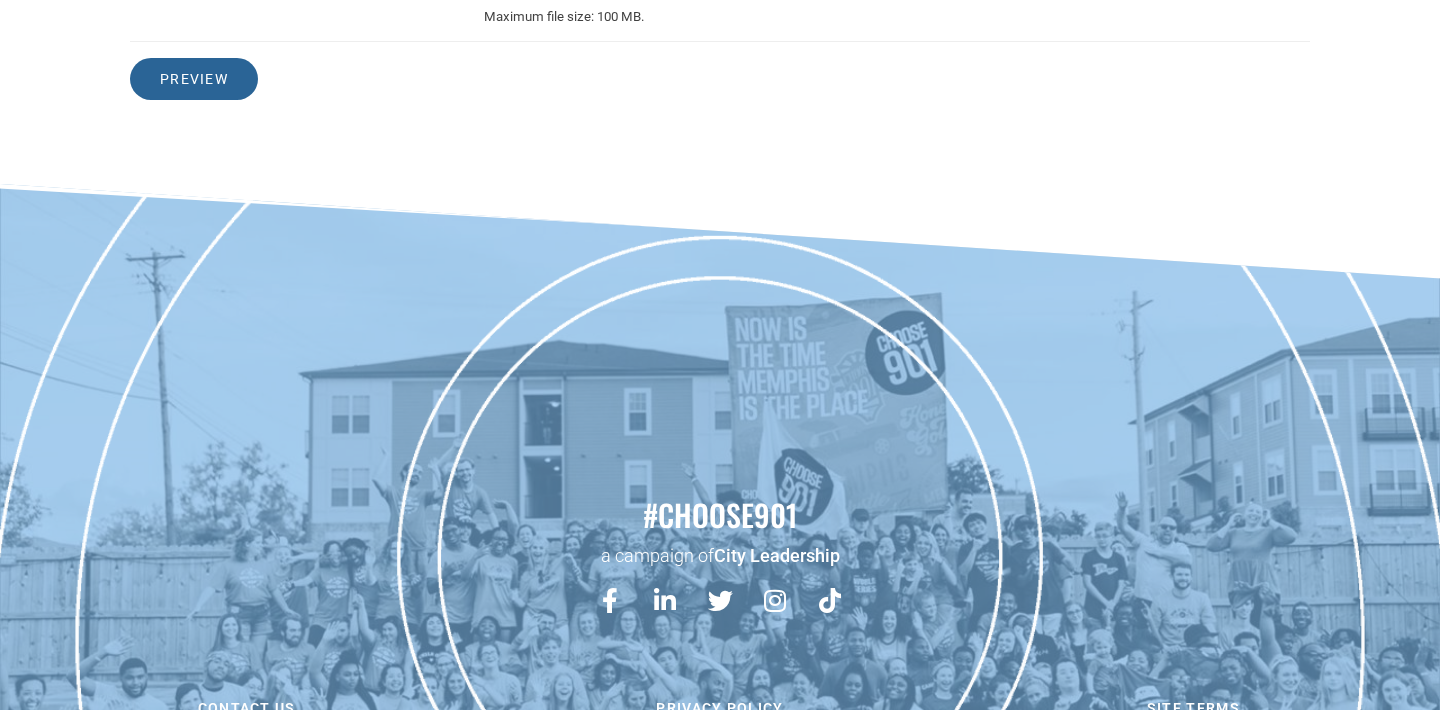 click on "Preview" at bounding box center [194, 79] 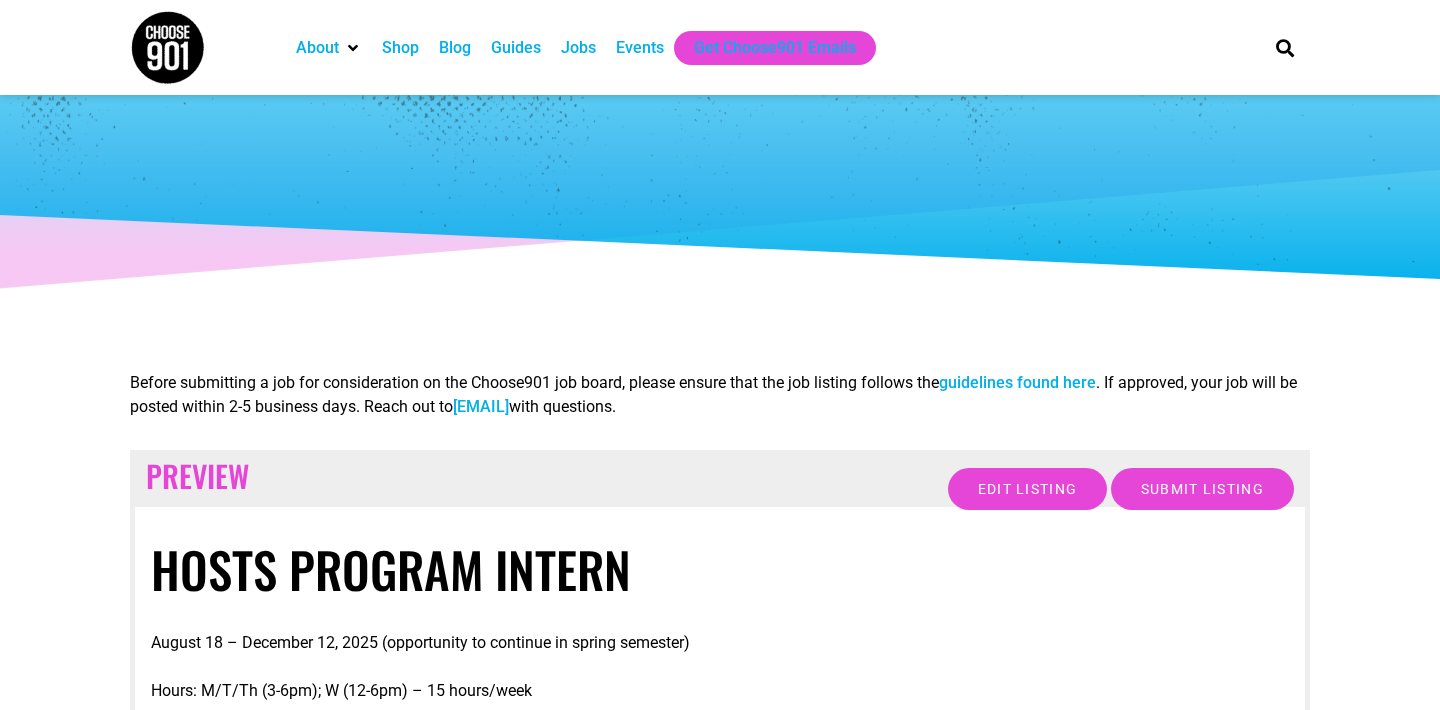scroll, scrollTop: 0, scrollLeft: 0, axis: both 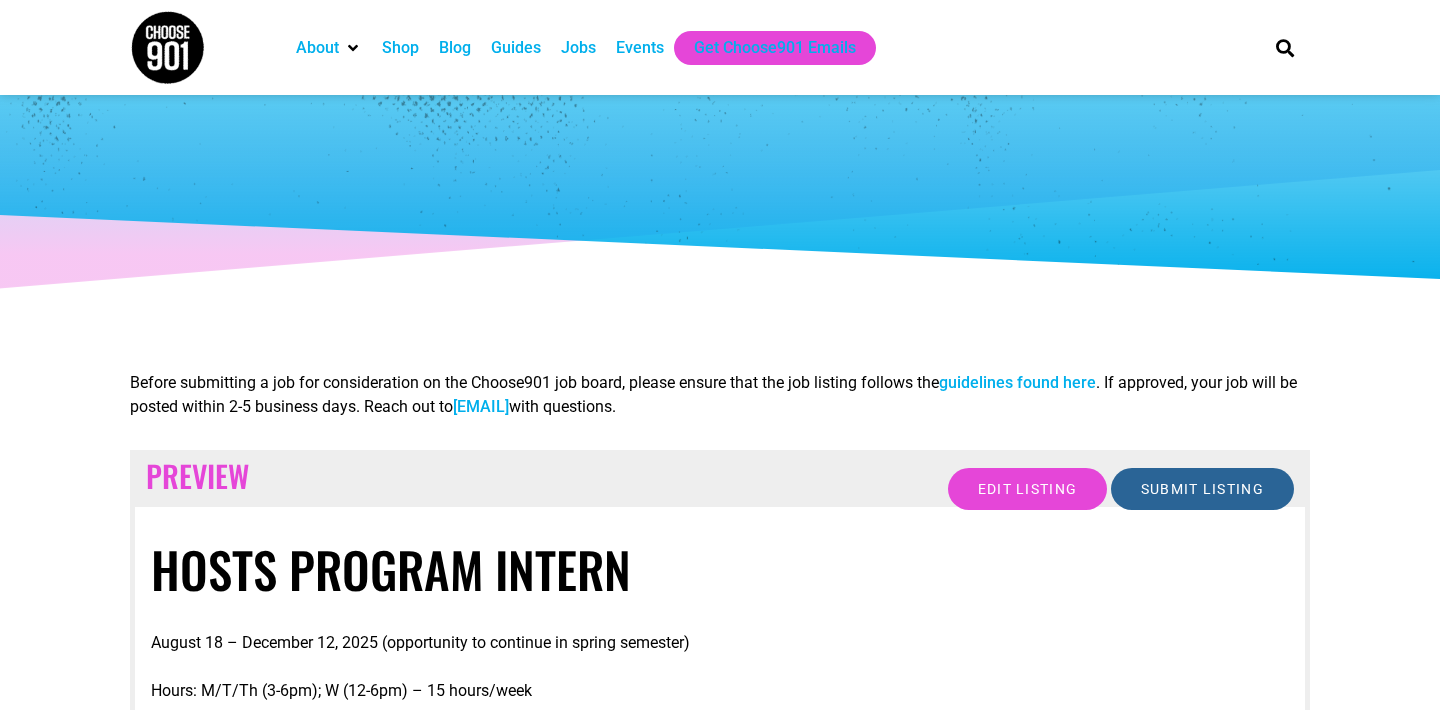 click on "Submit Listing" at bounding box center (1202, 489) 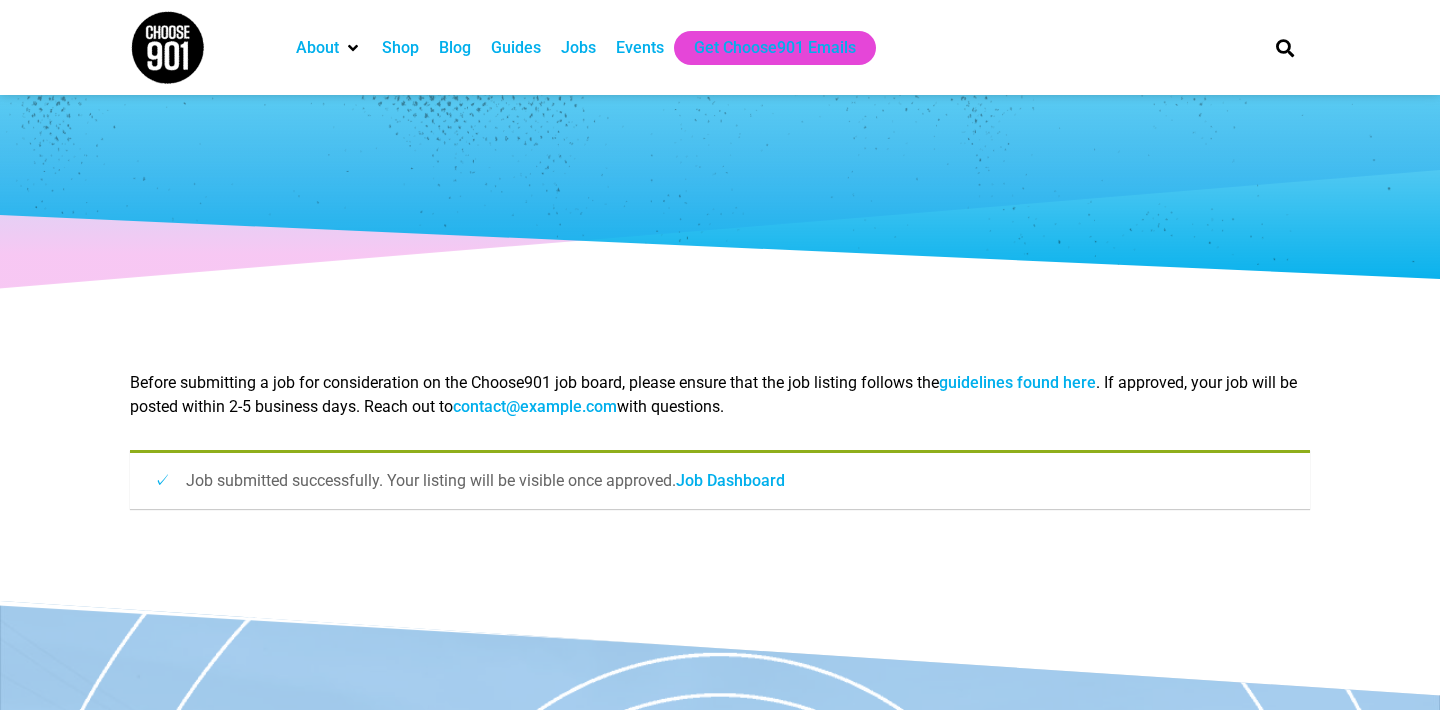 scroll, scrollTop: 0, scrollLeft: 0, axis: both 